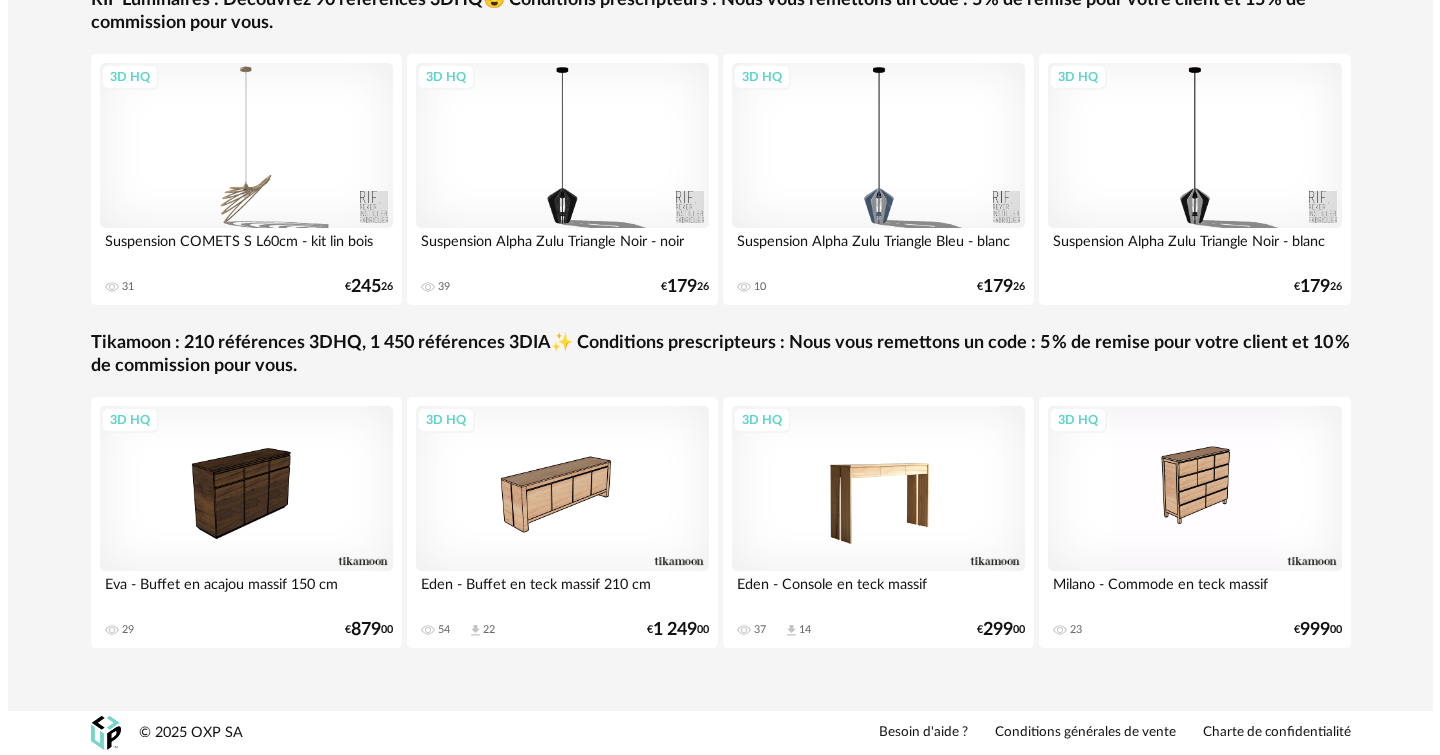 scroll, scrollTop: 0, scrollLeft: 0, axis: both 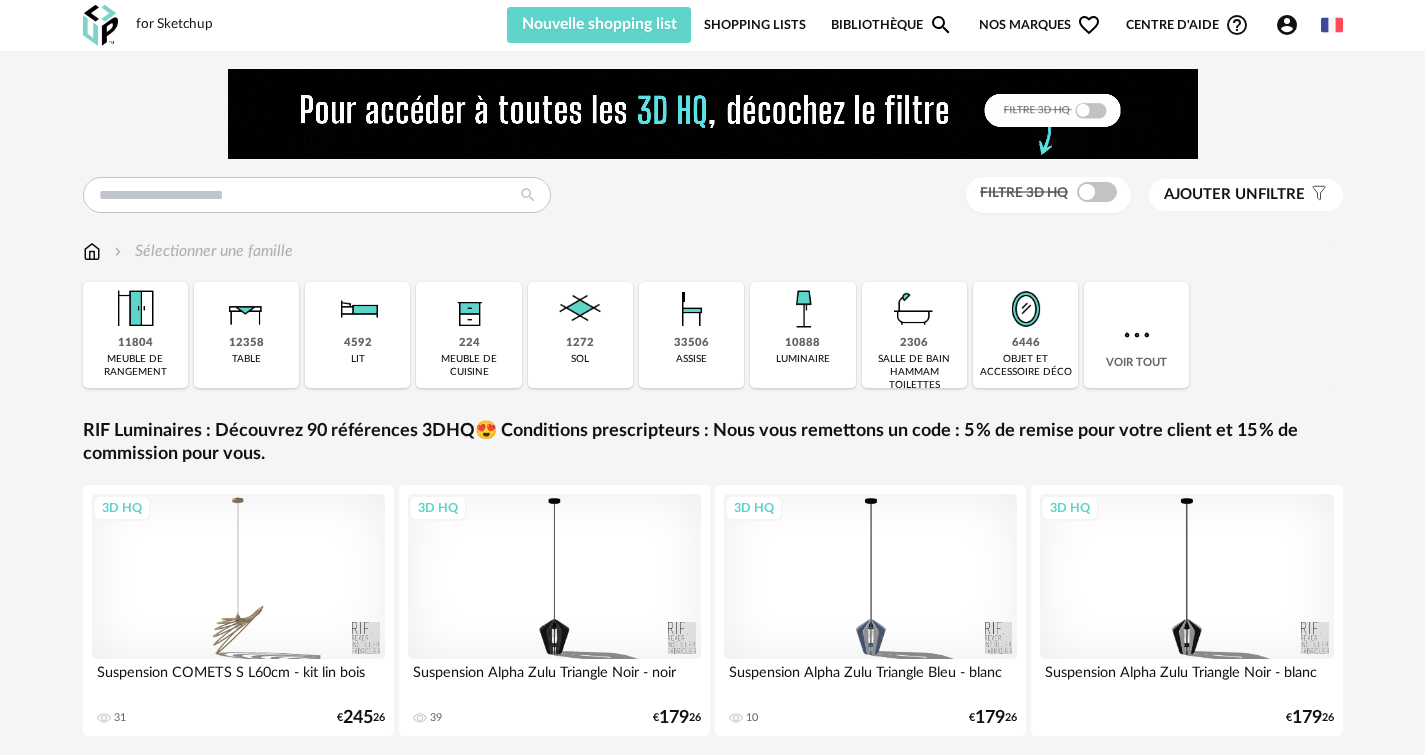 click on "Nos marques Heart Outline icon" at bounding box center [1040, 25] 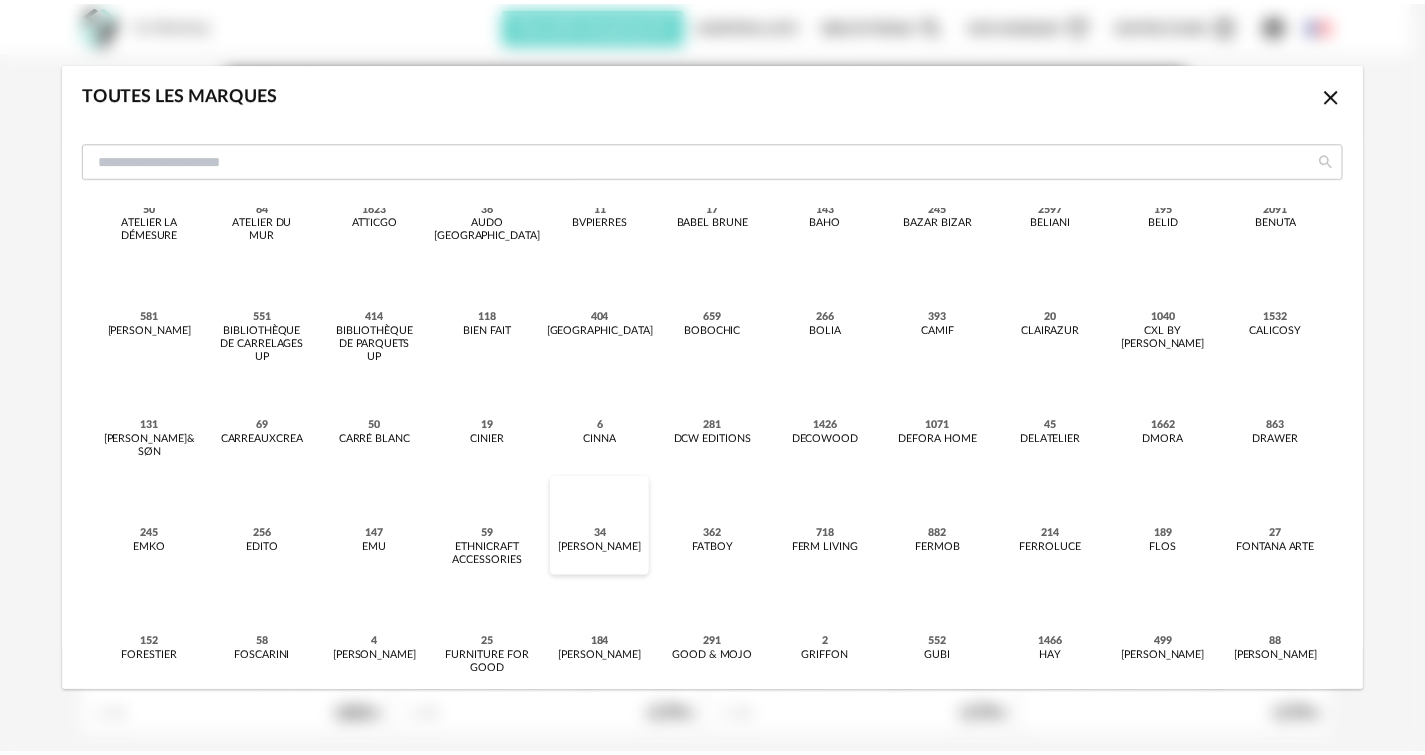 scroll, scrollTop: 0, scrollLeft: 0, axis: both 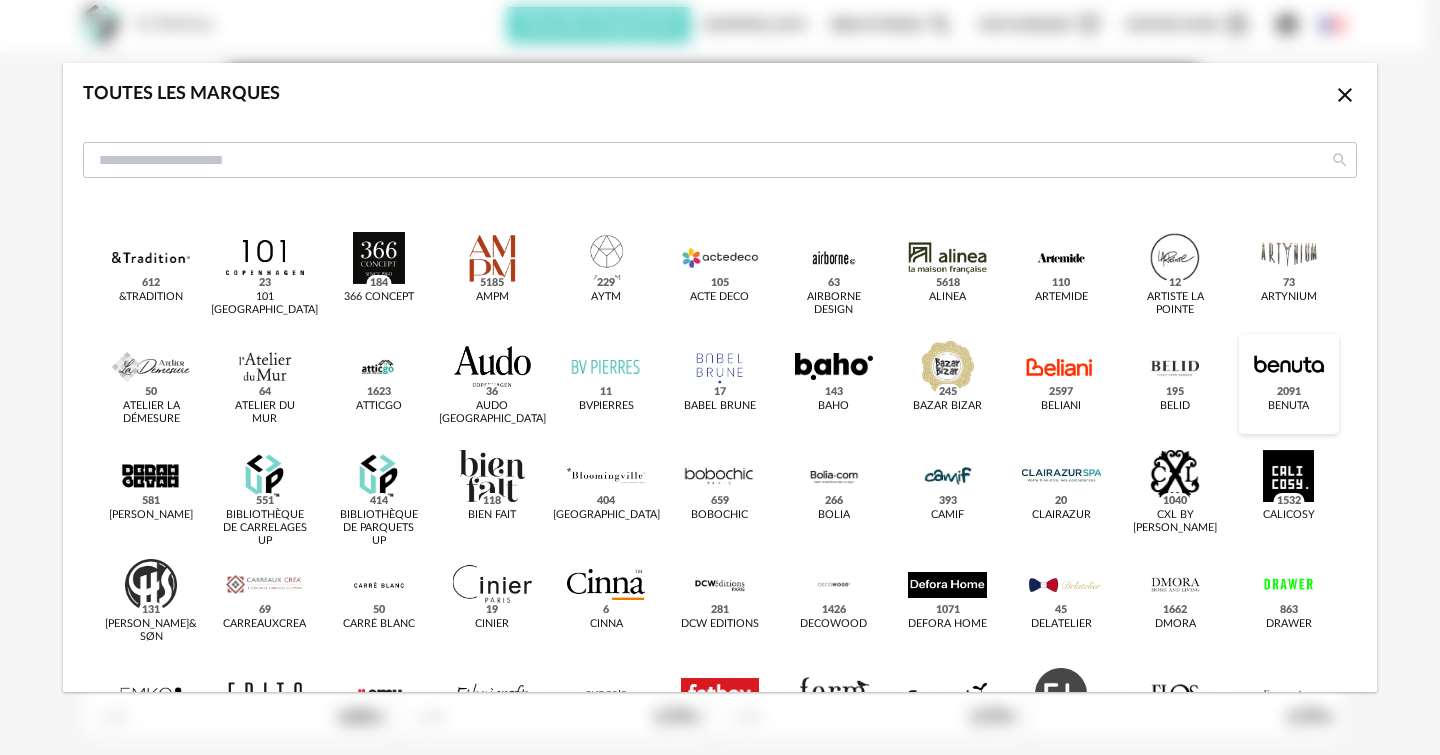click at bounding box center (1289, 367) 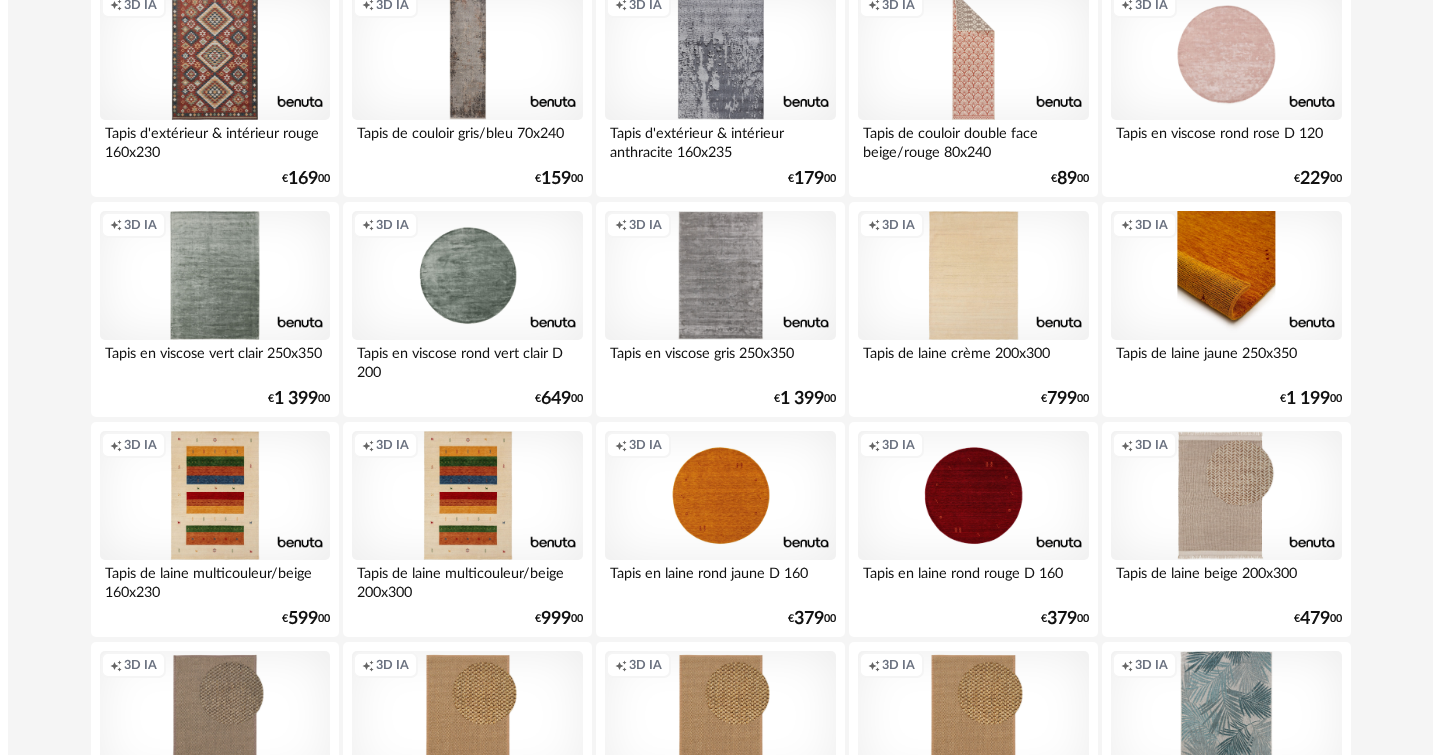scroll, scrollTop: 0, scrollLeft: 0, axis: both 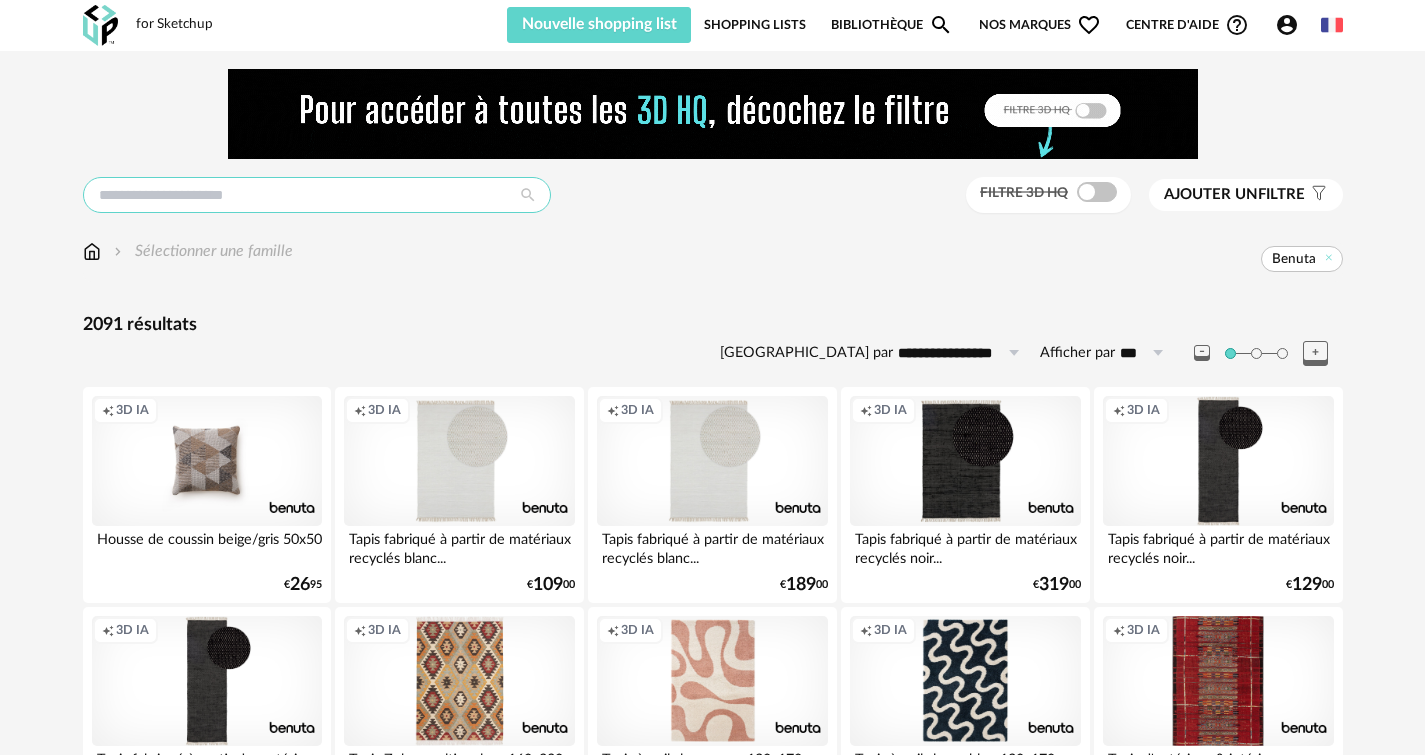 click at bounding box center [317, 195] 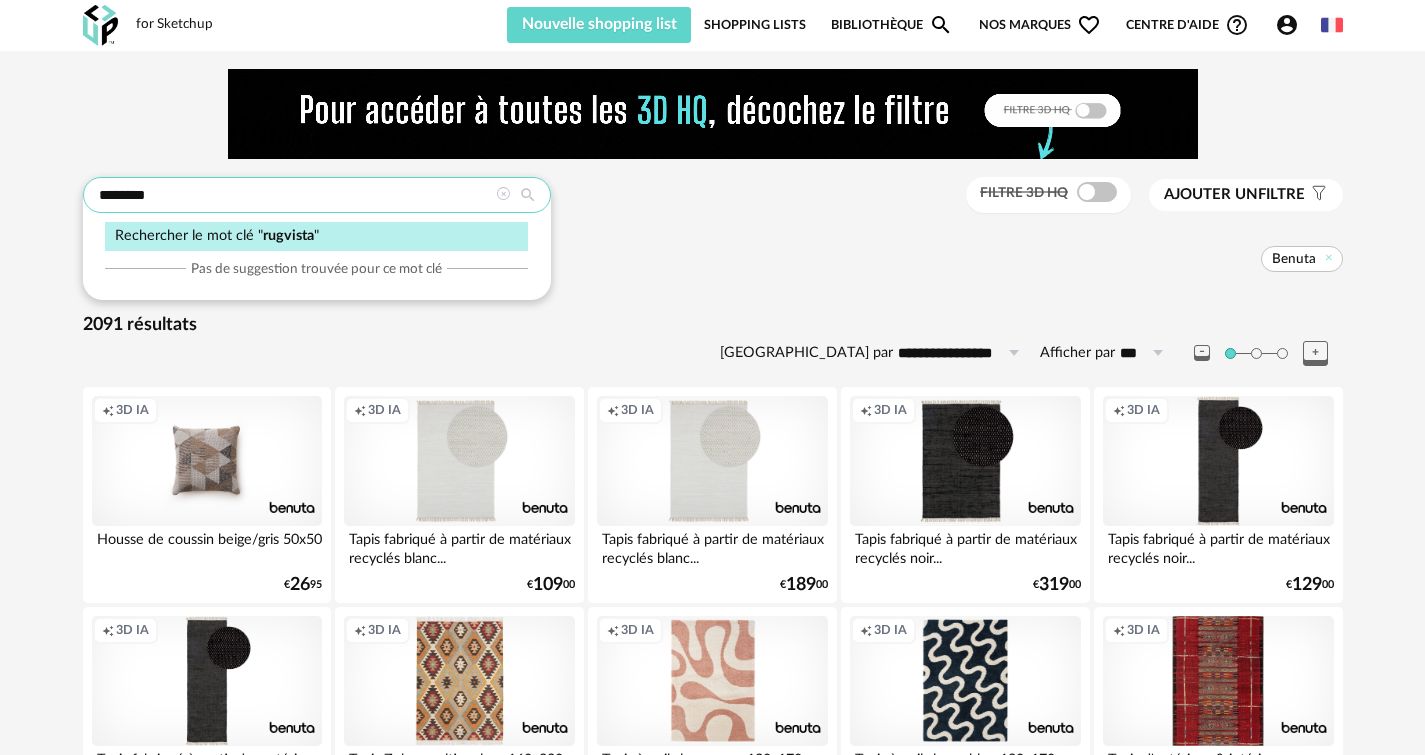 type on "********" 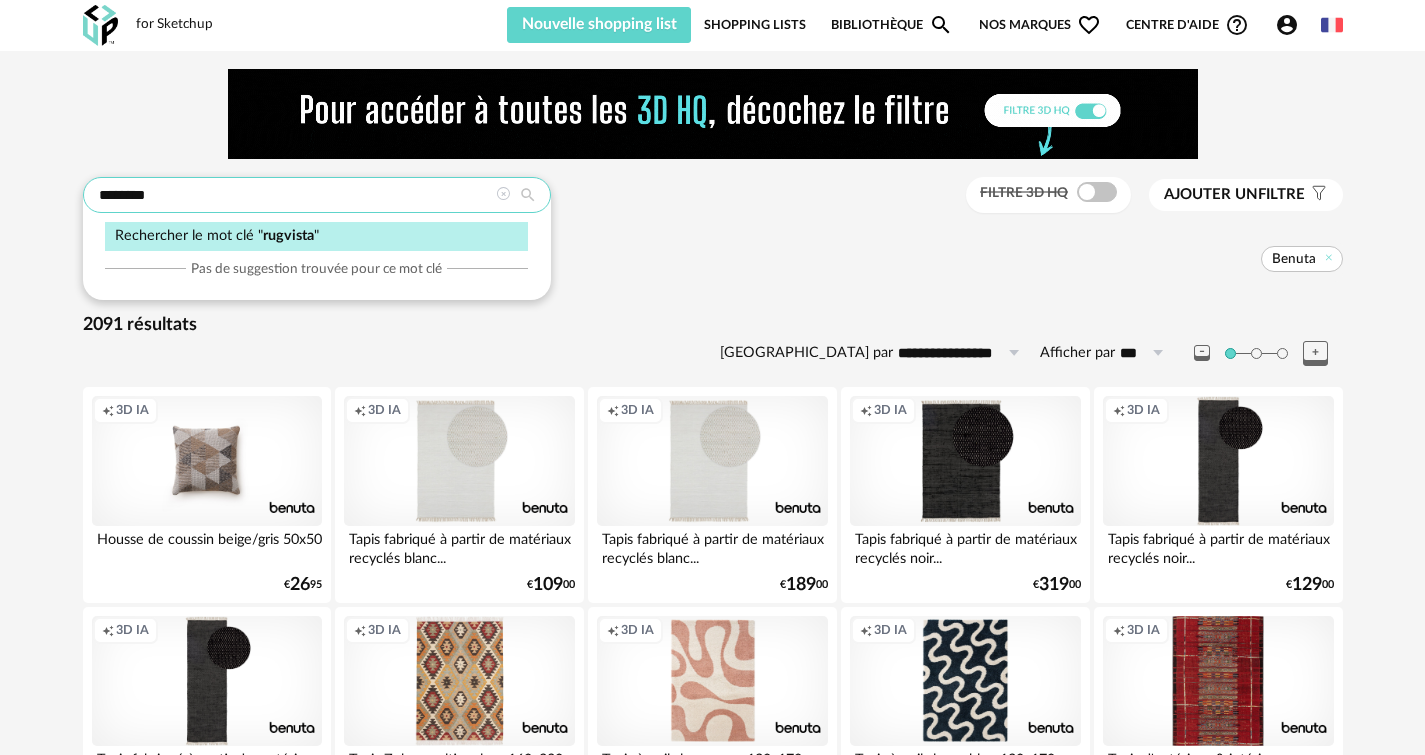 type on "**********" 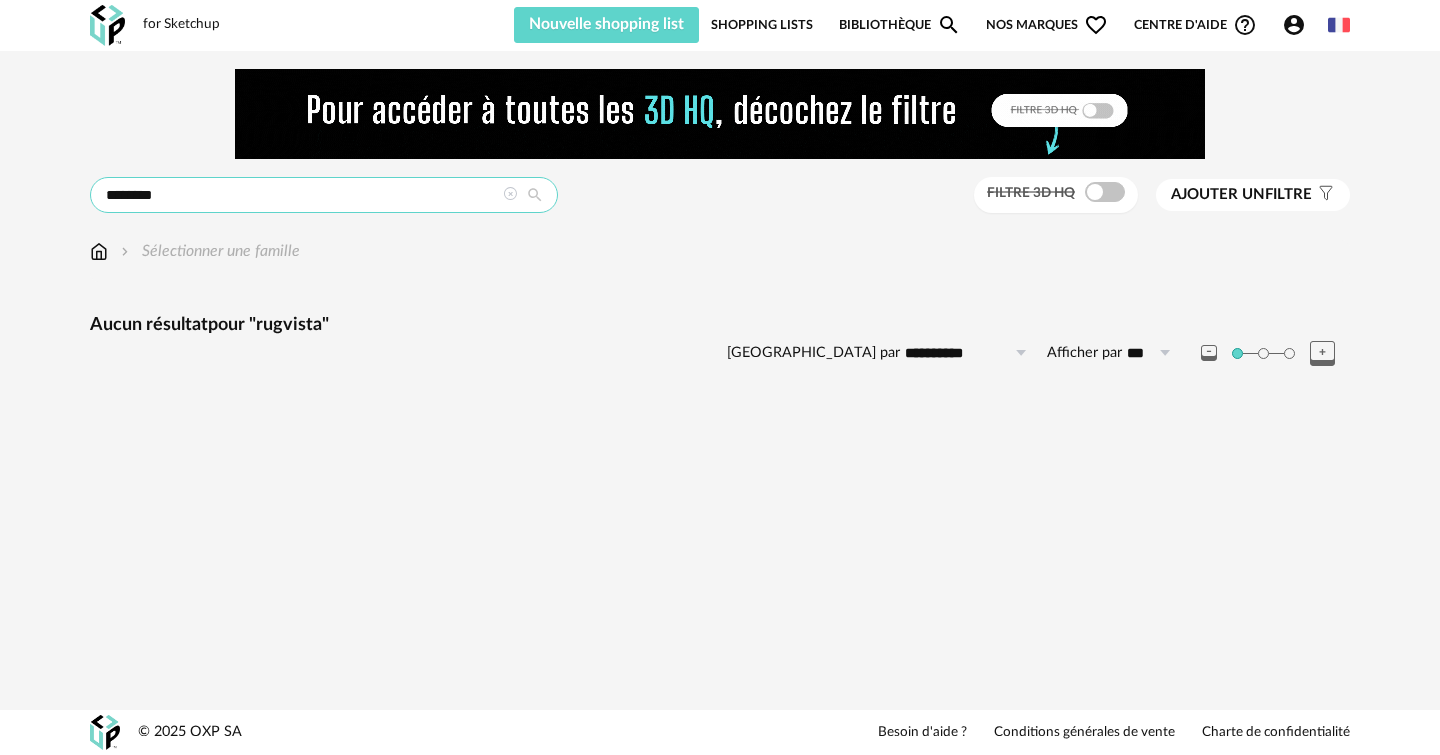 drag, startPoint x: 186, startPoint y: 192, endPoint x: 354, endPoint y: 94, distance: 194.49422 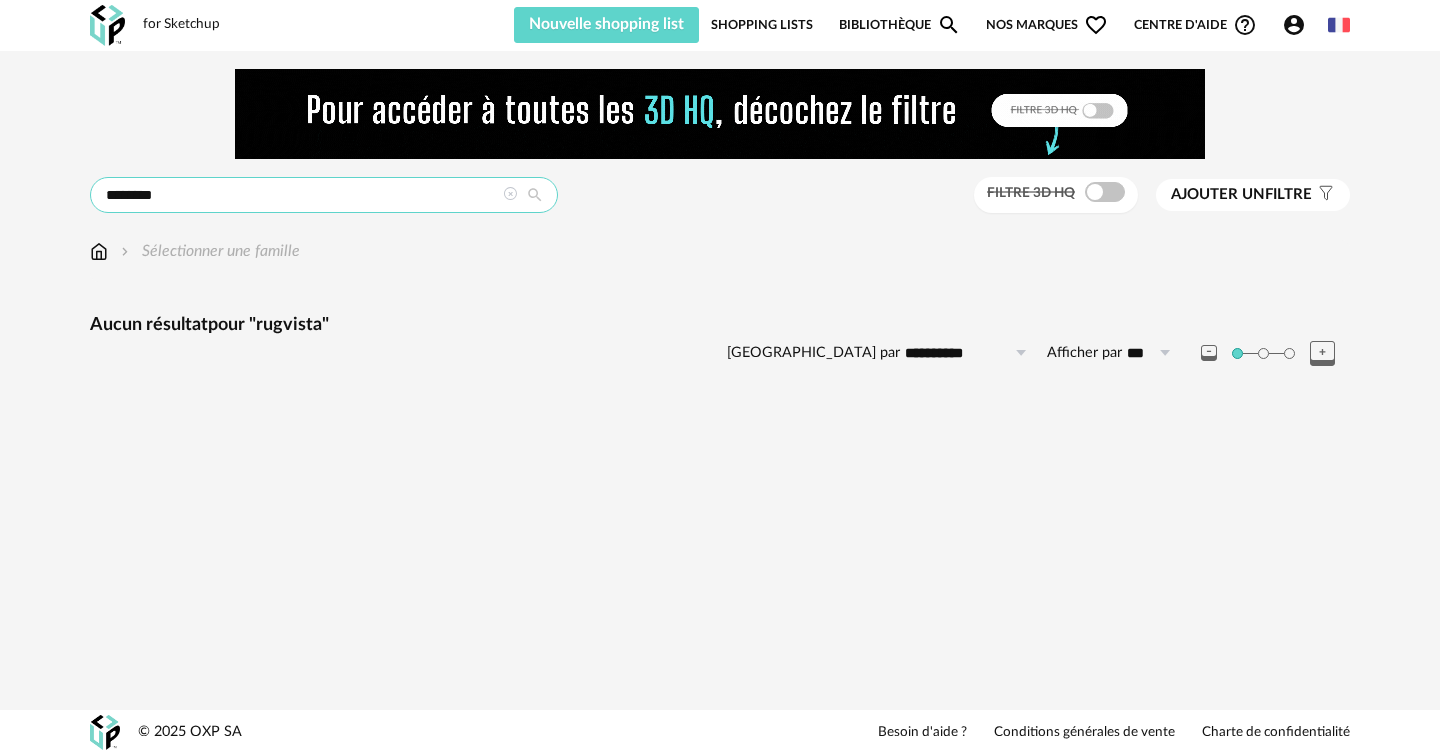 click on "**********" at bounding box center (720, 237) 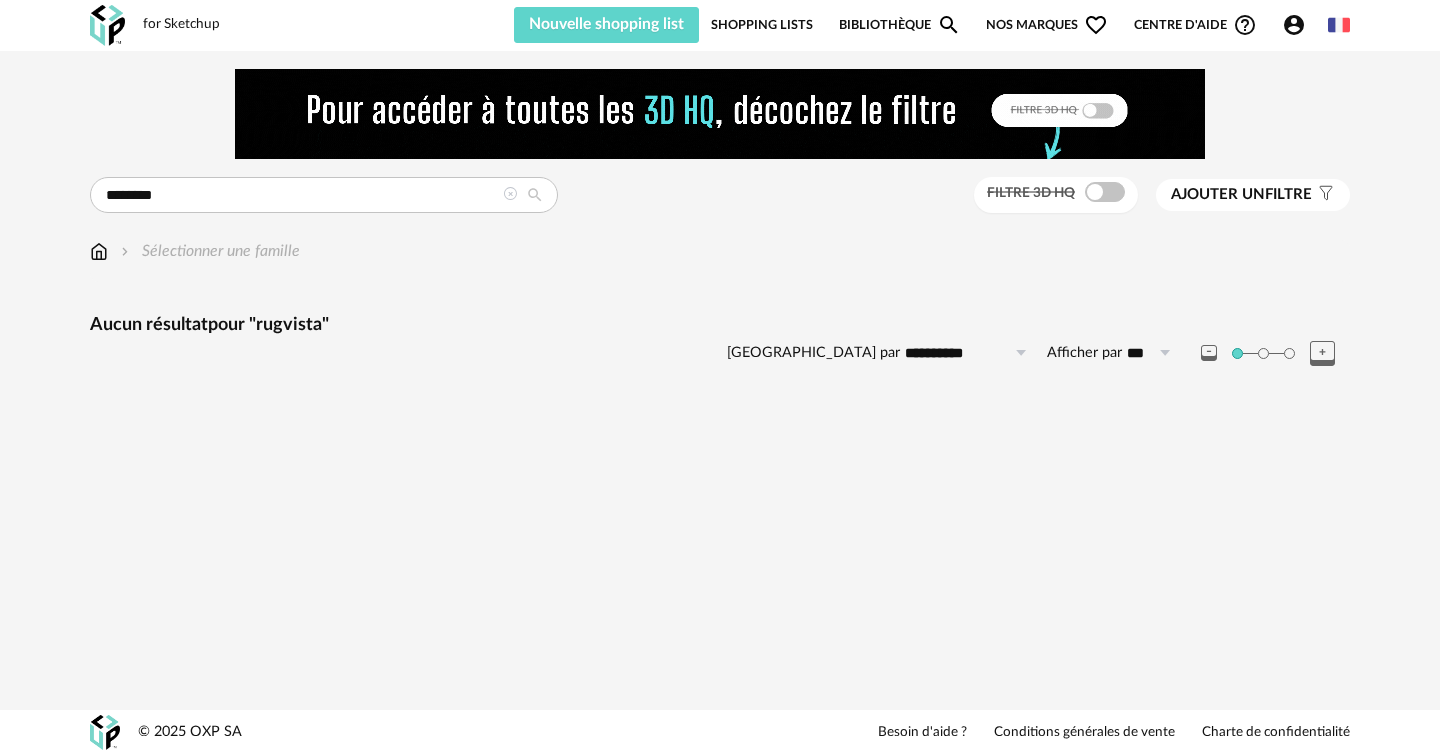click on "Nos marques Heart Outline icon" at bounding box center (1047, 25) 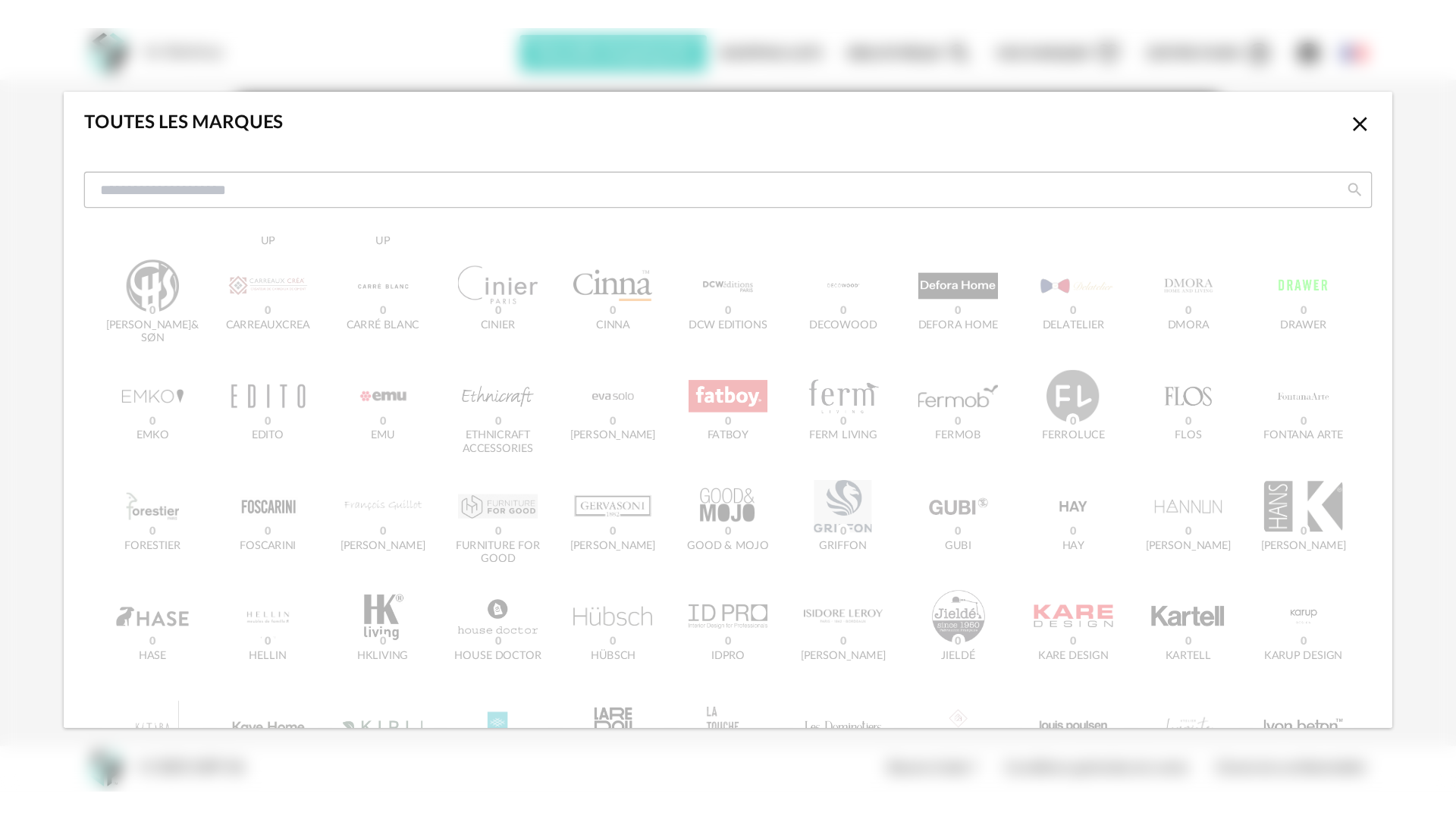 scroll, scrollTop: 245, scrollLeft: 0, axis: vertical 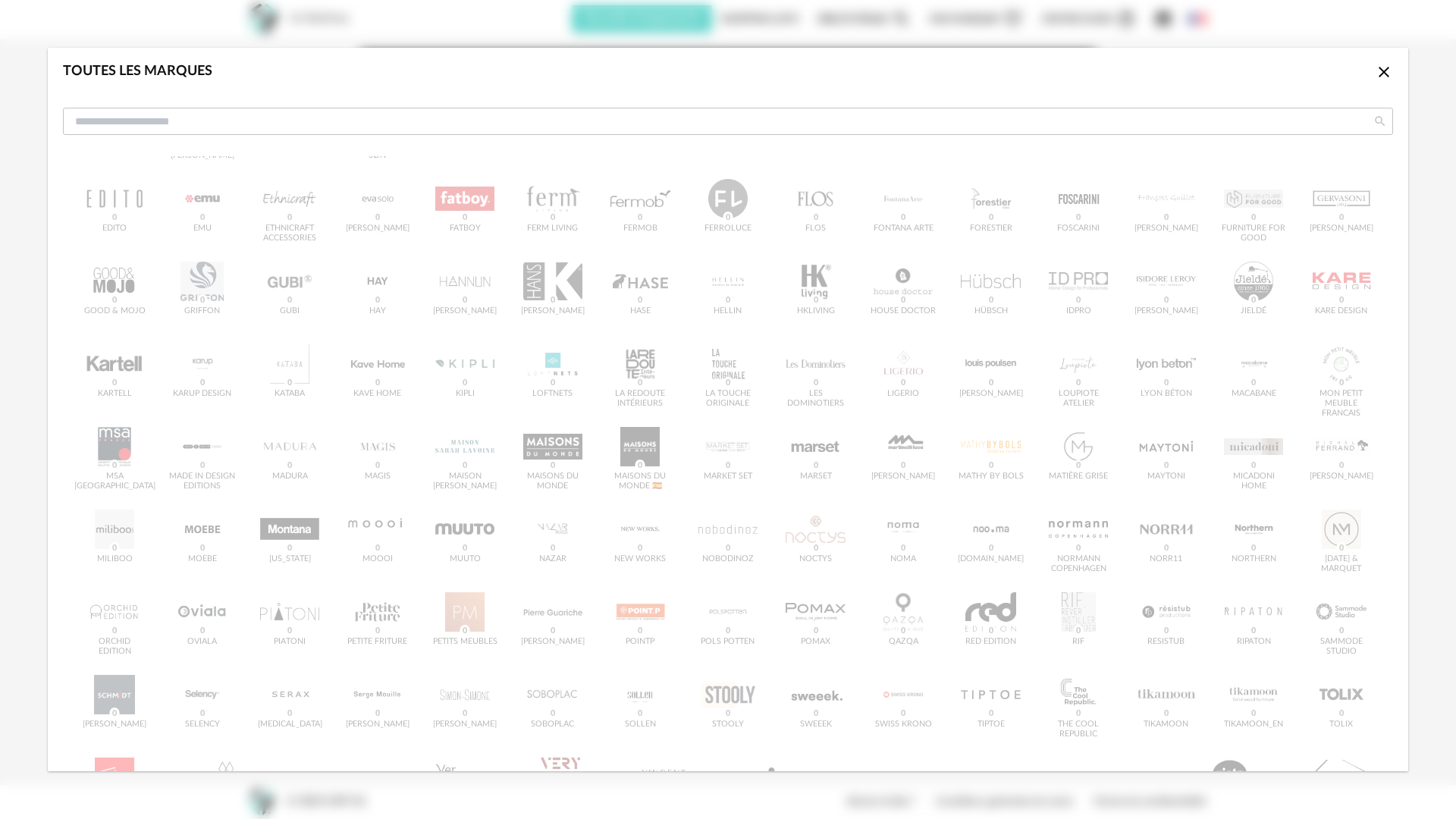 click on "&tradition
0
101 Copenhagen
0
366 Concept
0
AMPM
0
AYTM
0
Acte DECO
0
Airborne Design
0
Alinea
0
Artemide
0
Artiste La Pointe
0
Artynium
0
Atelier La Démesure
0
Atelier du Mur
0
Atticgo
0
Audo Copenhagen
0
BVpierres
0
Babel Brune
0
Baho
0
Bazar Bizar
0
Beliani
0
Belid
0
Benuta
0
Berah Getah
0
Bibliothèque de Carrelages UP
0
Bibliothèque de Parquets UP
0
Bien Fait
0
Bloomingville
0
Bobochic
0
Bolia
0
CAMIF
0
CLAIRAZUR
0
CXL by Christian Lacroix
0
Calicosy
0
Carl Hansen & Søn
0
Carreauxcrea
0
Carré Blanc
0     0" at bounding box center (728, 380) 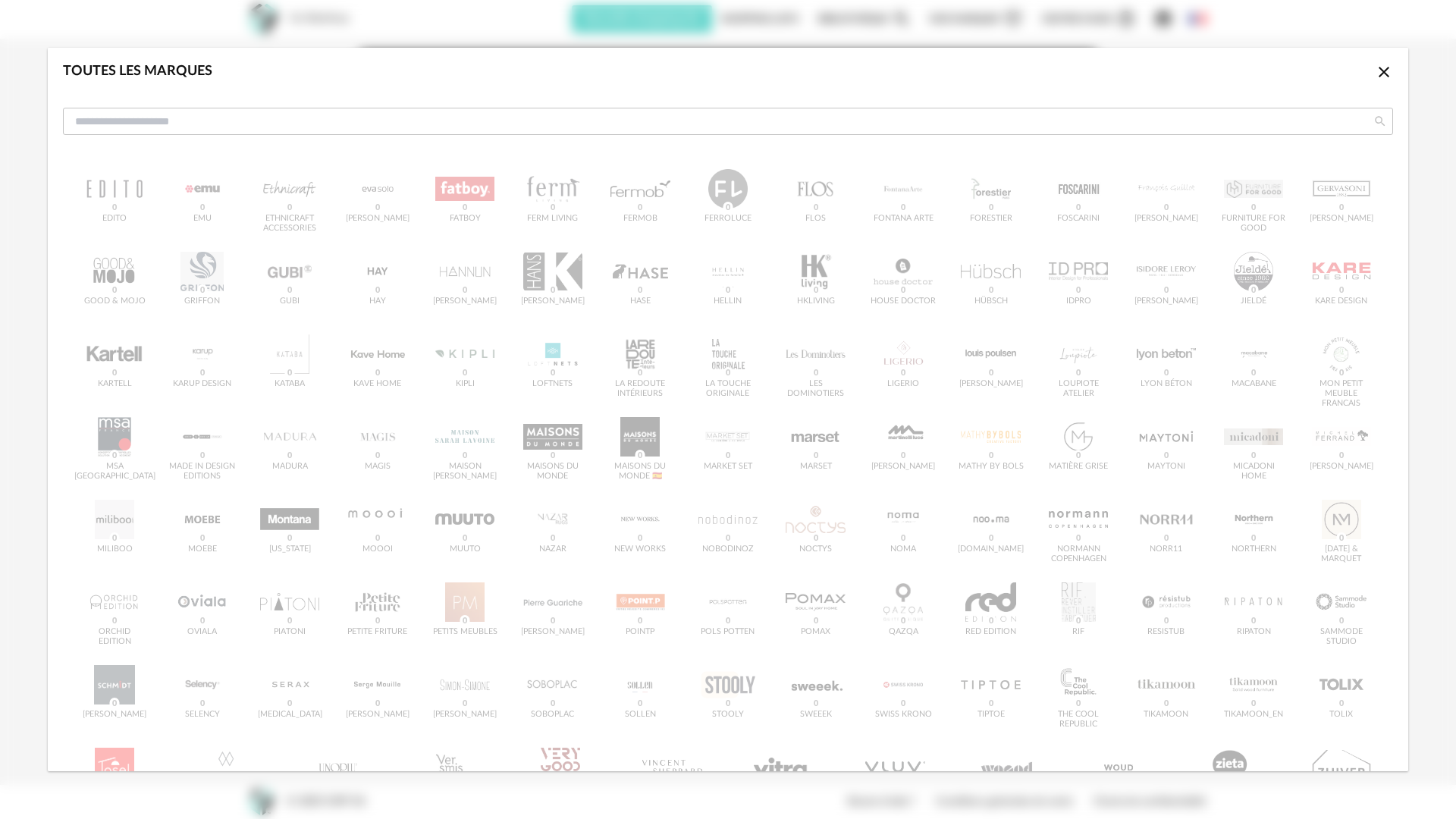 scroll, scrollTop: 238, scrollLeft: 0, axis: vertical 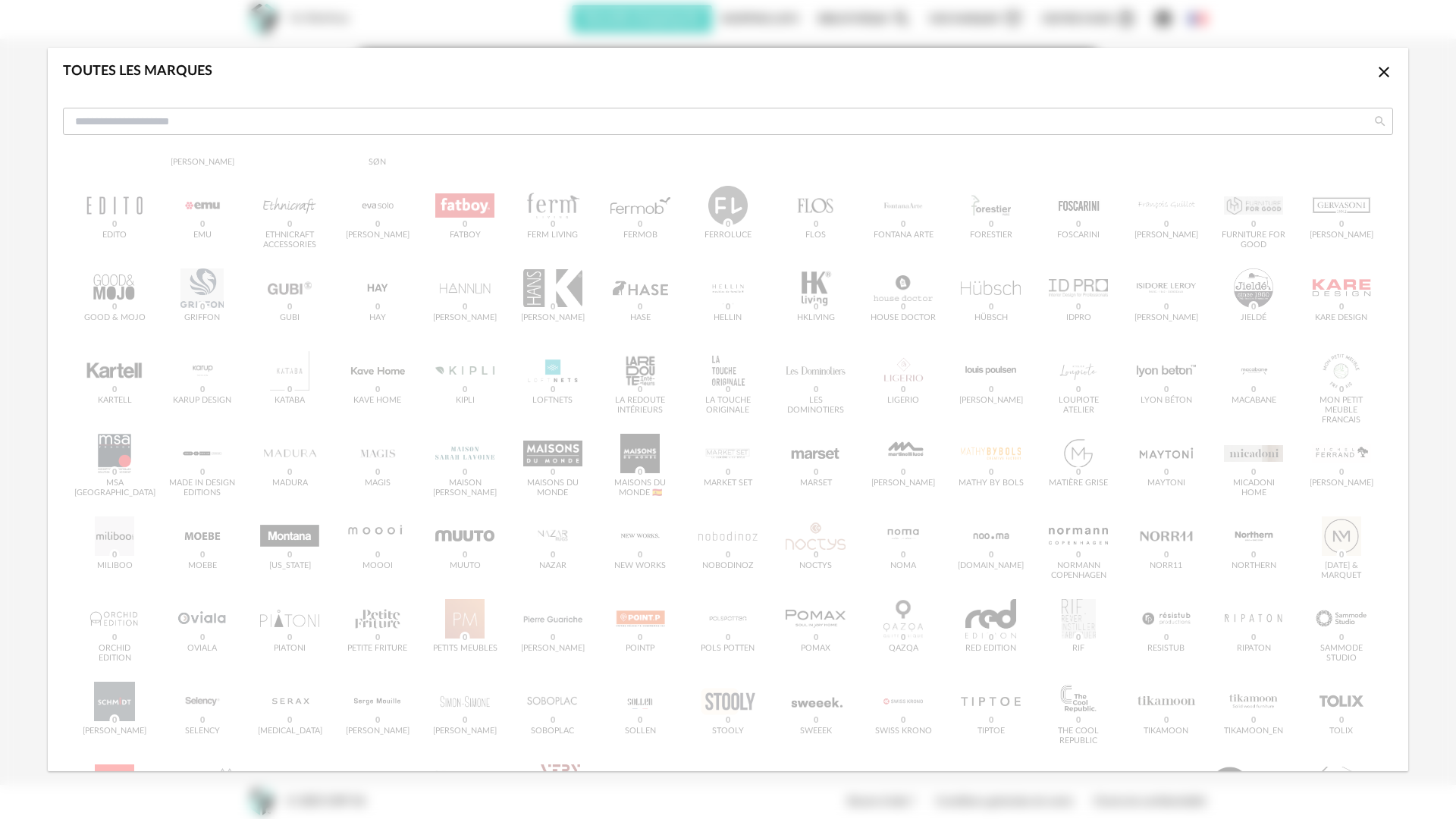 click on "&tradition
0
101 Copenhagen
0
366 Concept
0
AMPM
0
AYTM
0
Acte DECO
0
Airborne Design
0
Alinea
0
Artemide
0
Artiste La Pointe
0
Artynium
0
Atelier La Démesure
0
Atelier du Mur
0
Atticgo
0
Audo Copenhagen
0
BVpierres
0
Babel Brune
0
Baho
0
Bazar Bizar
0
Beliani
0
Belid
0
Benuta
0
Berah Getah
0
Bibliothèque de Carrelages UP
0
Bibliothèque de Parquets UP
0
Bien Fait
0
Bloomingville
0
Bobochic
0
Bolia
0
CAMIF
0
CLAIRAZUR
0
CXL by Christian Lacroix
0
Calicosy
0
Carl Hansen & Søn
0
Carreauxcrea
0
Carré Blanc
0     0" at bounding box center [728, 387] 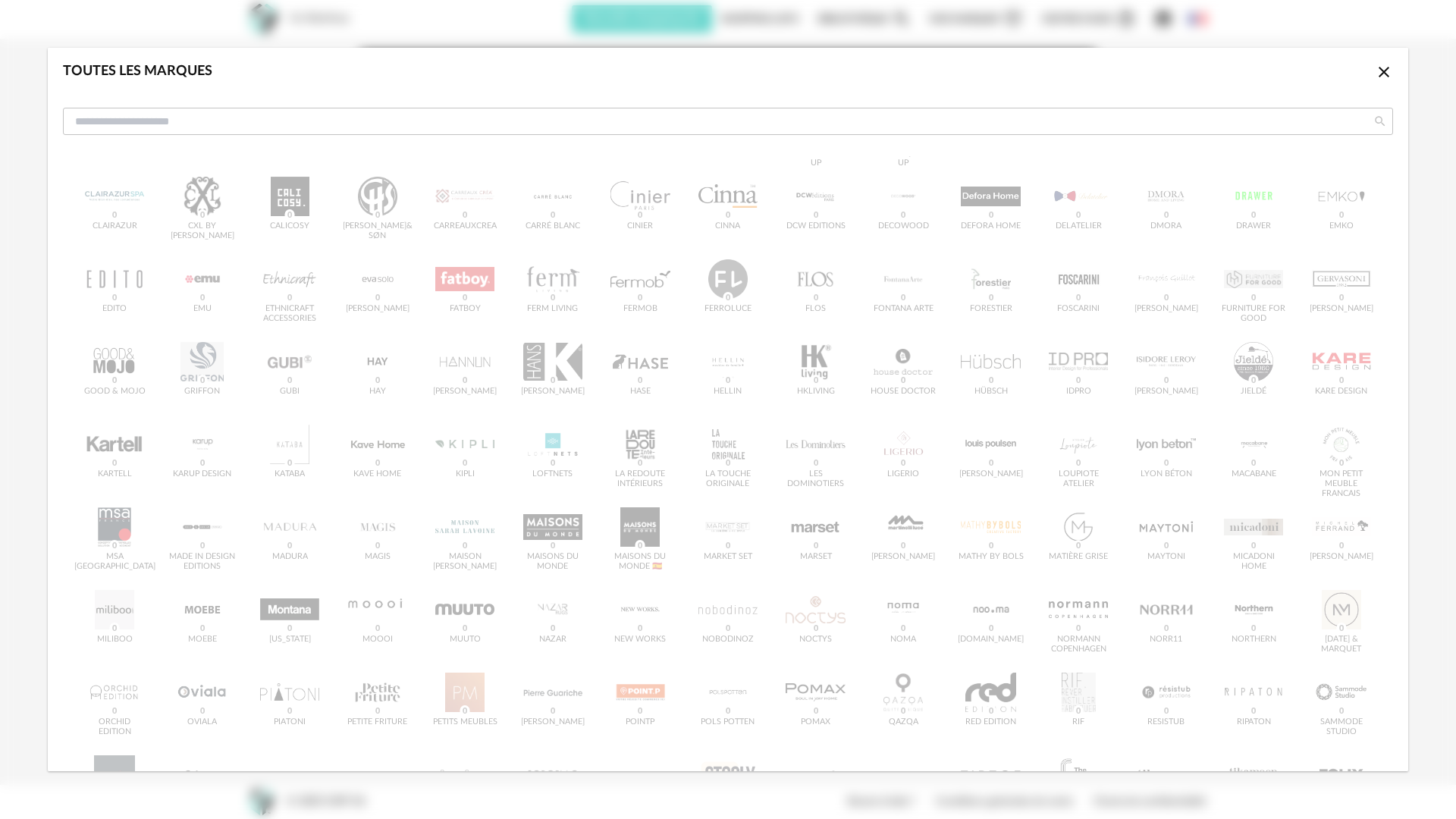 scroll, scrollTop: 136, scrollLeft: 0, axis: vertical 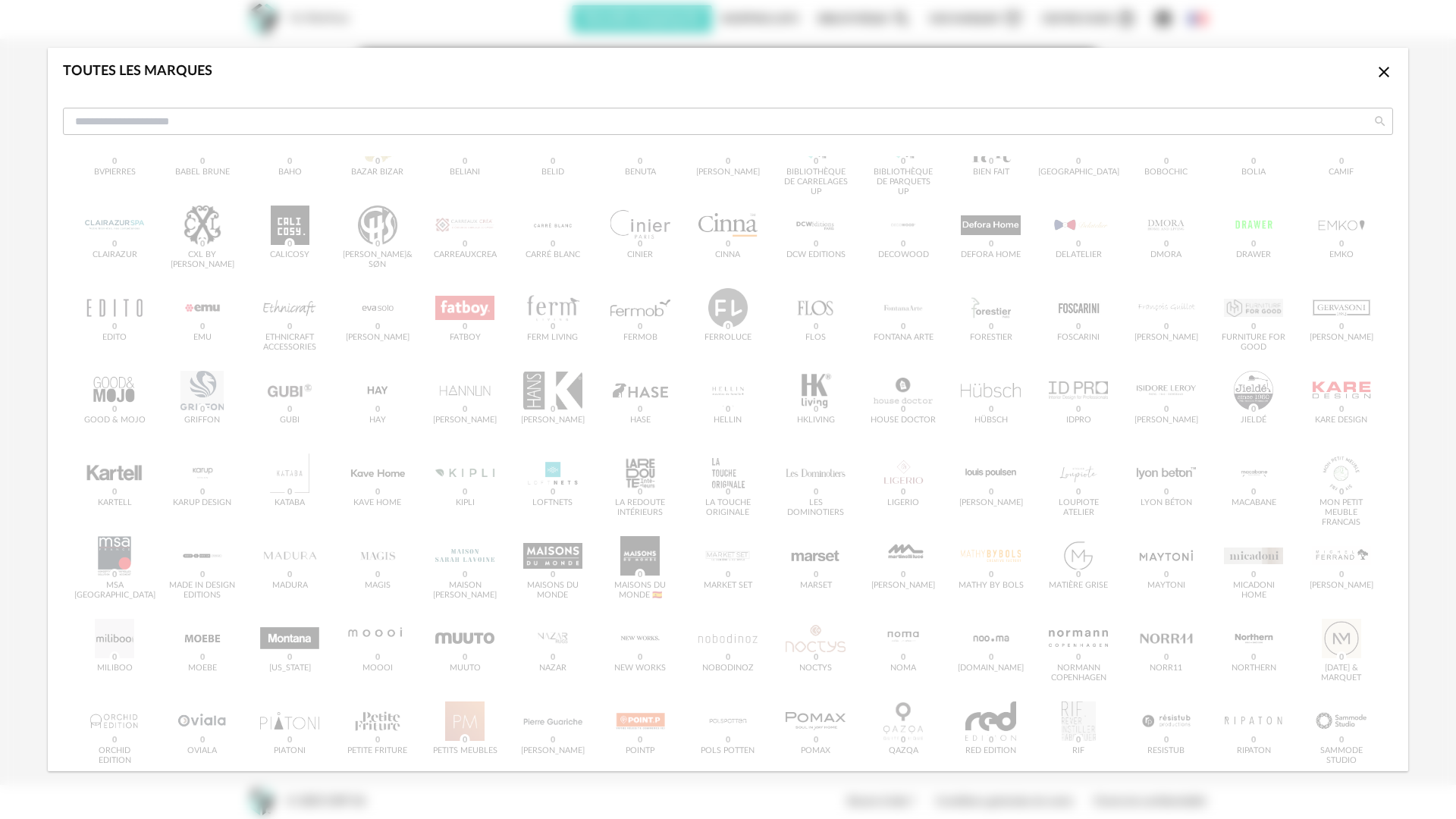 click on "&tradition
0
101 Copenhagen
0
366 Concept
0
AMPM
0
AYTM
0
Acte DECO
0
Airborne Design
0
Alinea
0
Artemide
0
Artiste La Pointe
0
Artynium
0
Atelier La Démesure
0
Atelier du Mur
0
Atticgo
0
Audo Copenhagen
0
BVpierres
0
Babel Brune
0
Baho
0
Bazar Bizar
0
Beliani
0
Belid
0
Benuta
0
Berah Getah
0
Bibliothèque de Carrelages UP
0
Bibliothèque de Parquets UP
0
Bien Fait
0
Bloomingville
0
Bobochic
0
Bolia
0
CAMIF
0
CLAIRAZUR
0
CXL by Christian Lacroix
0
Calicosy
0
Carl Hansen & Søn
0
Carreauxcrea
0
Carré Blanc
0     0" at bounding box center [728, 489] 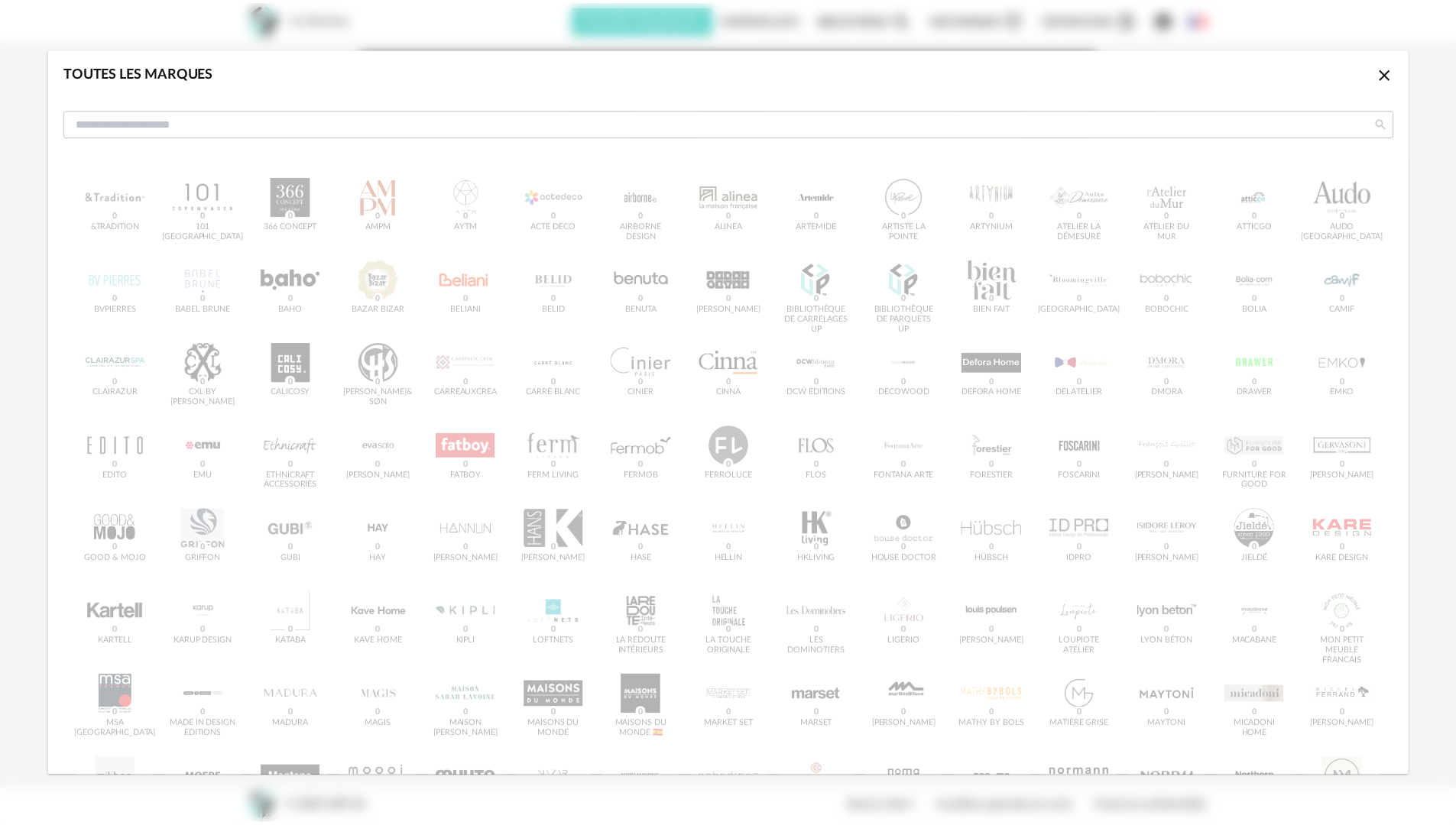 scroll, scrollTop: 0, scrollLeft: 0, axis: both 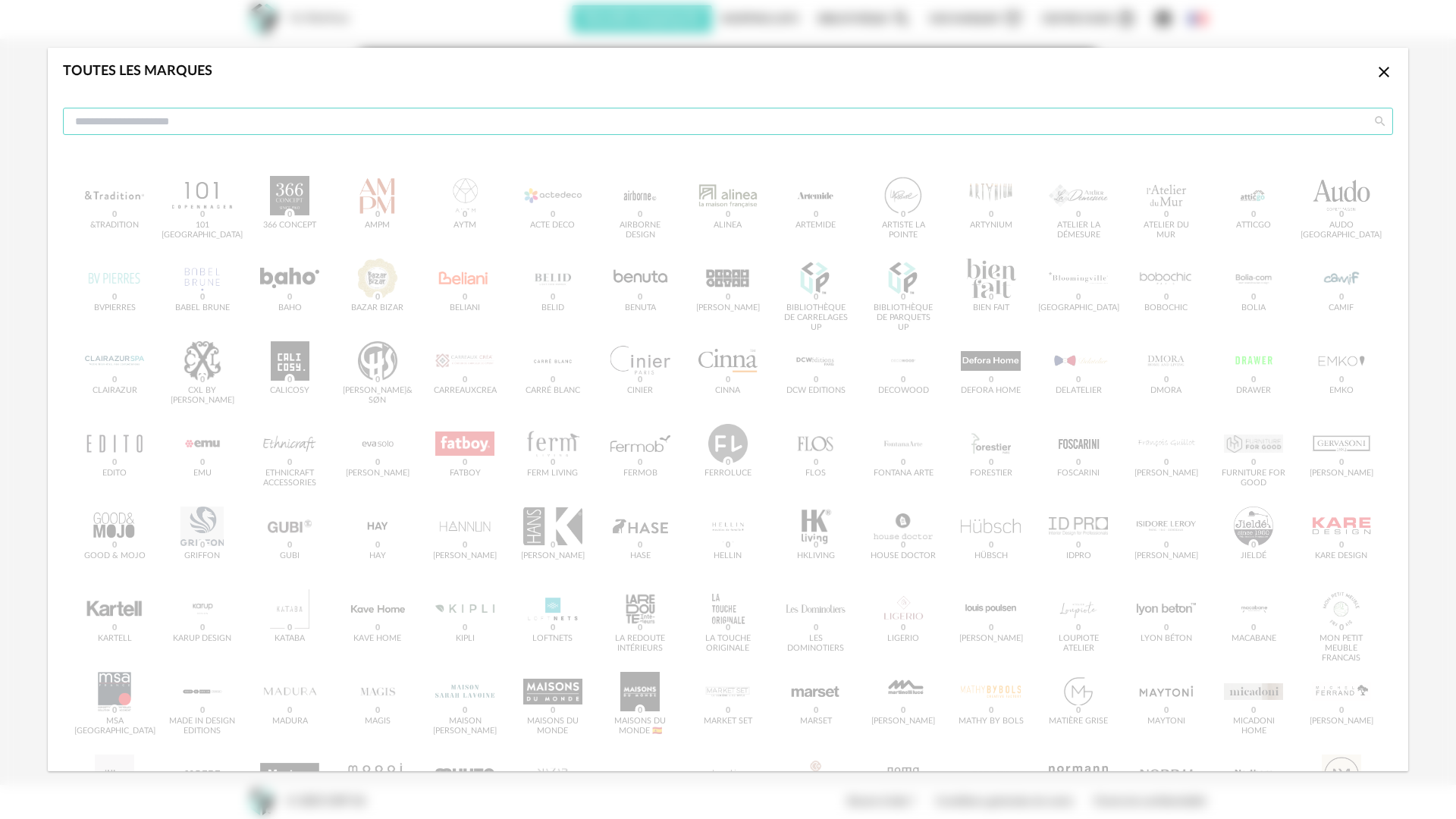 click at bounding box center [728, 121] 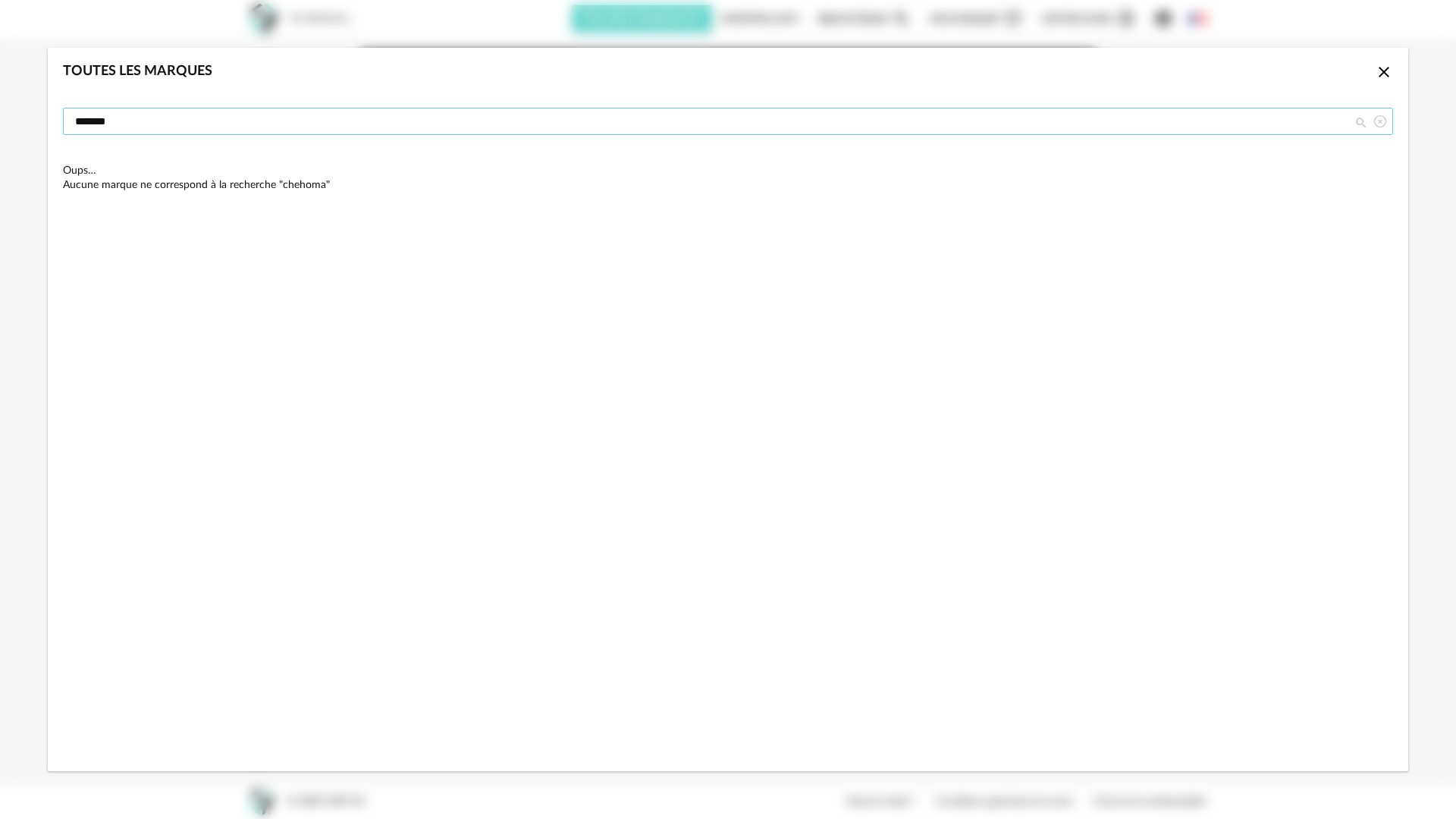 type on "*******" 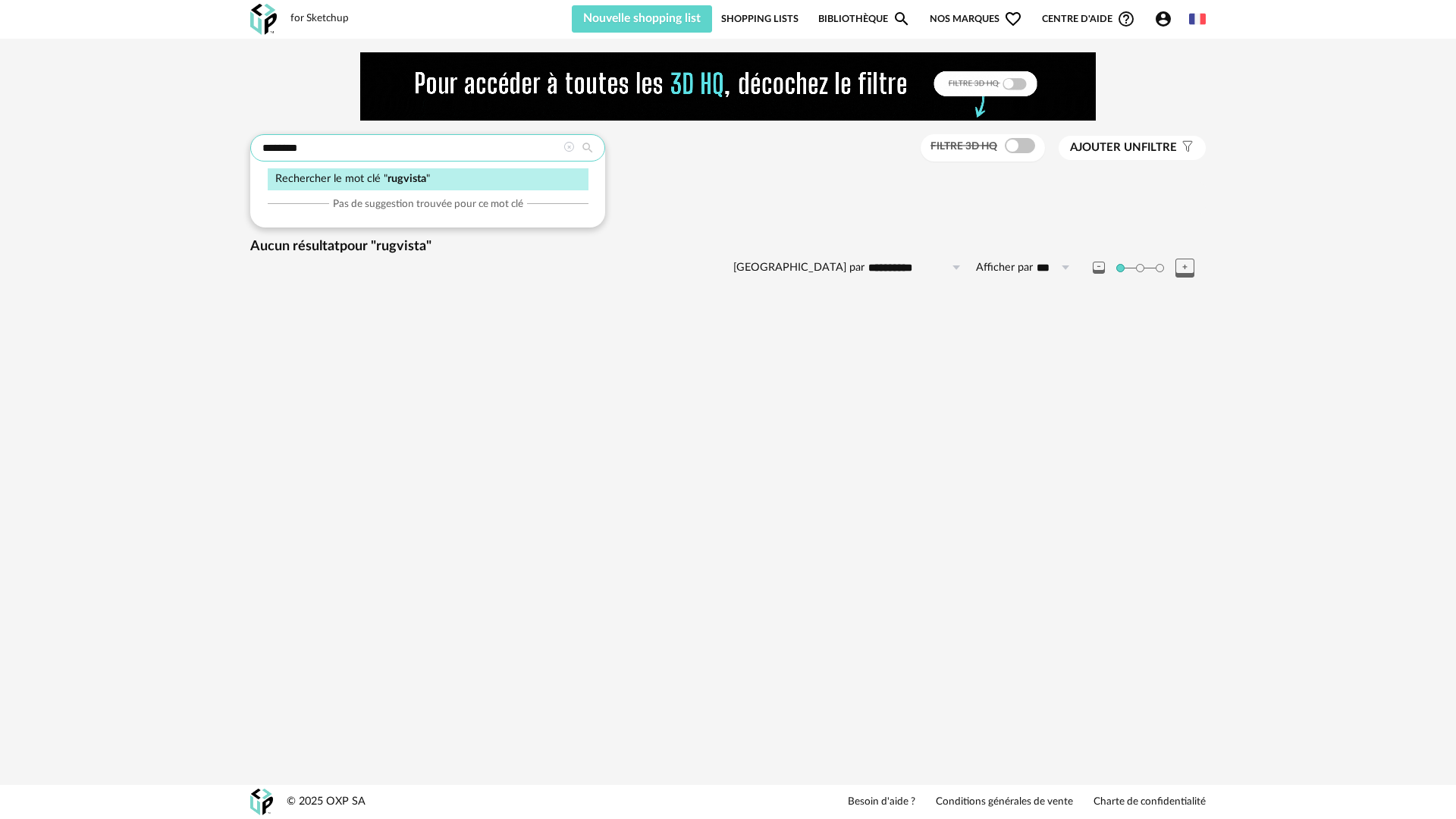 drag, startPoint x: 407, startPoint y: 158, endPoint x: 189, endPoint y: 149, distance: 218.1857 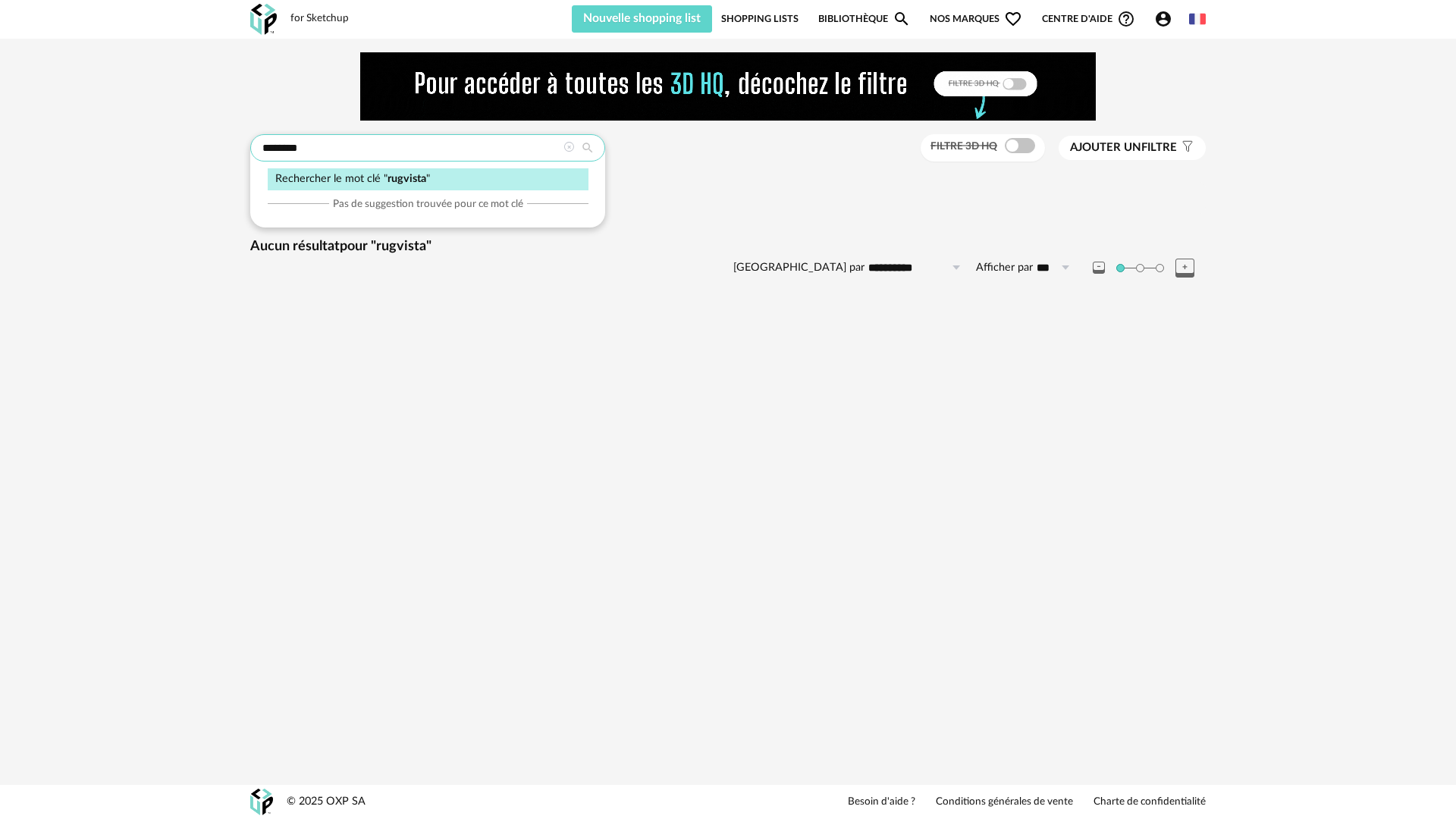 click on "**********" at bounding box center [728, 180] 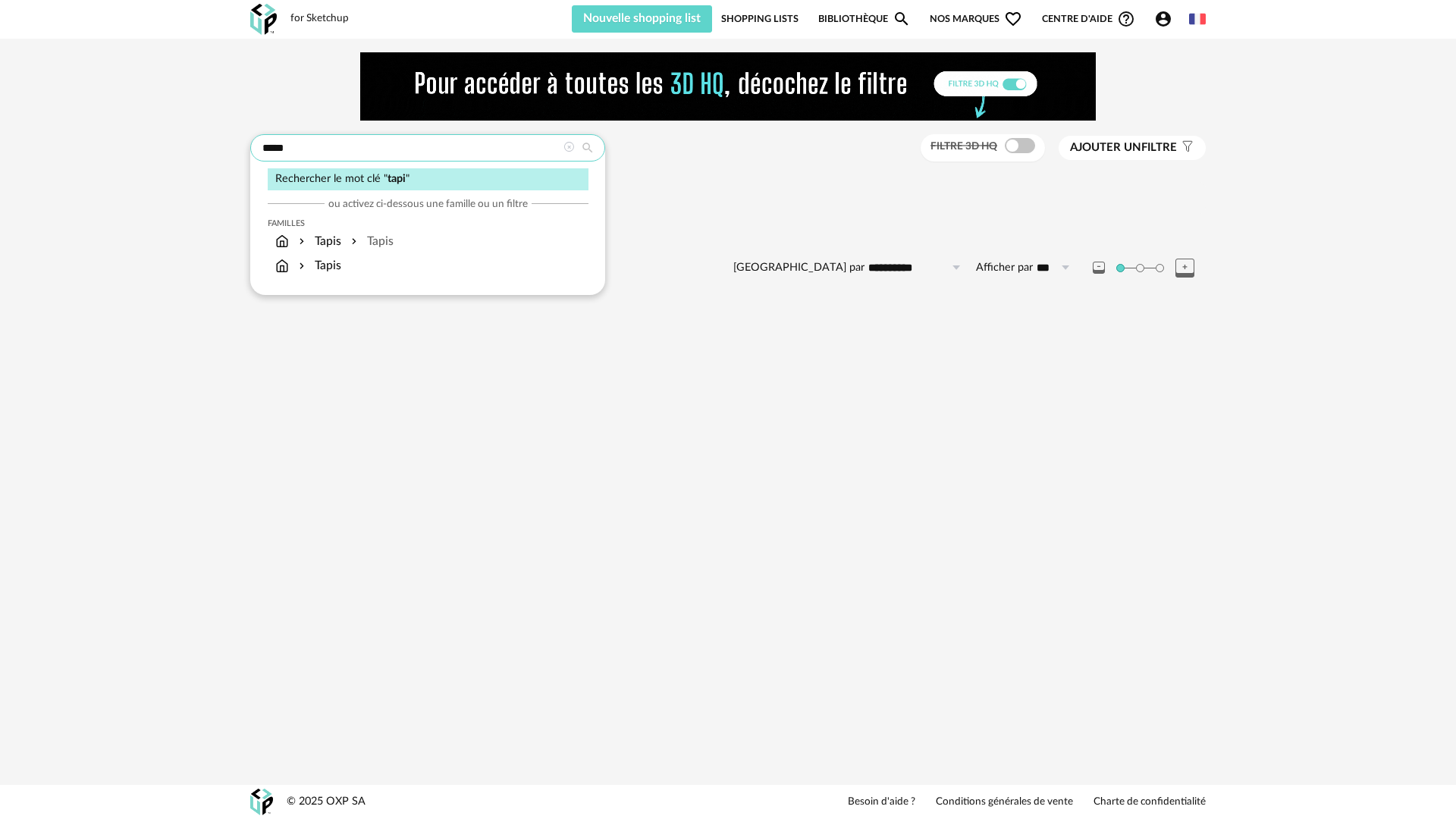 type on "*****" 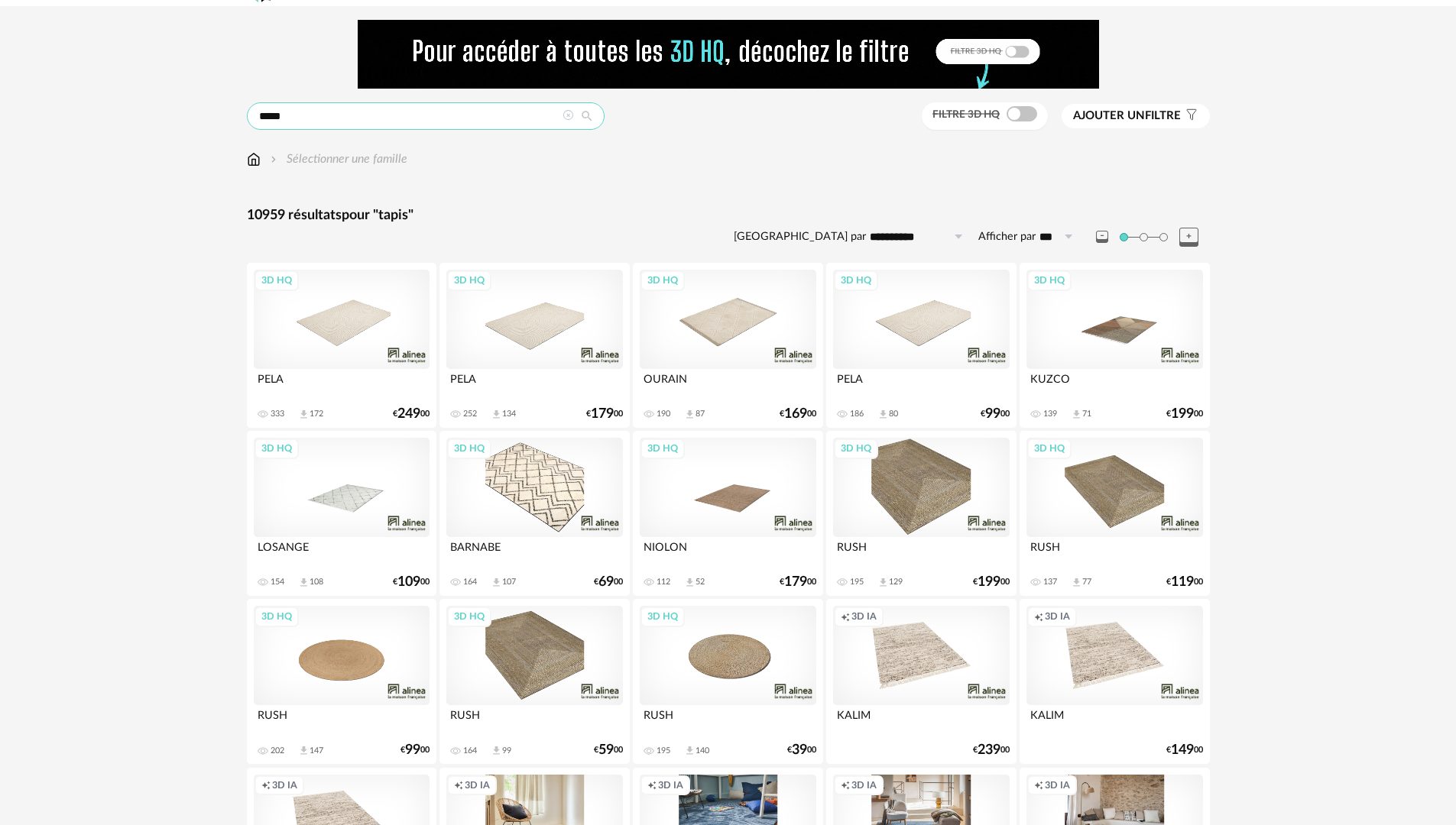 scroll, scrollTop: 36, scrollLeft: 0, axis: vertical 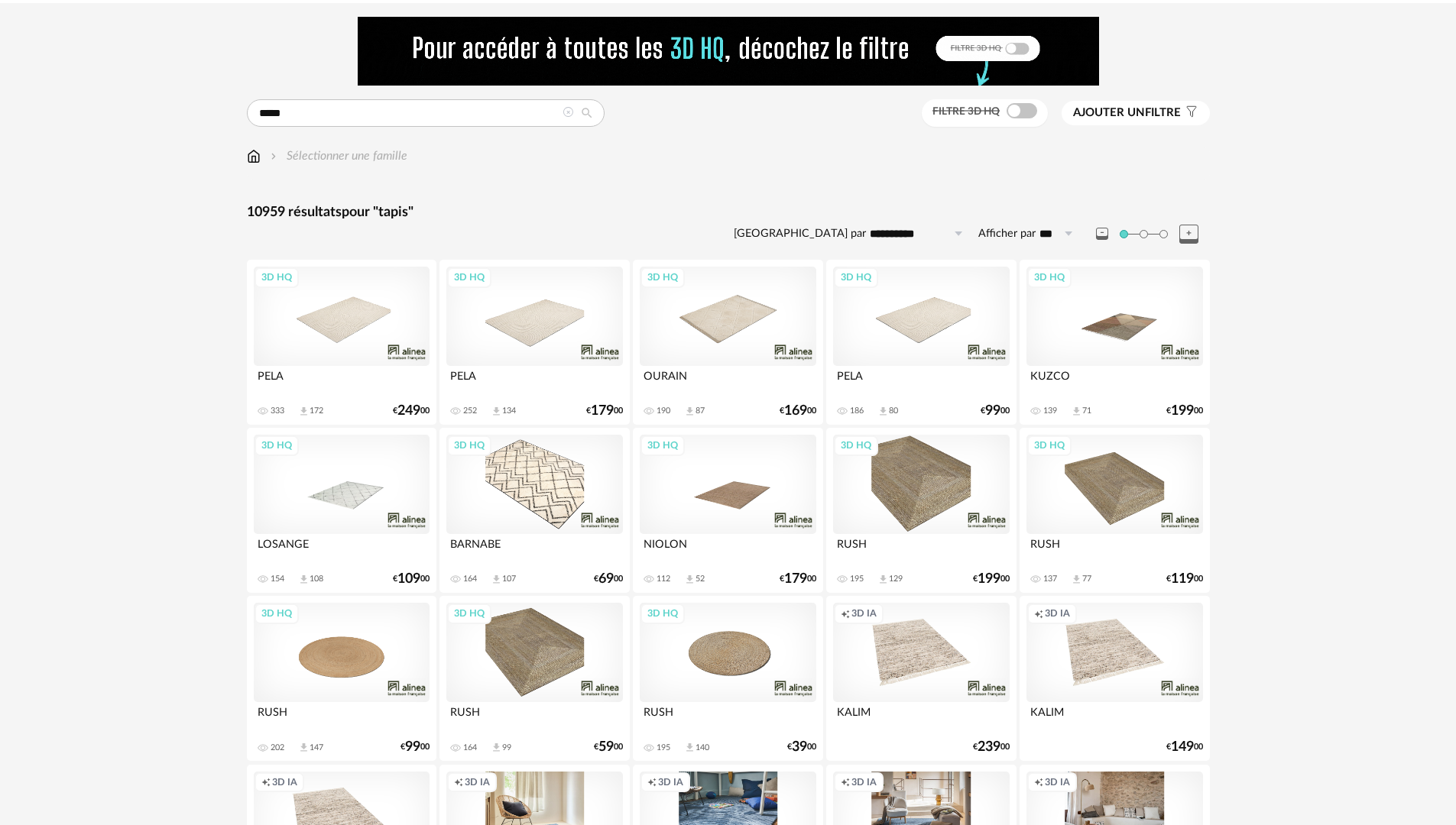 click at bounding box center (1153, 234) 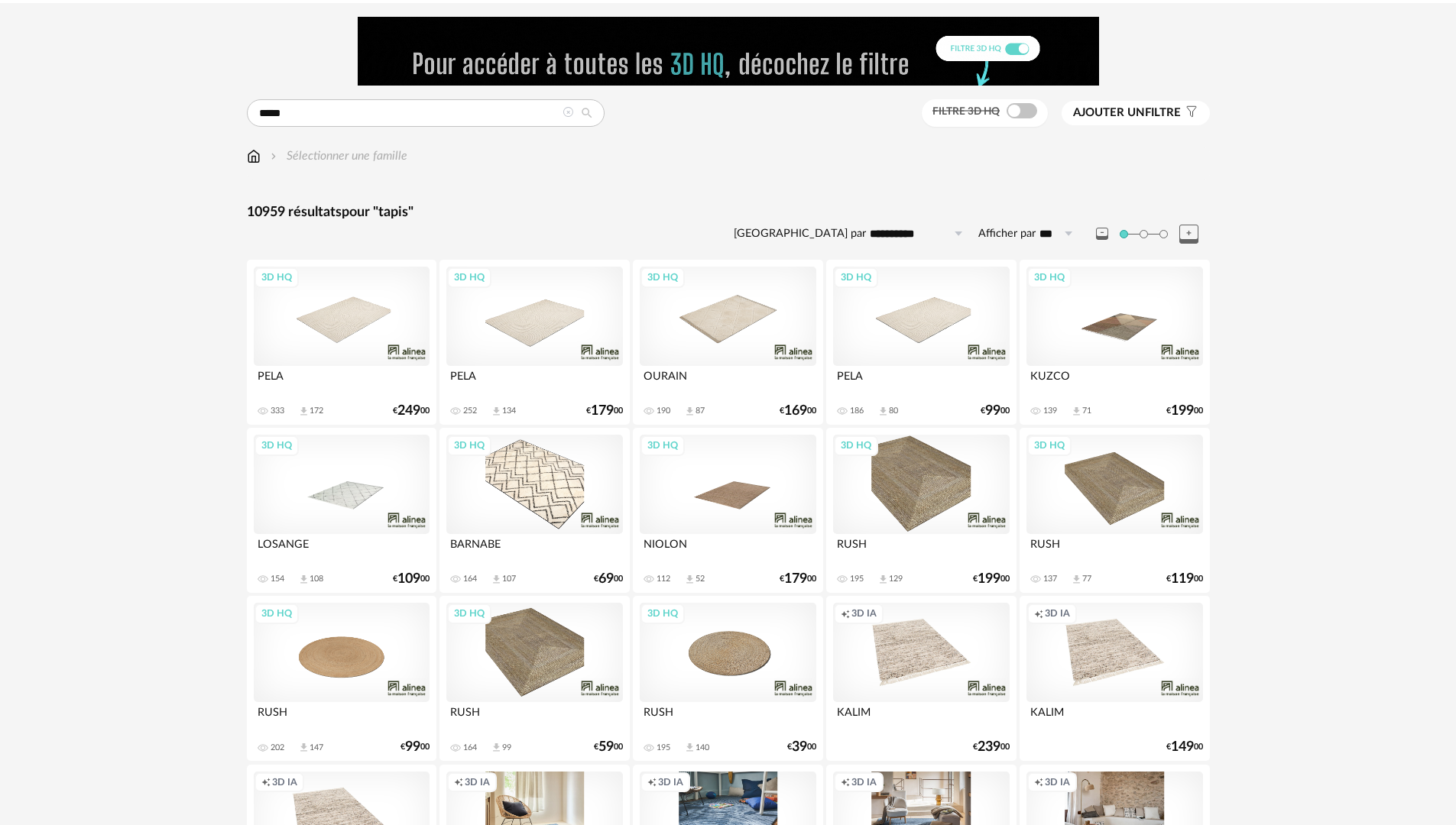 click at bounding box center (1153, 234) 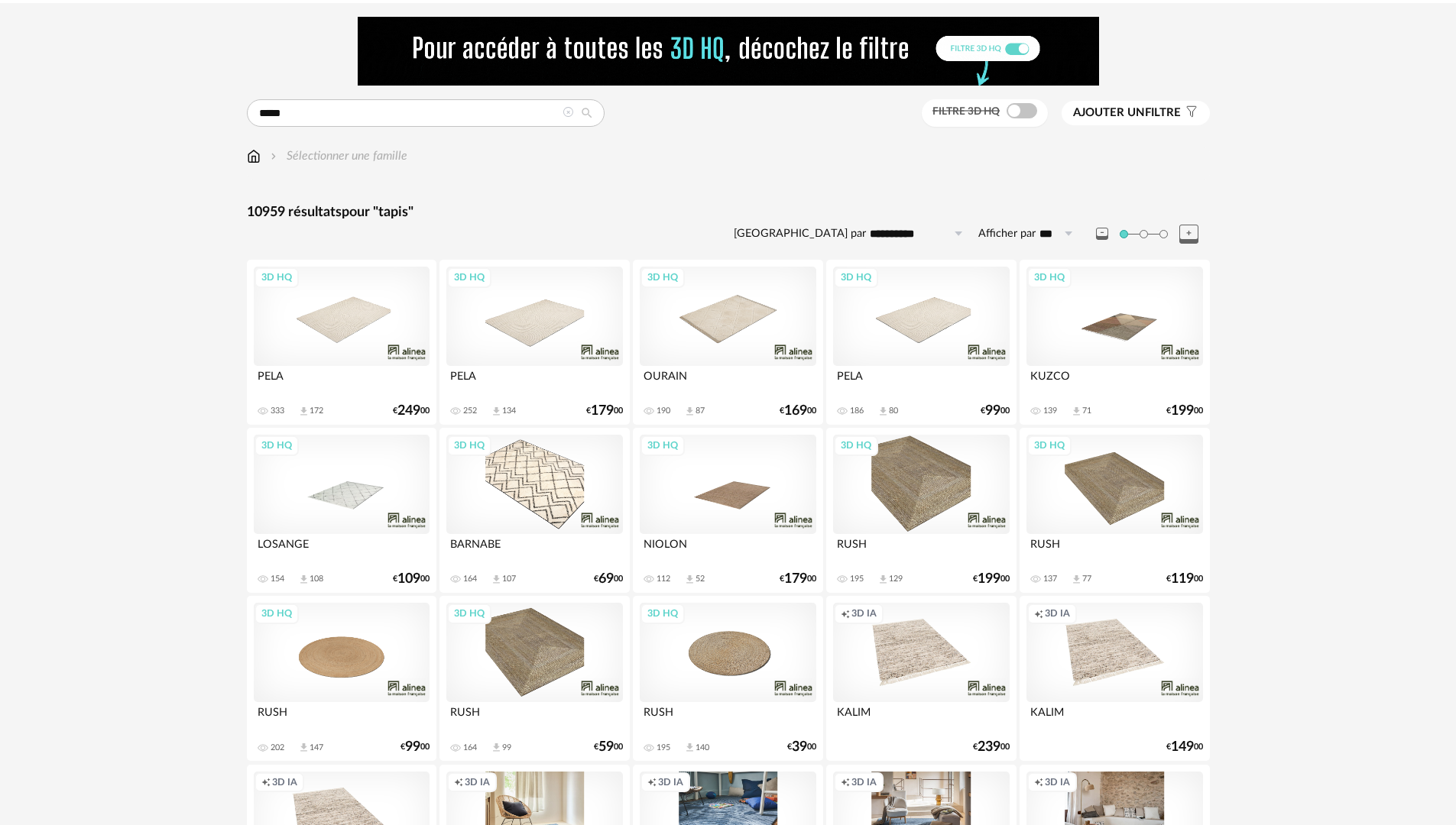 click 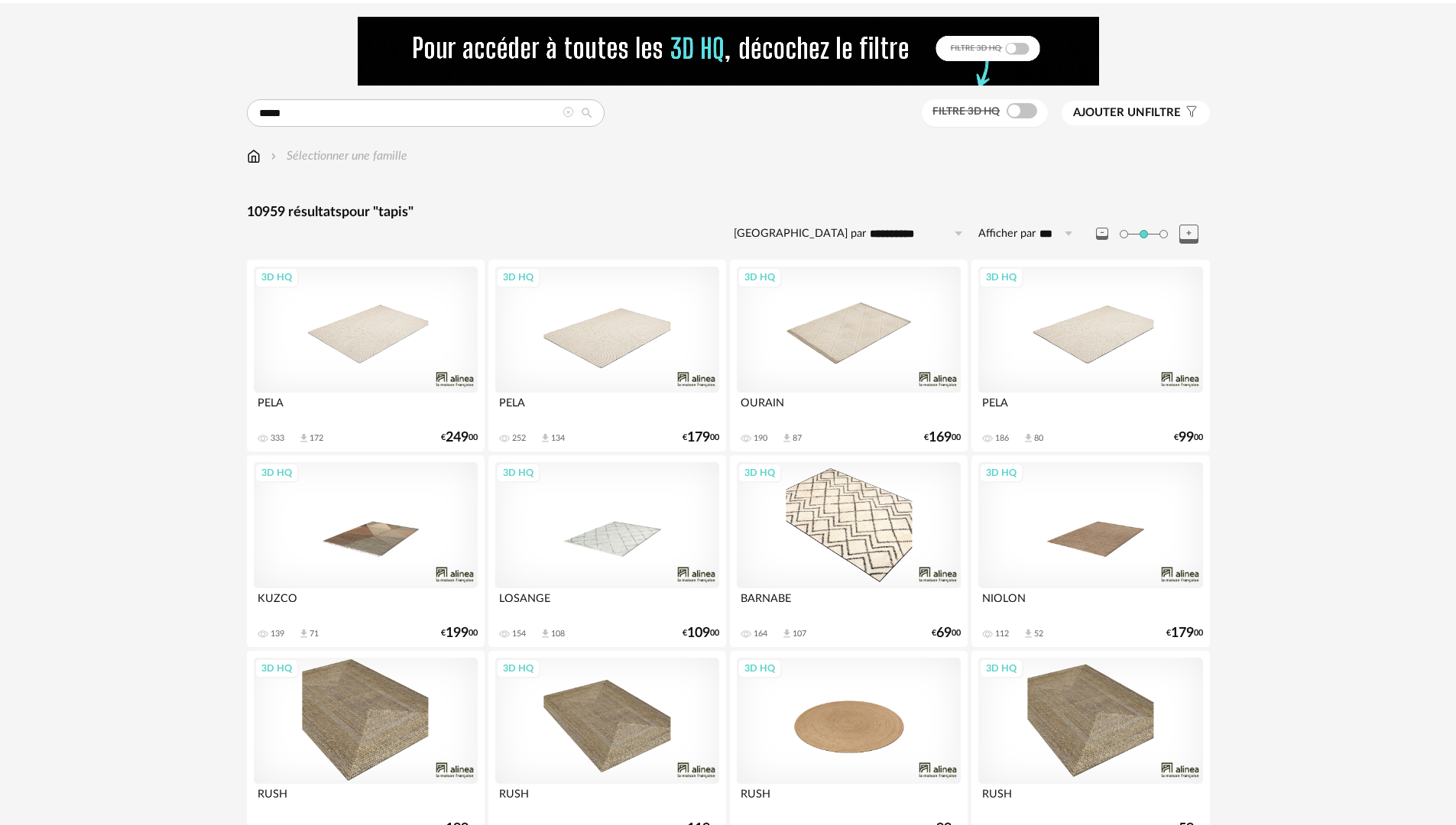 click 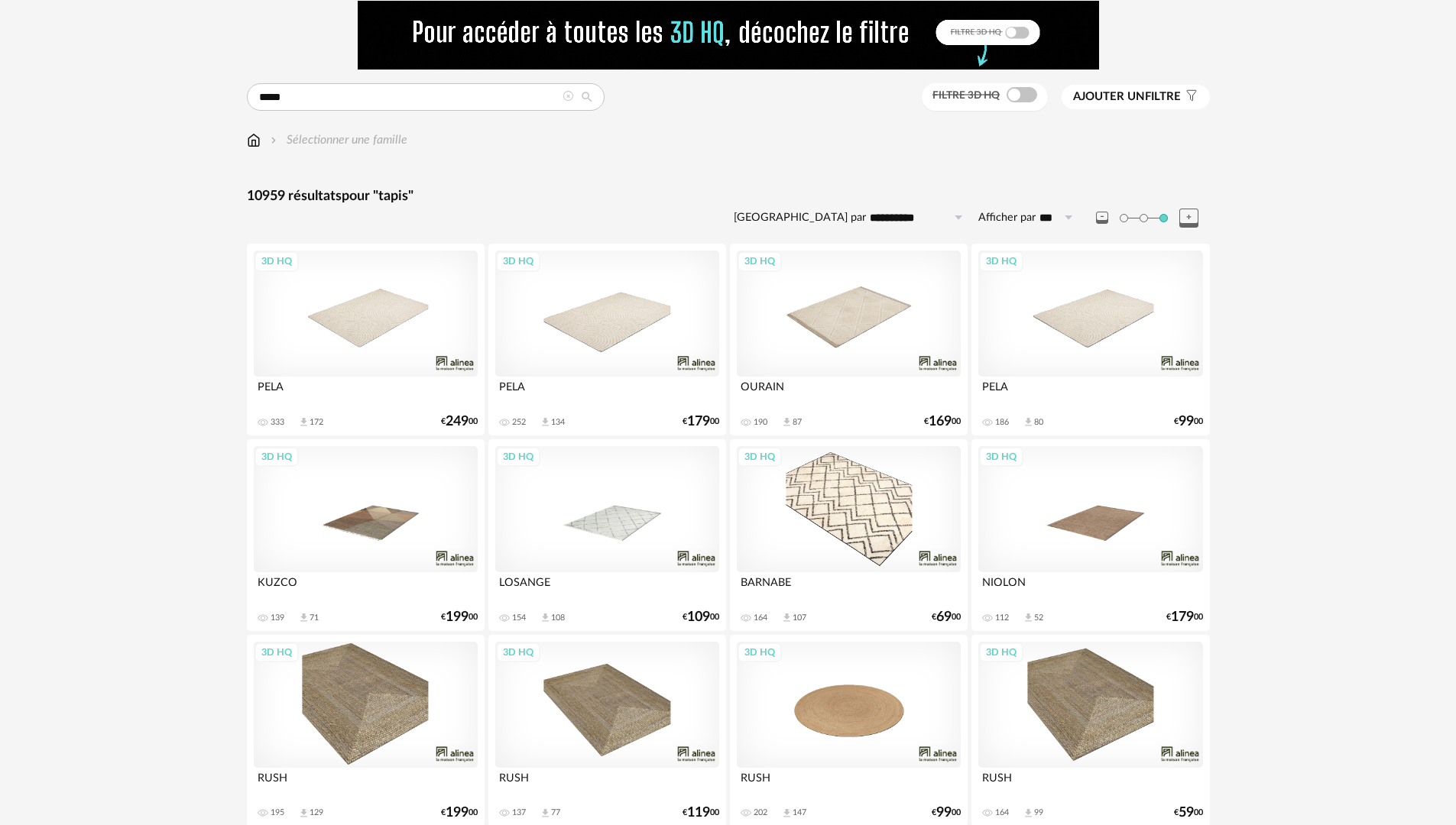 scroll, scrollTop: 0, scrollLeft: 0, axis: both 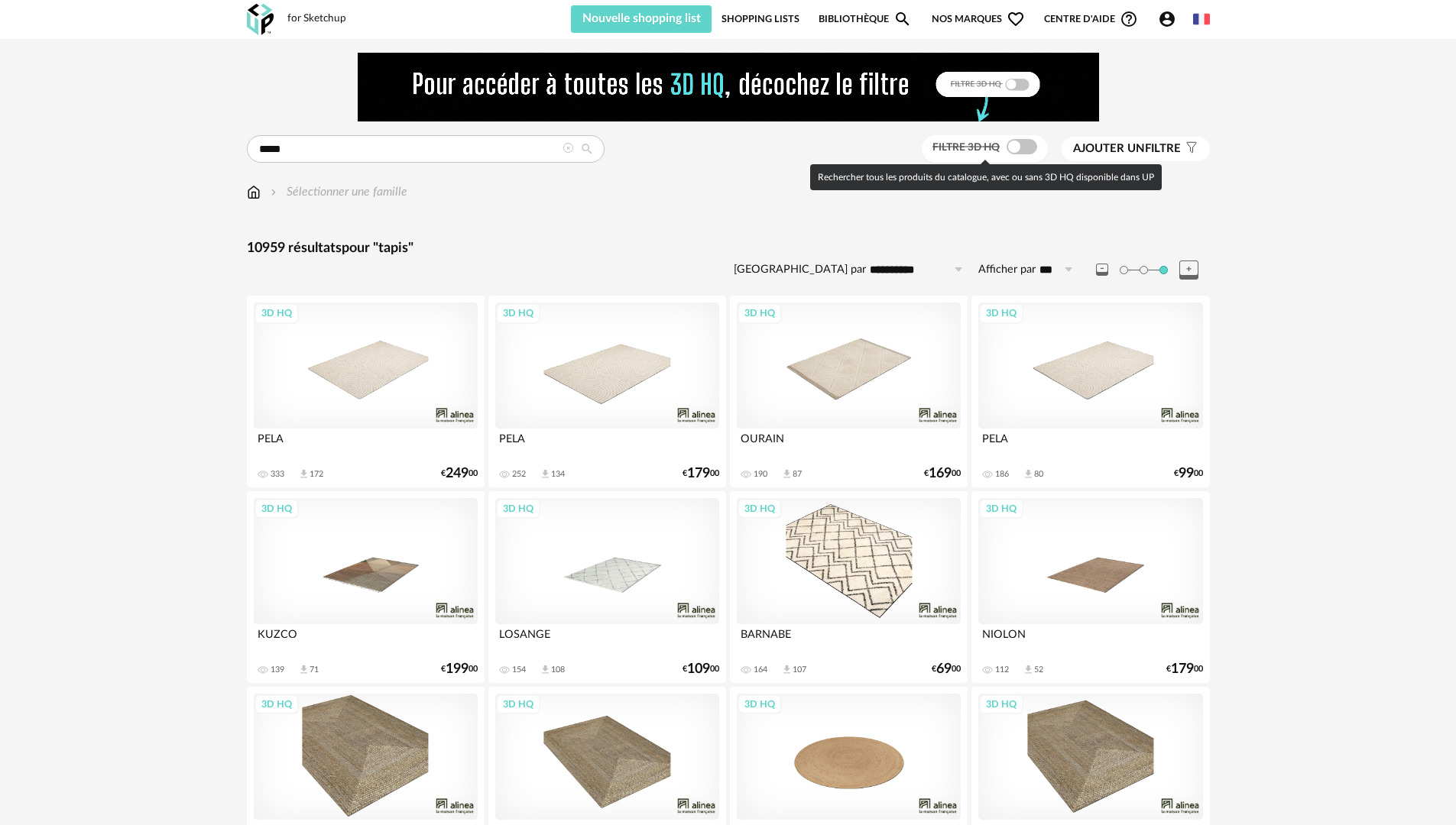 click at bounding box center [1022, 147] 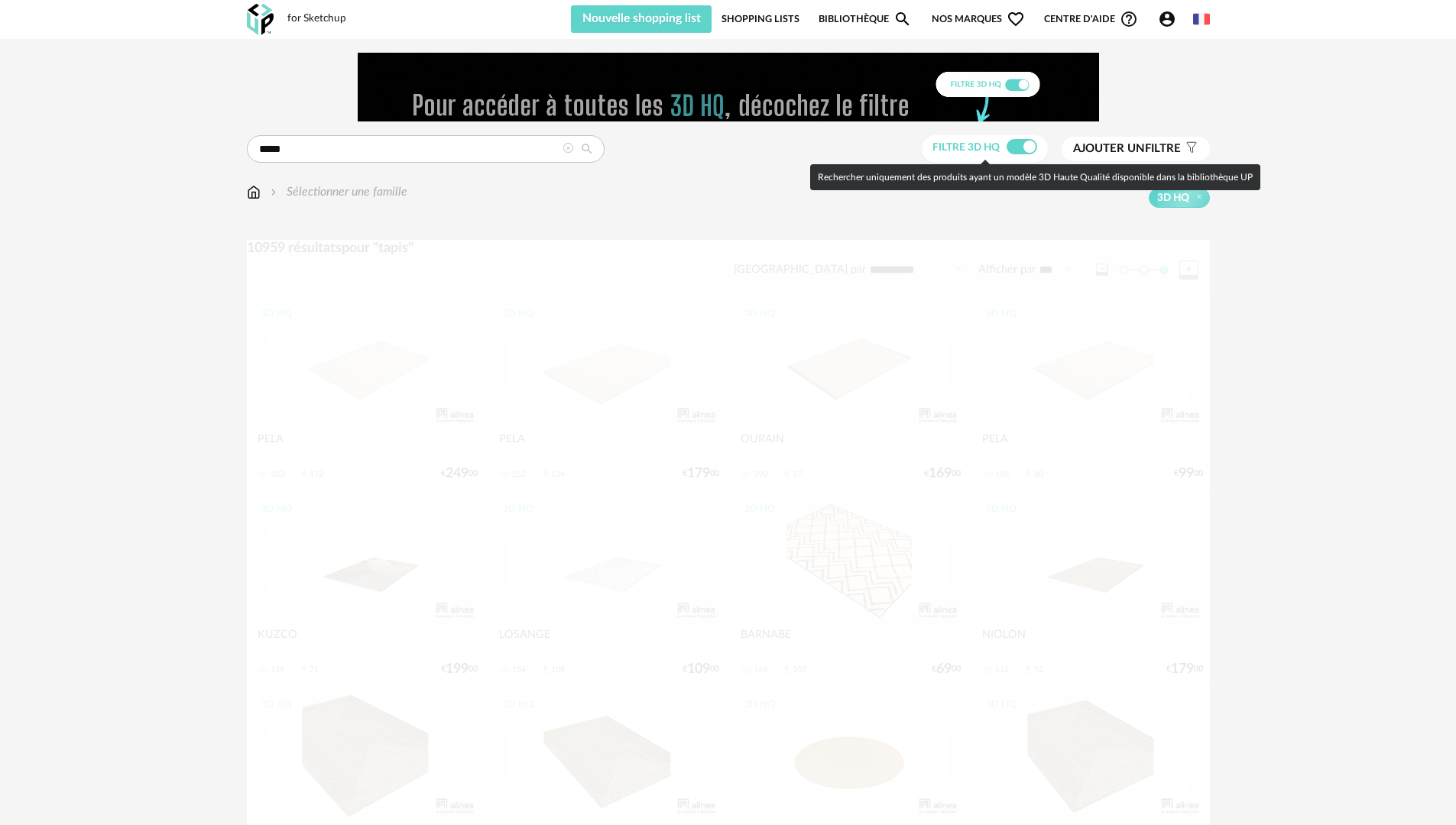 click at bounding box center (1022, 147) 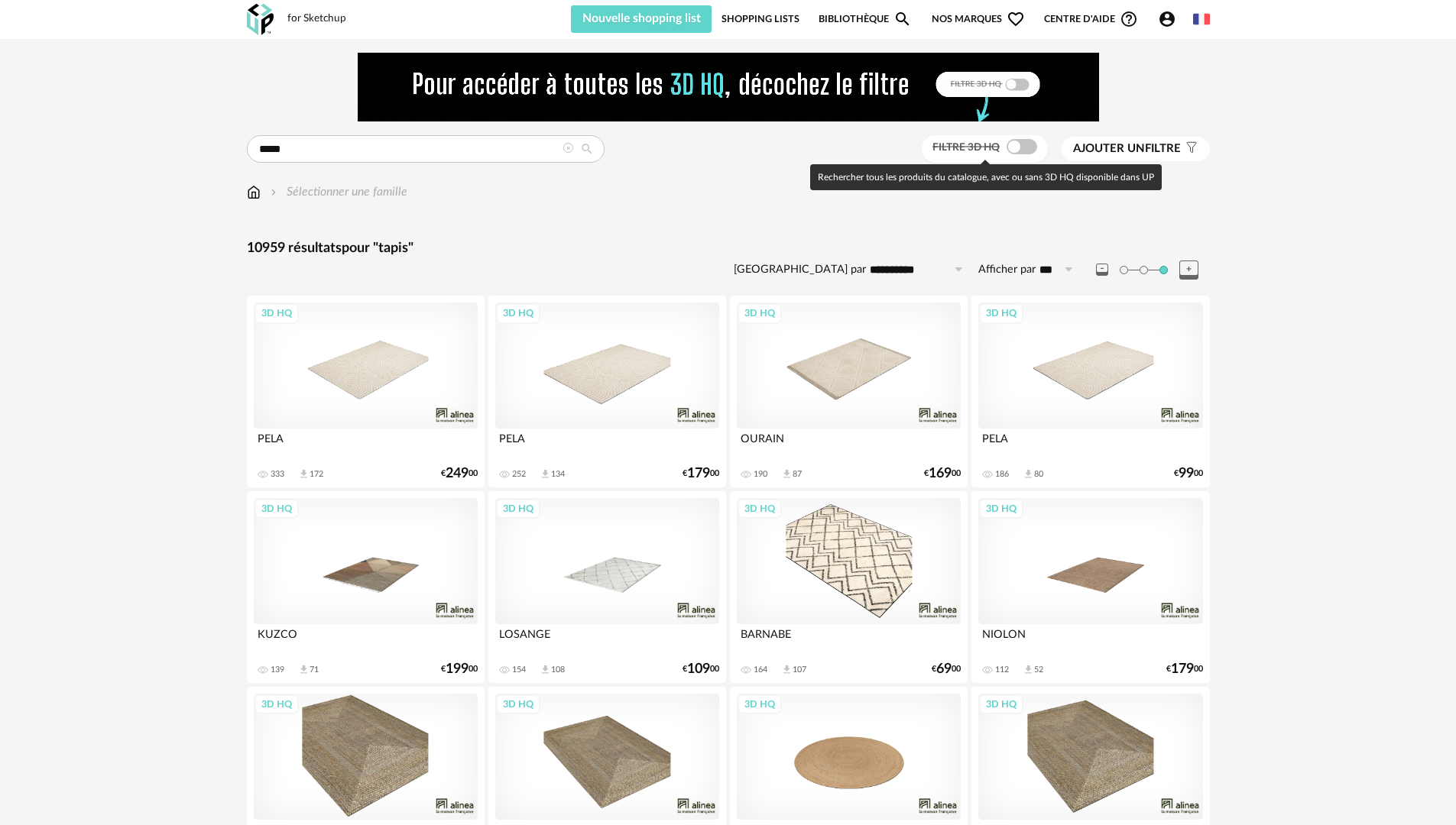 click at bounding box center (1022, 147) 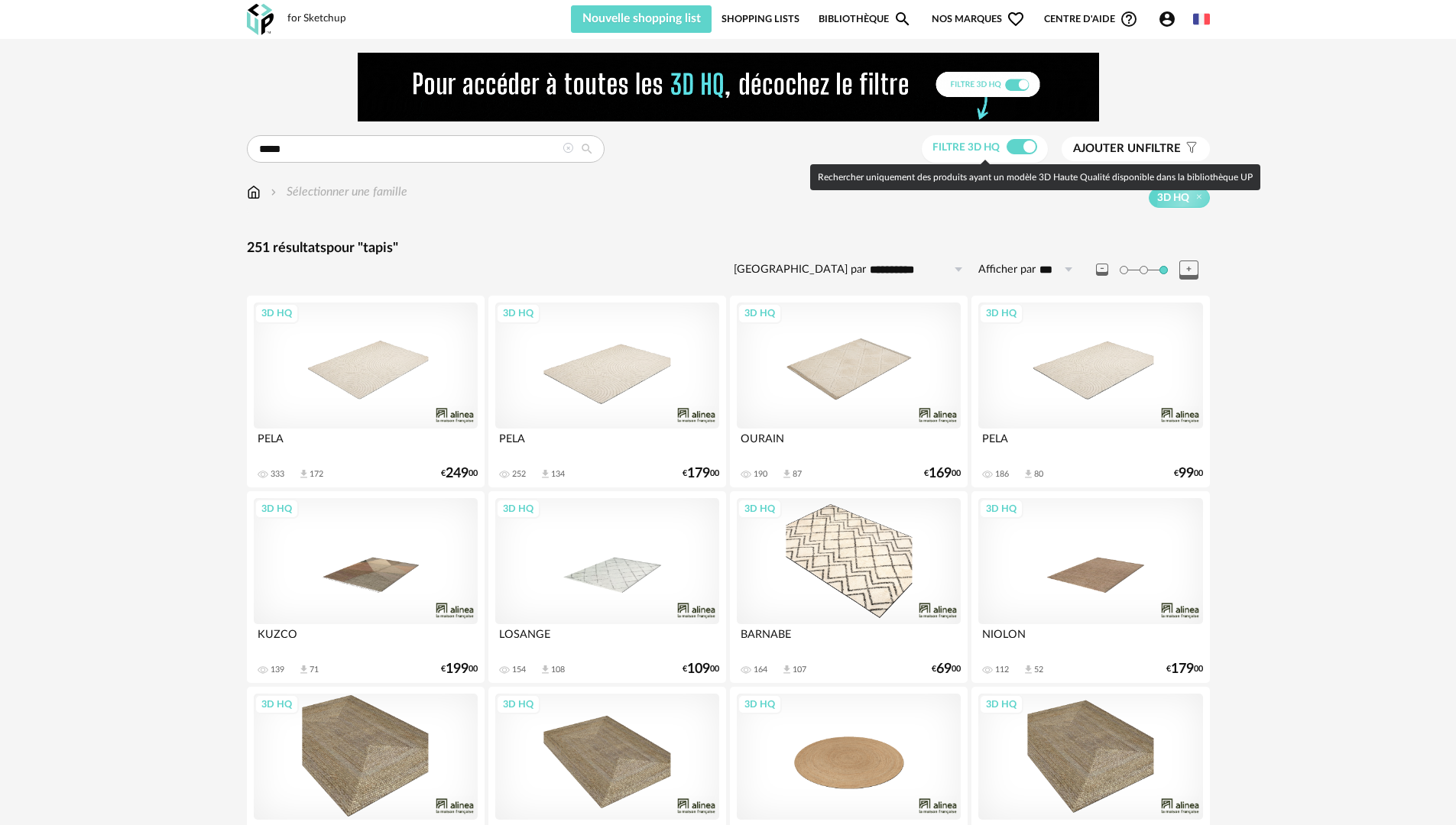 click at bounding box center [1022, 147] 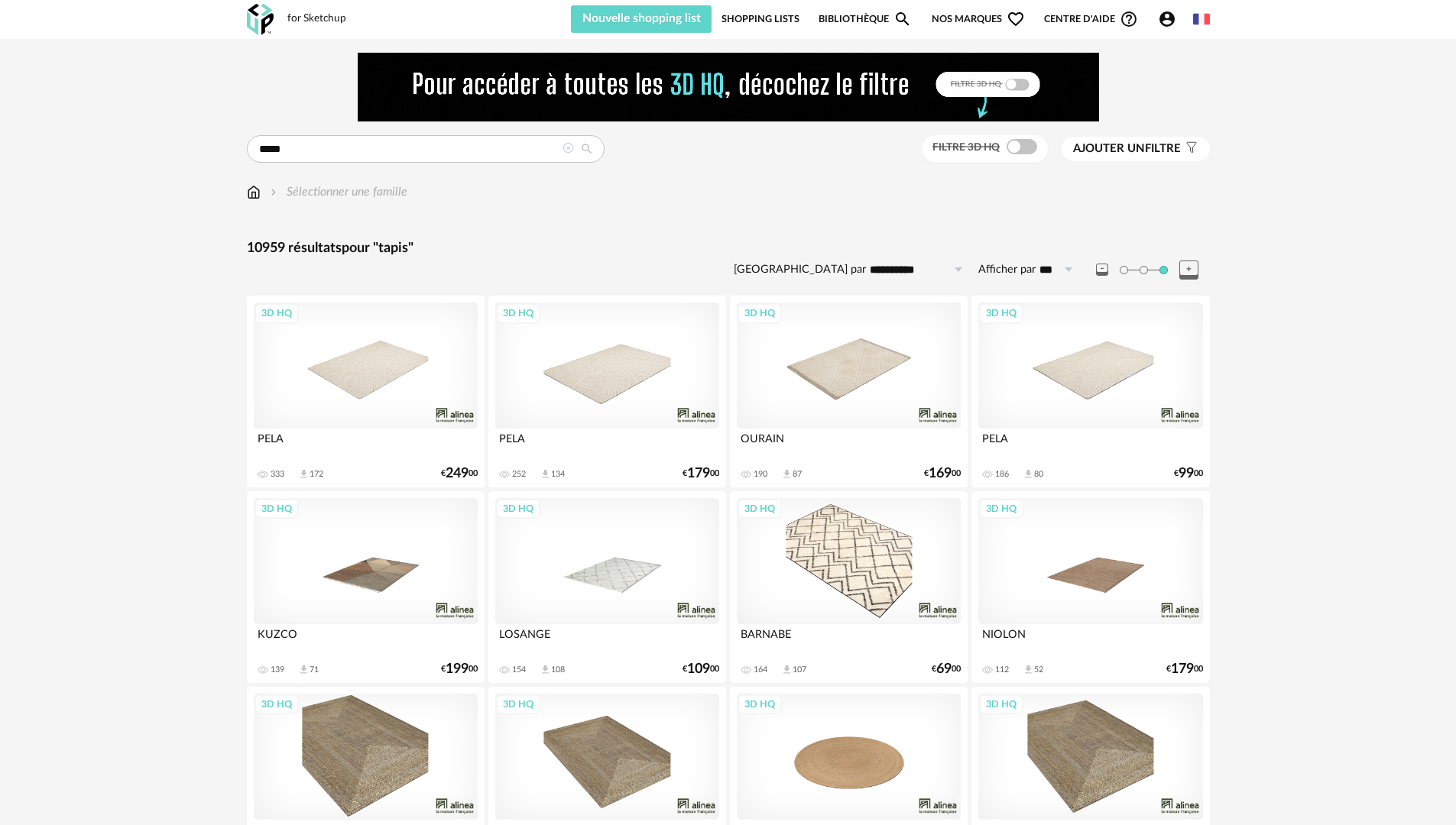 click at bounding box center [728, 87] 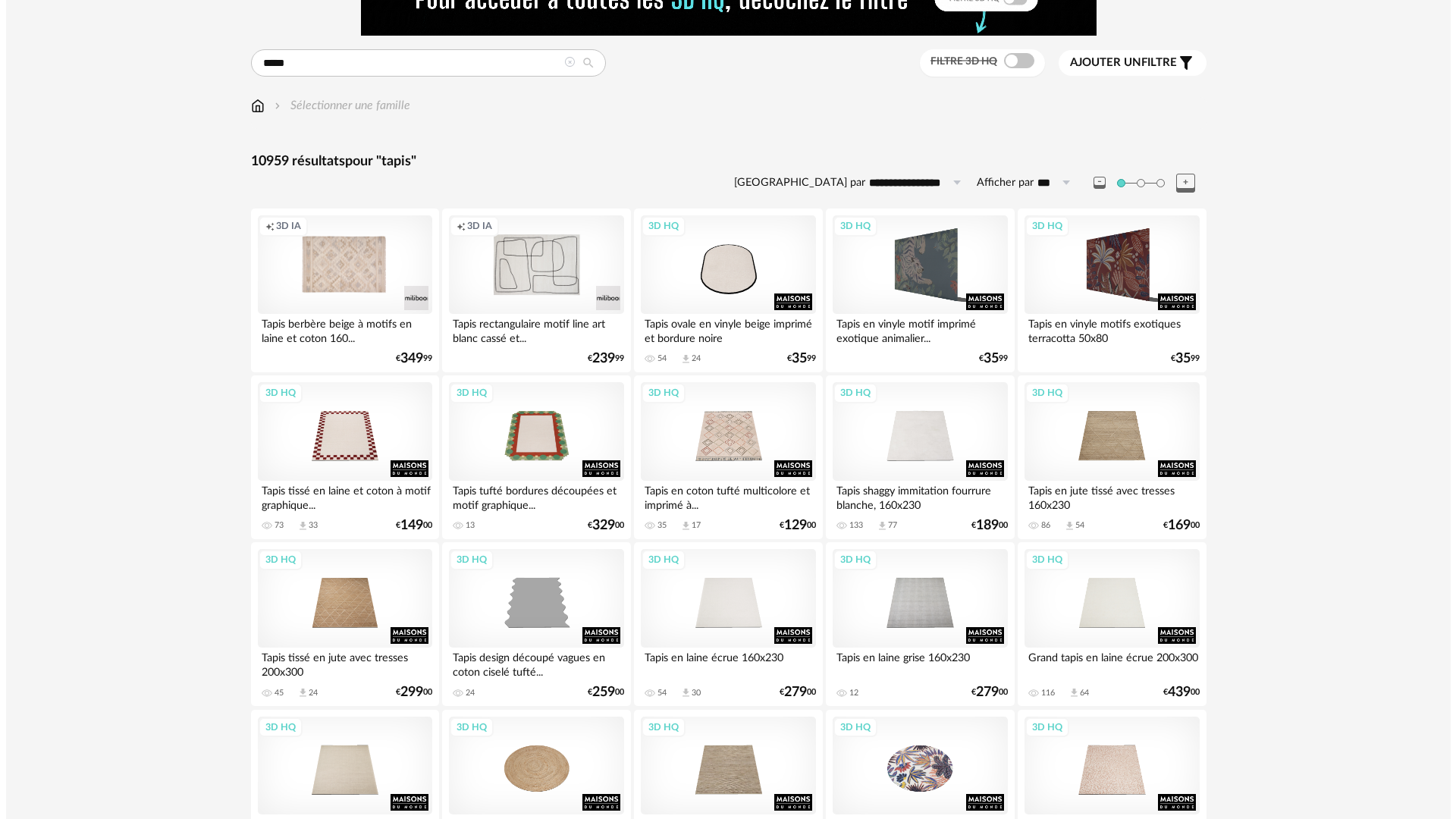 scroll, scrollTop: 0, scrollLeft: 0, axis: both 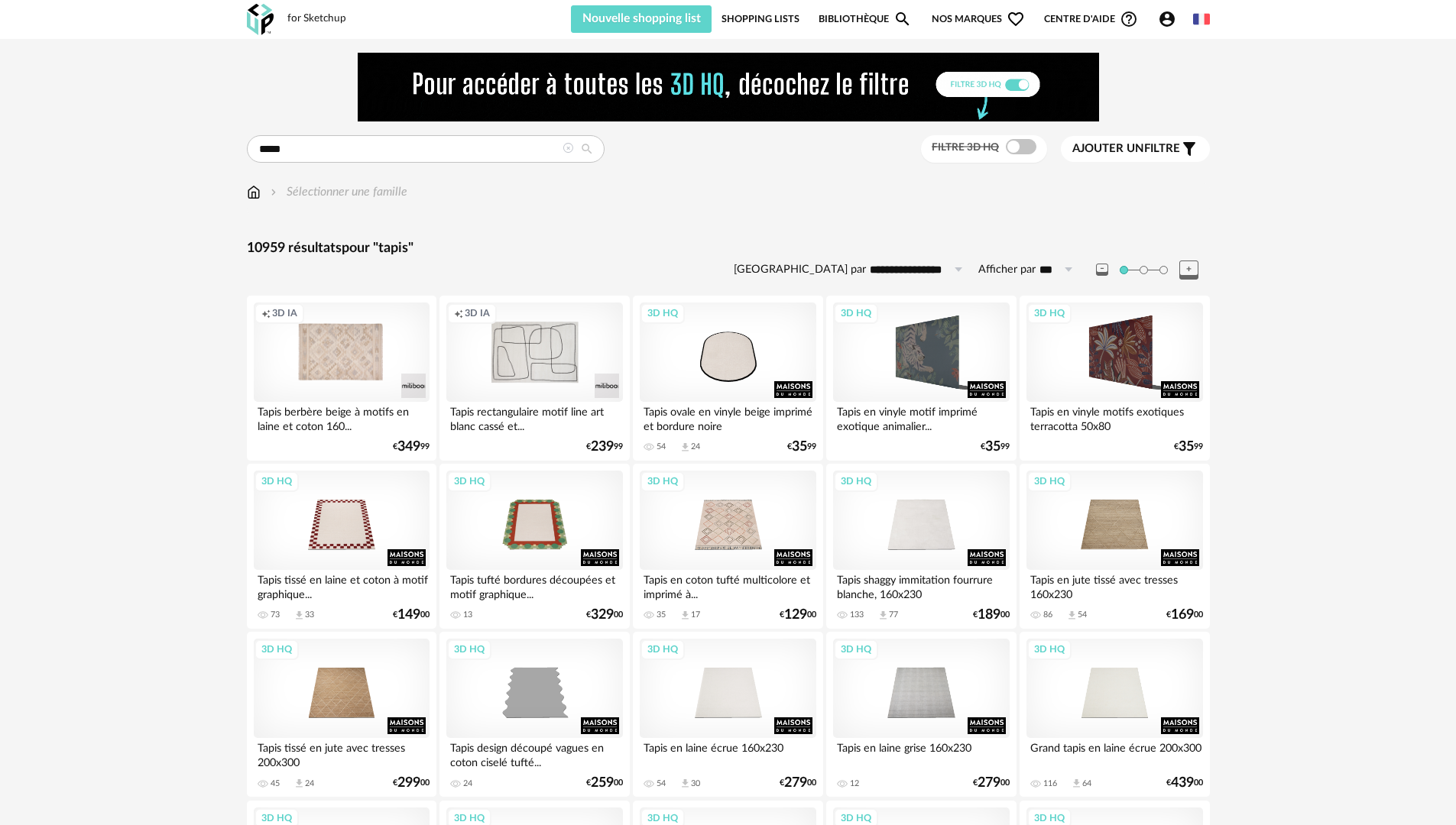 click on "Nos marques Heart Outline icon" at bounding box center [978, 19] 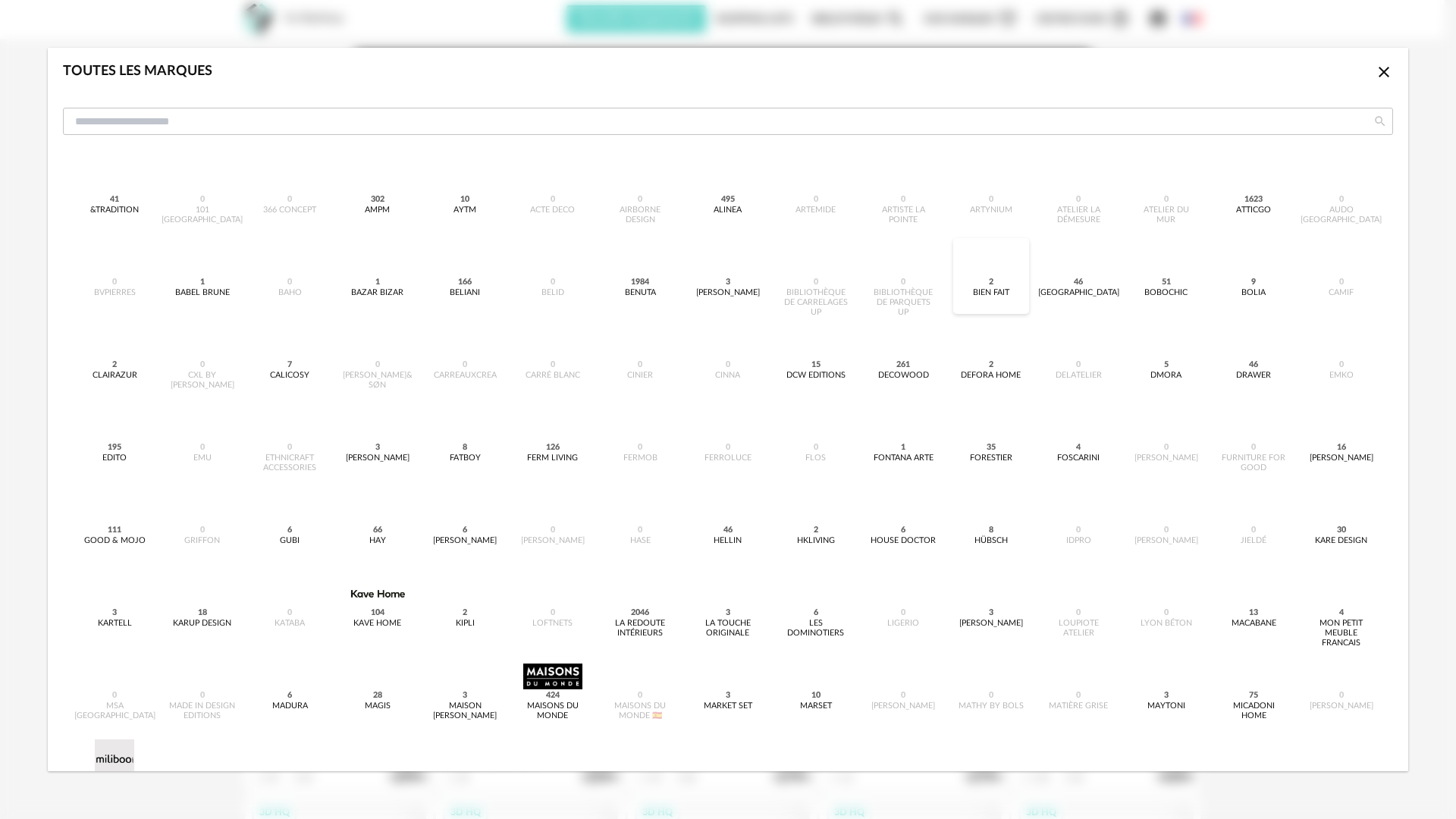 scroll, scrollTop: 18, scrollLeft: 0, axis: vertical 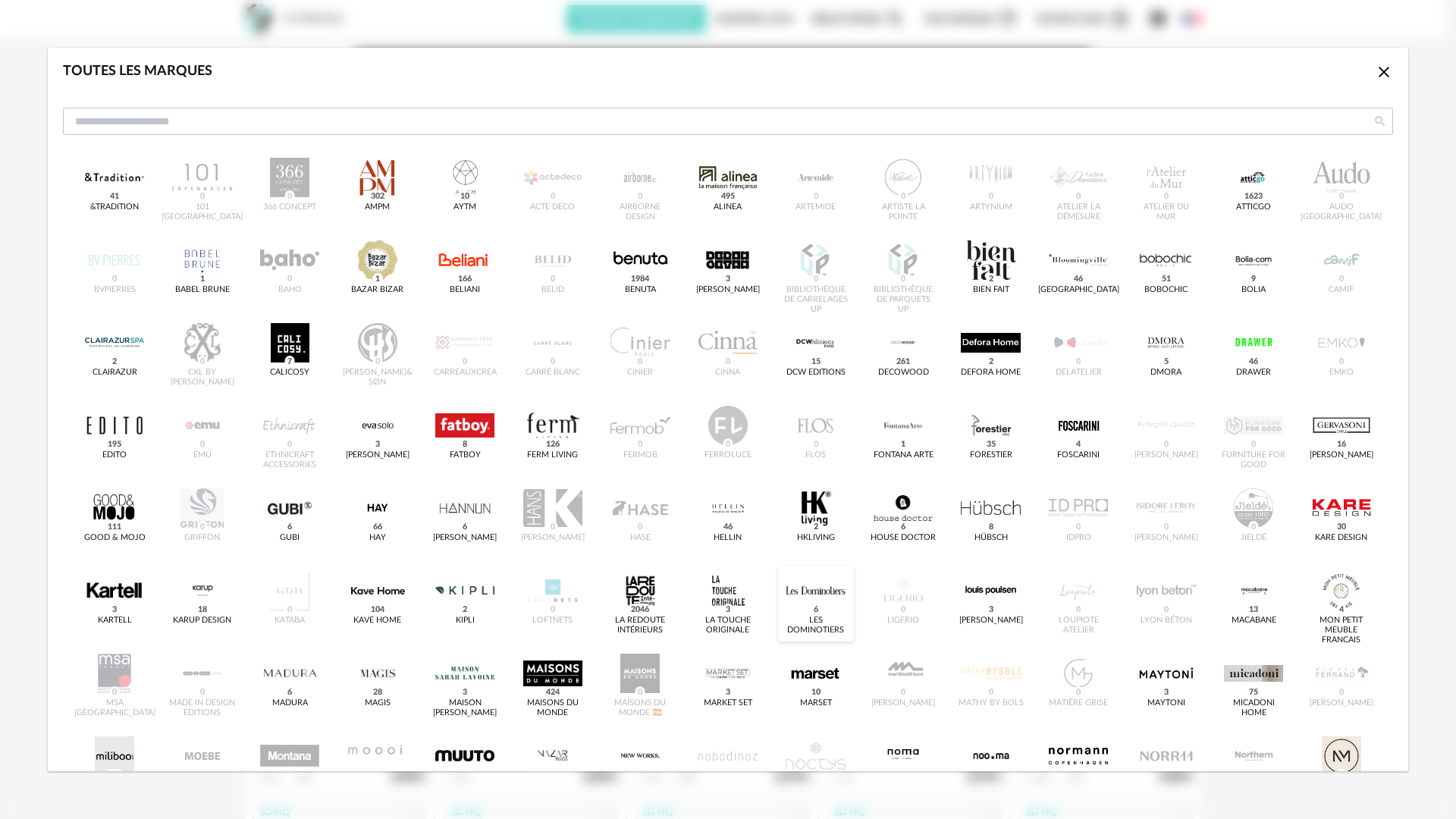 click at bounding box center [815, 591] 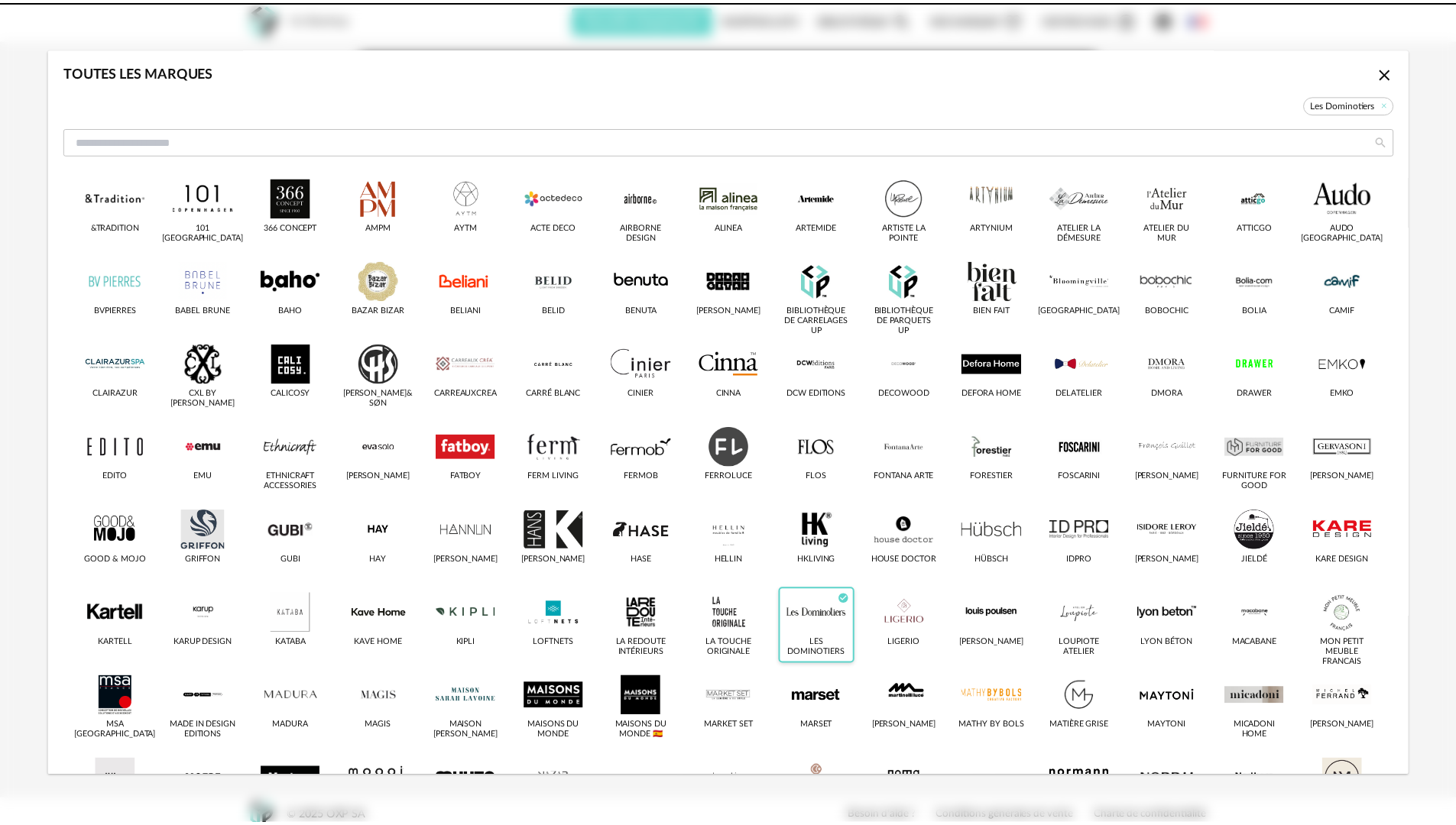 scroll, scrollTop: 0, scrollLeft: 0, axis: both 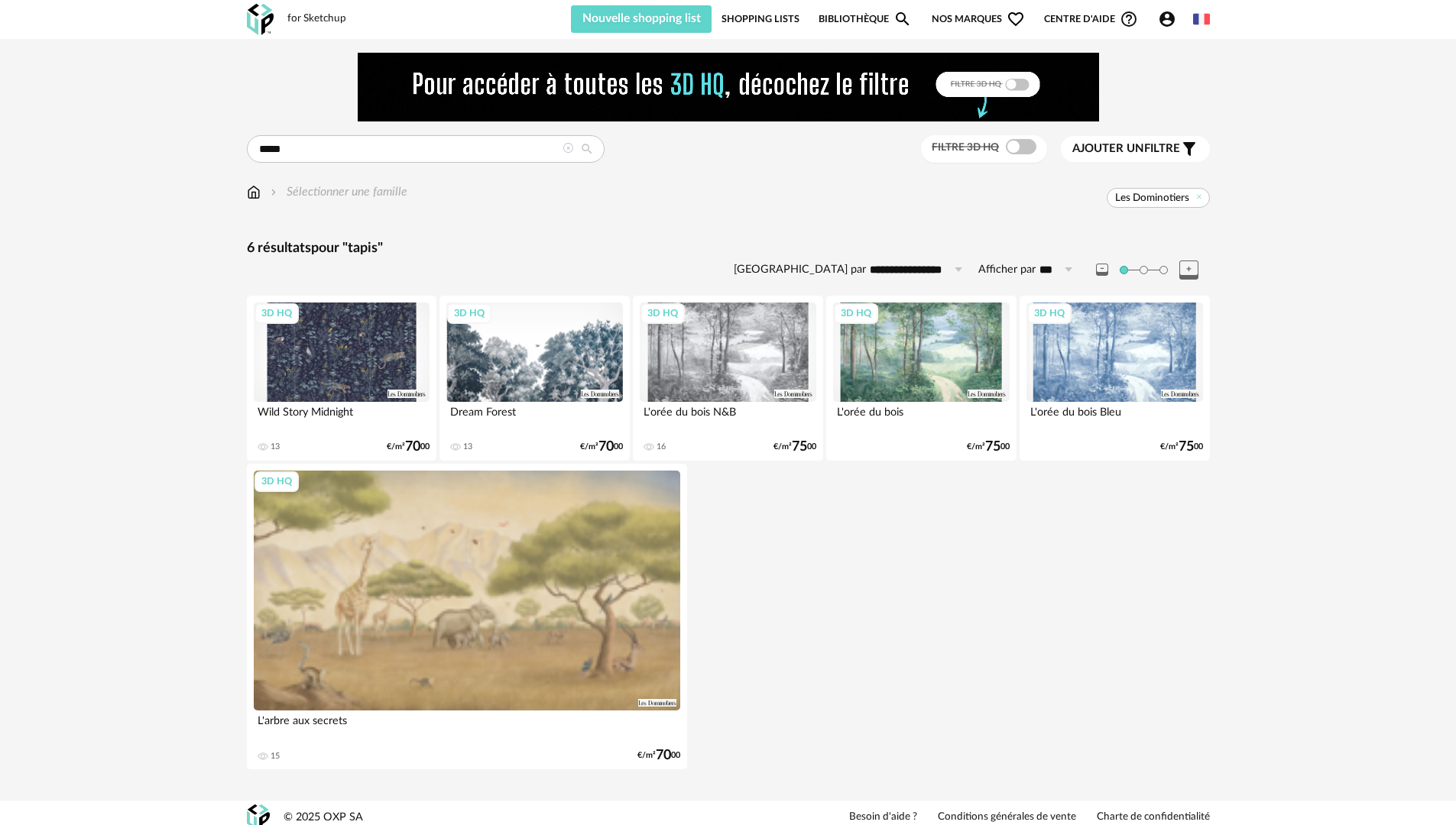 click at bounding box center [568, 148] 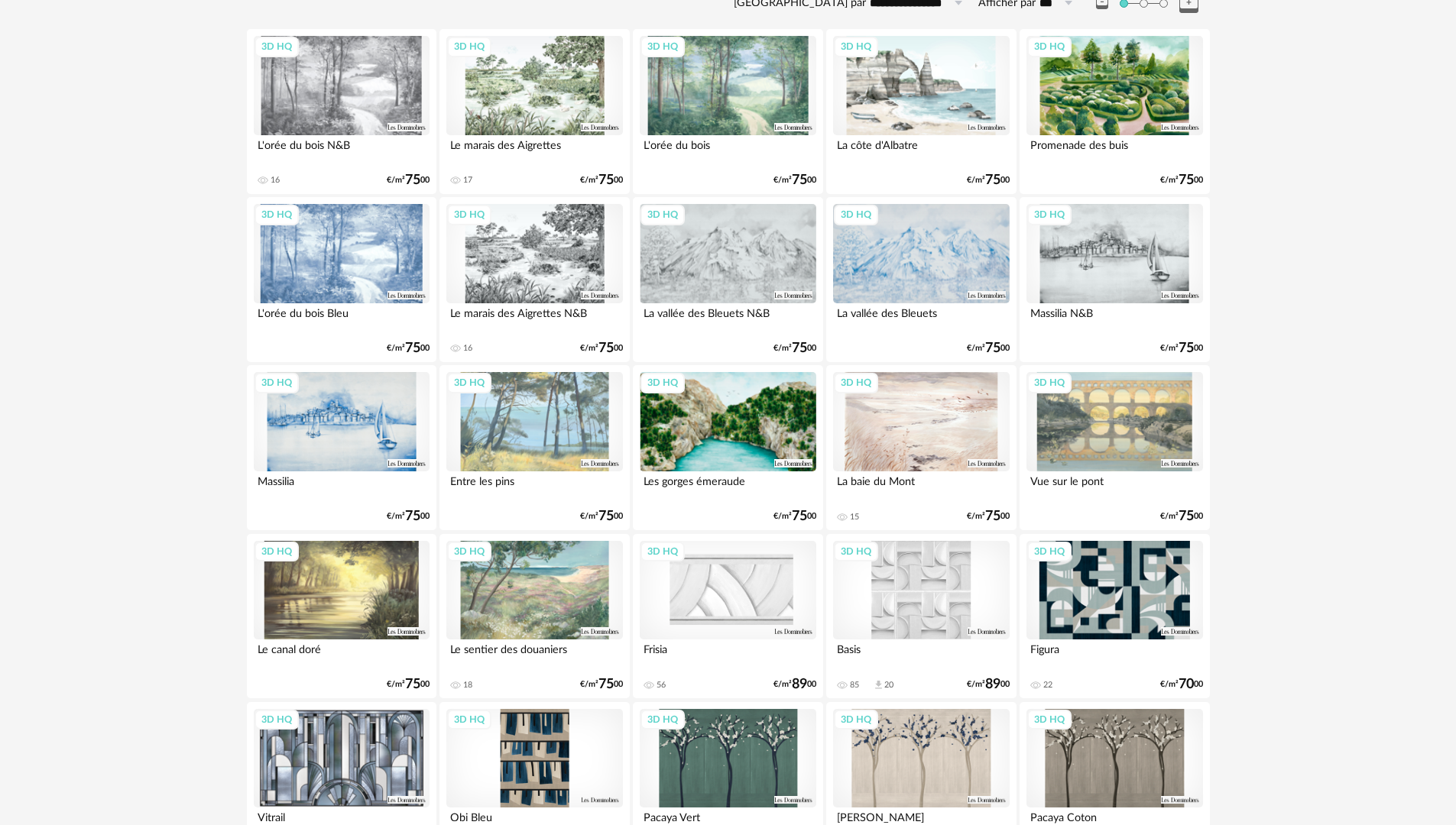 scroll, scrollTop: 0, scrollLeft: 0, axis: both 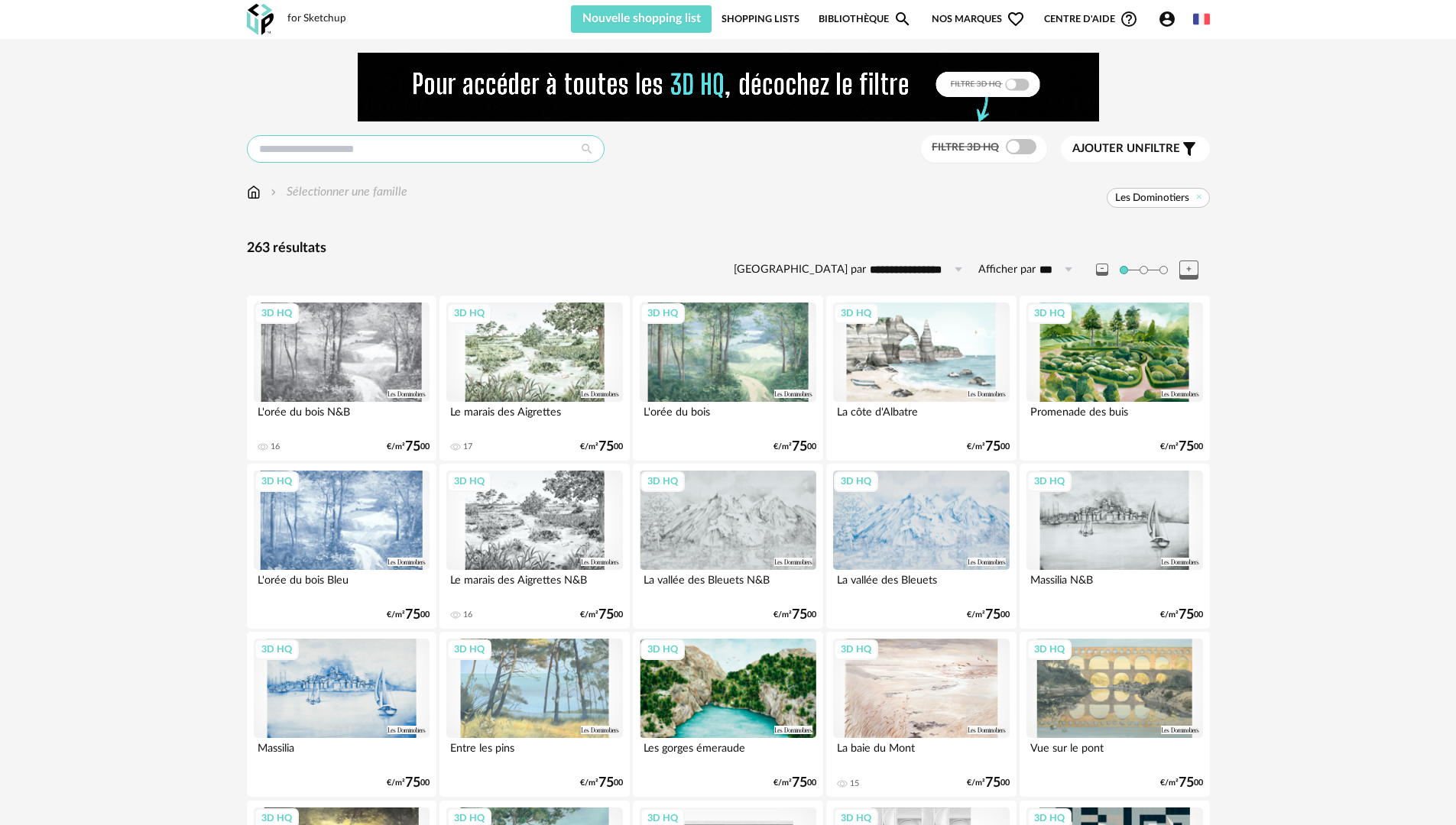 click at bounding box center [426, 149] 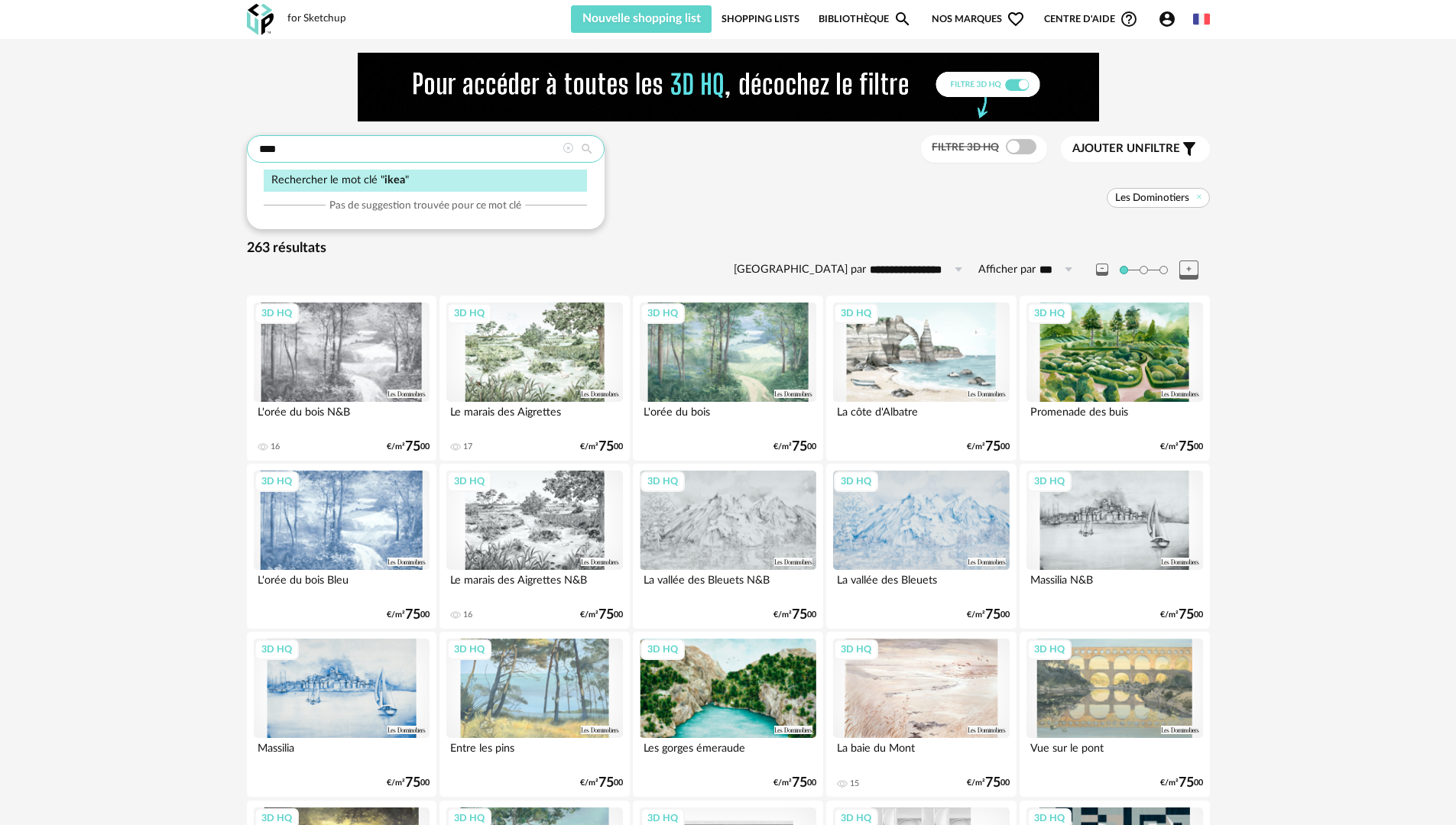 type on "****" 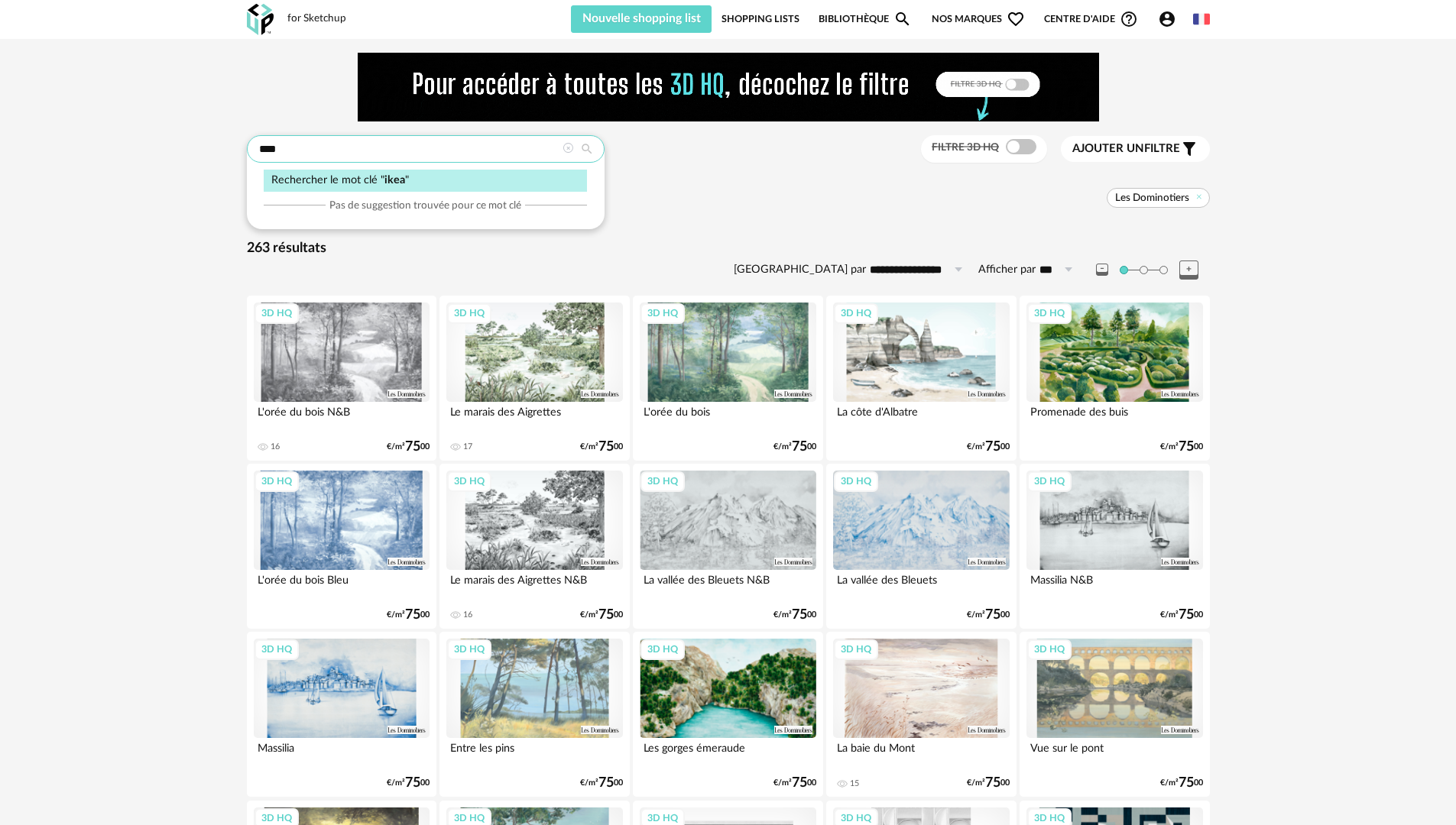 type on "**********" 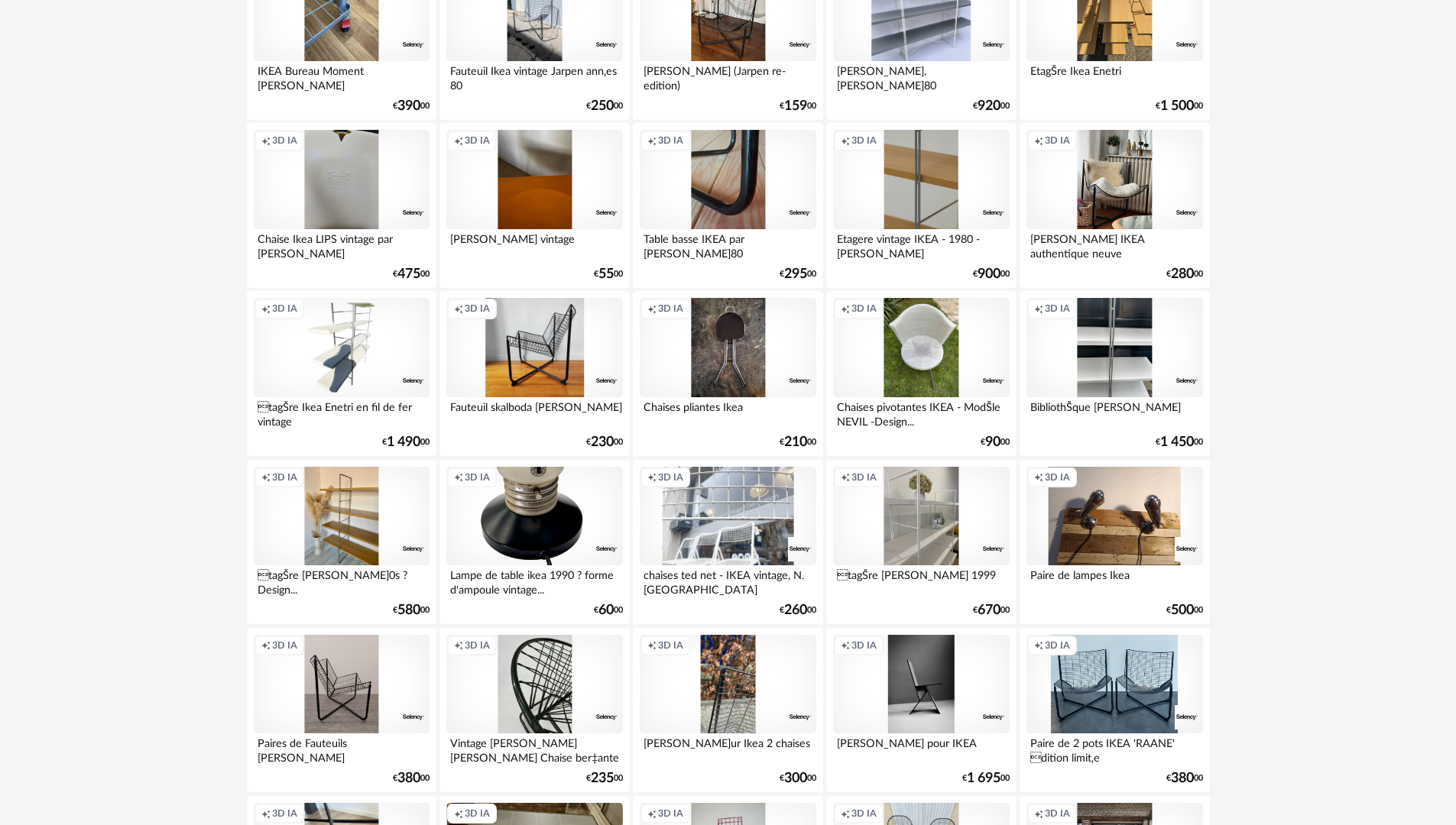 scroll, scrollTop: 0, scrollLeft: 0, axis: both 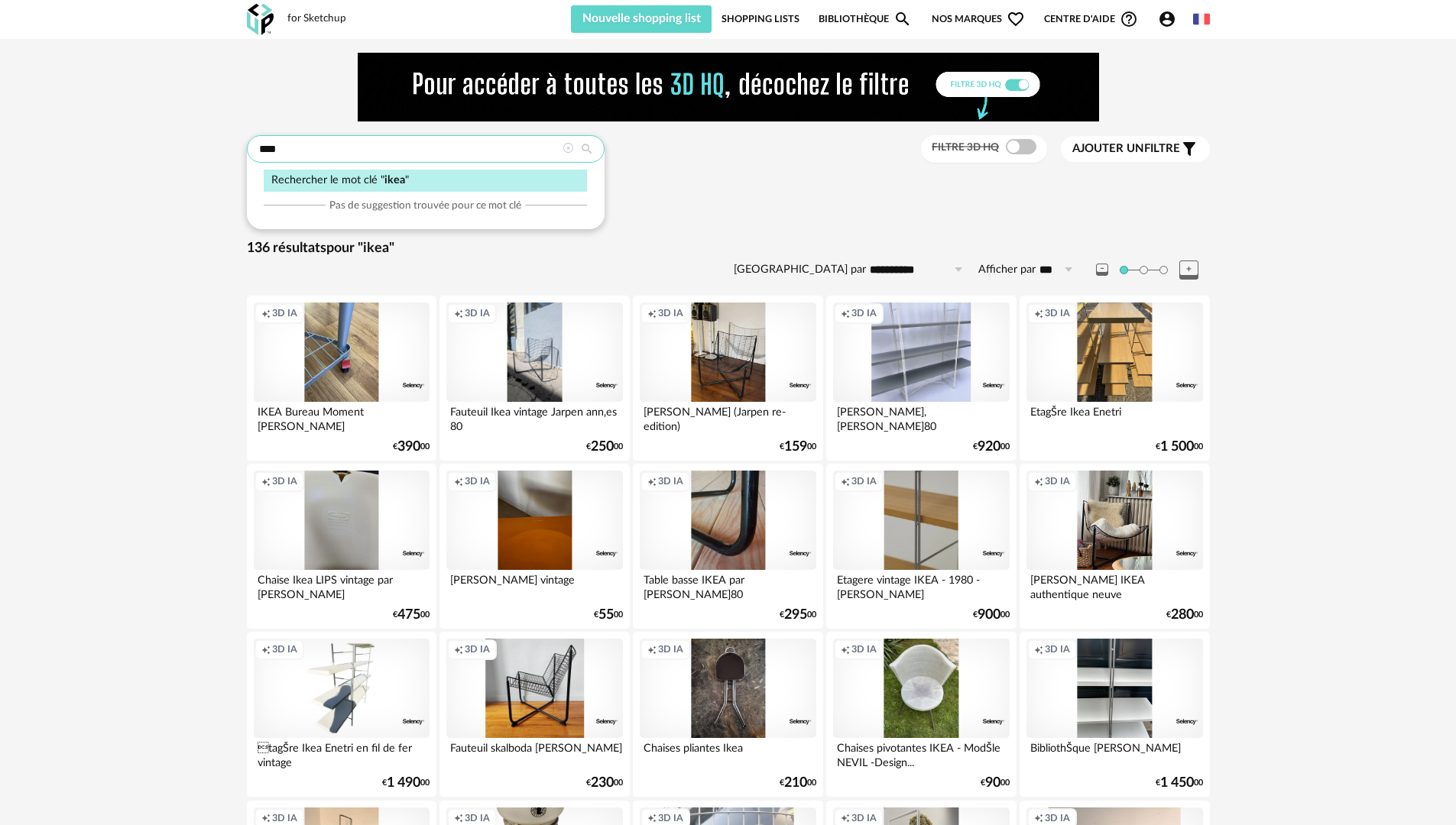 drag, startPoint x: 297, startPoint y: 151, endPoint x: 206, endPoint y: 149, distance: 91.02198 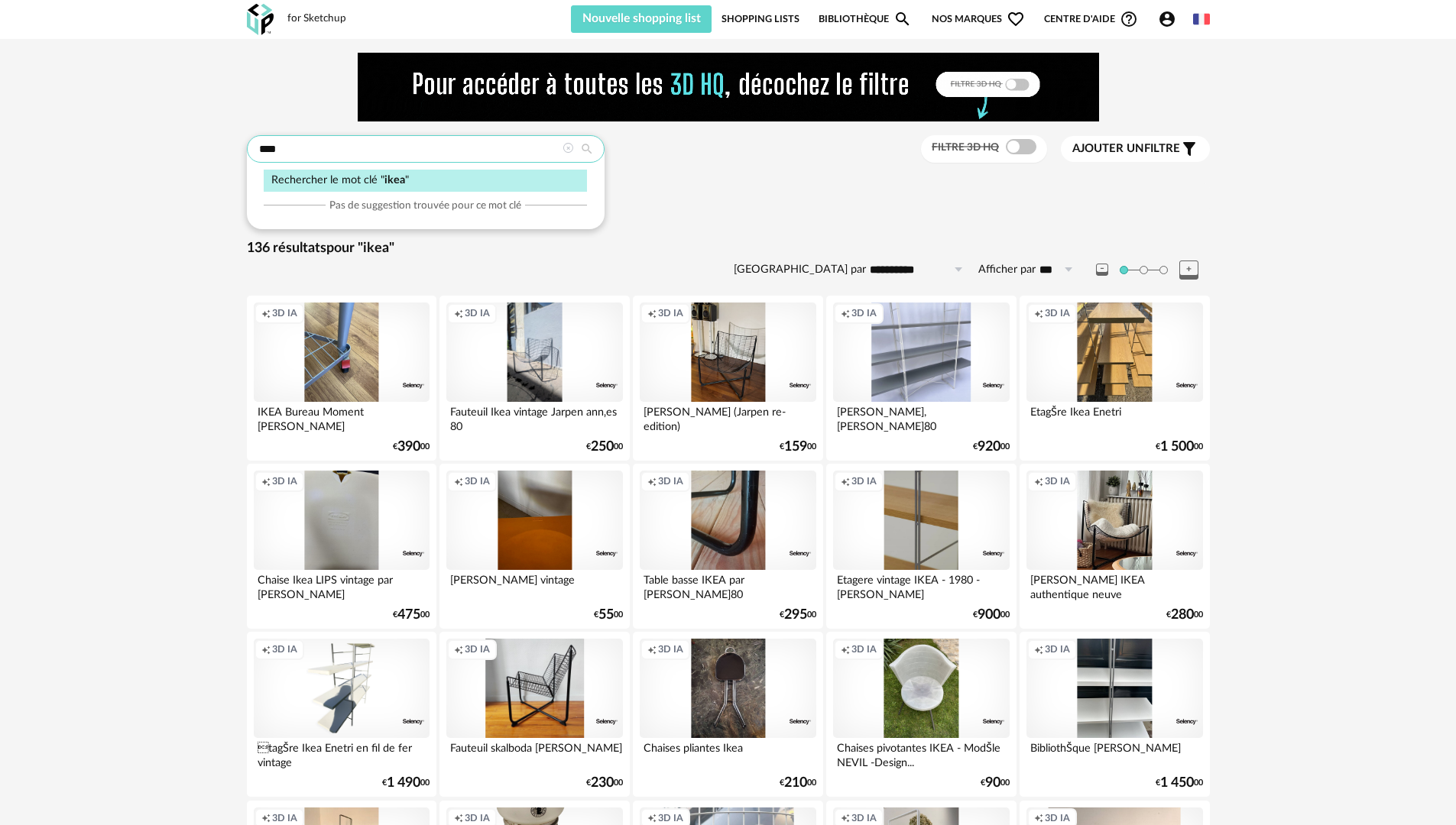 click on "**********" at bounding box center [728, 1881] 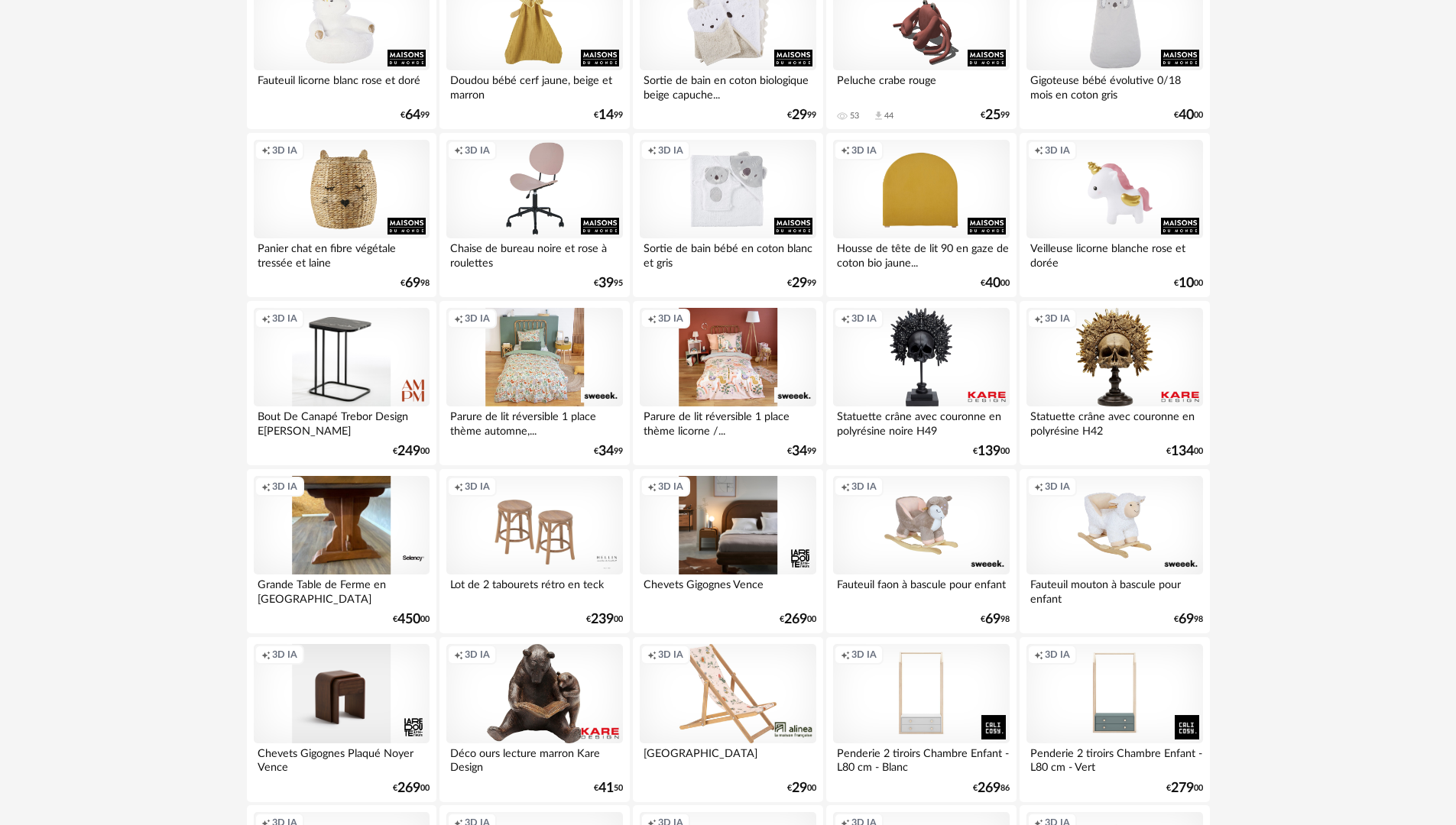 scroll, scrollTop: 0, scrollLeft: 0, axis: both 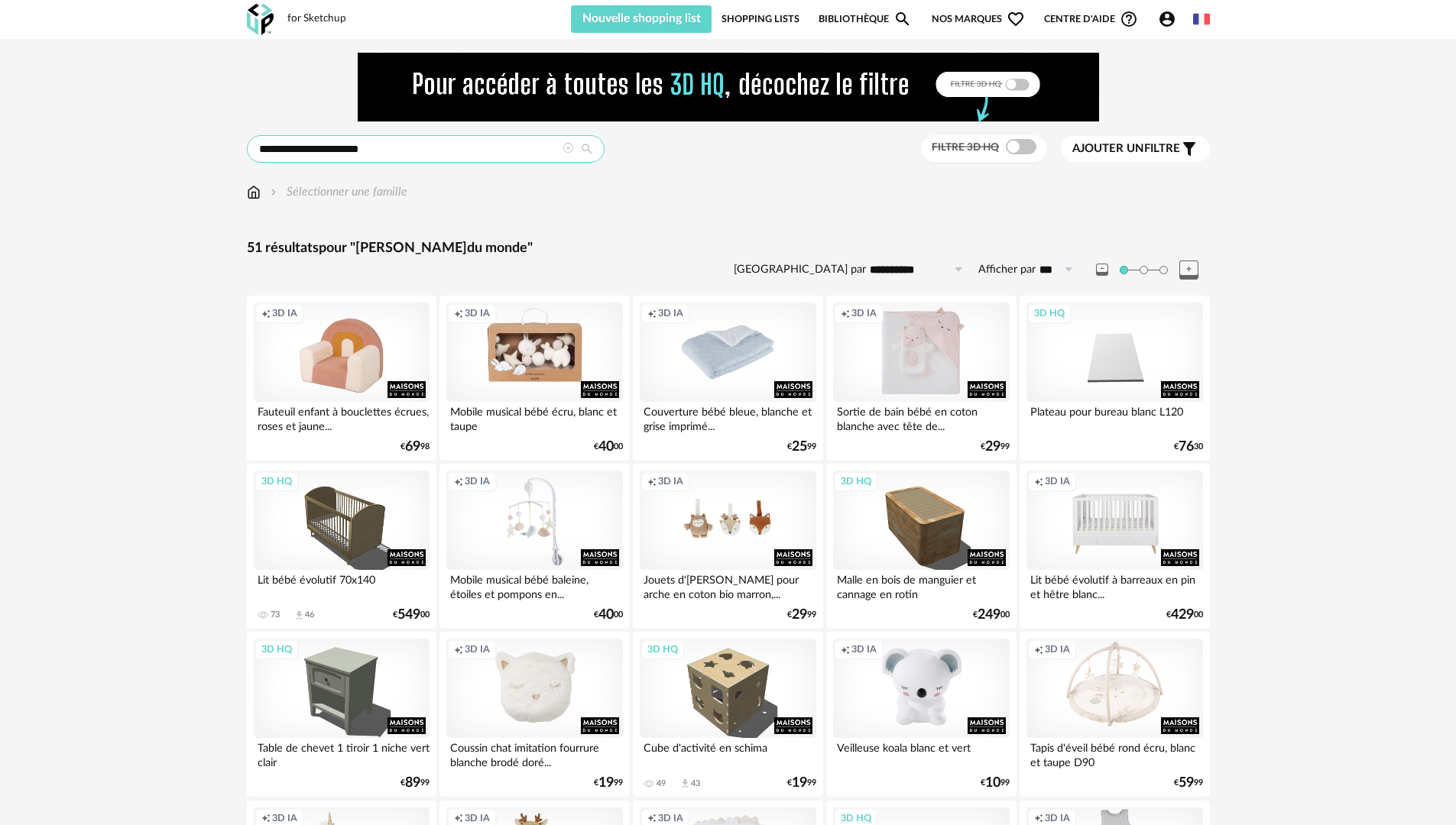 drag, startPoint x: 401, startPoint y: 147, endPoint x: 288, endPoint y: 155, distance: 113.28283 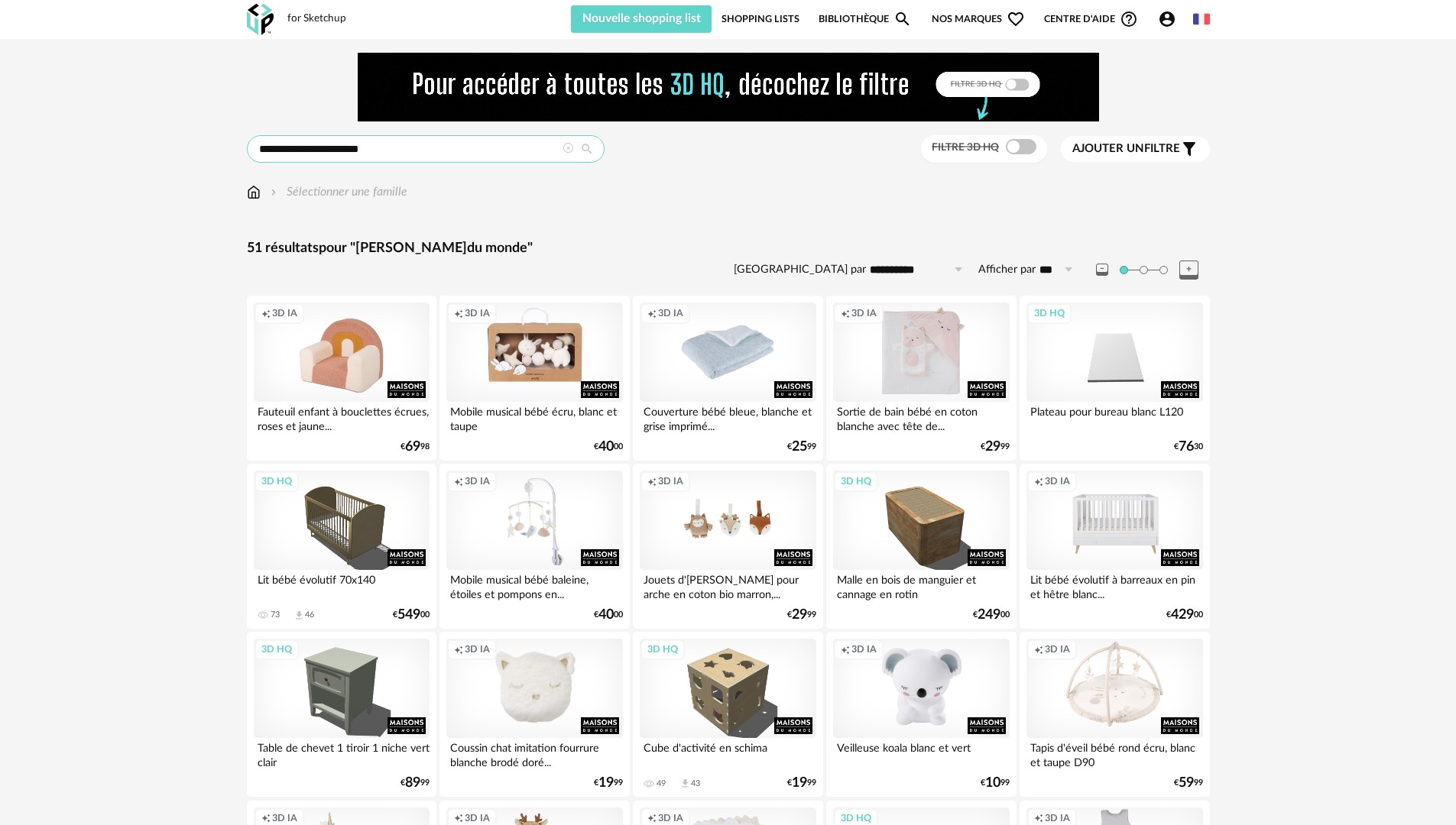 click on "**********" at bounding box center (426, 149) 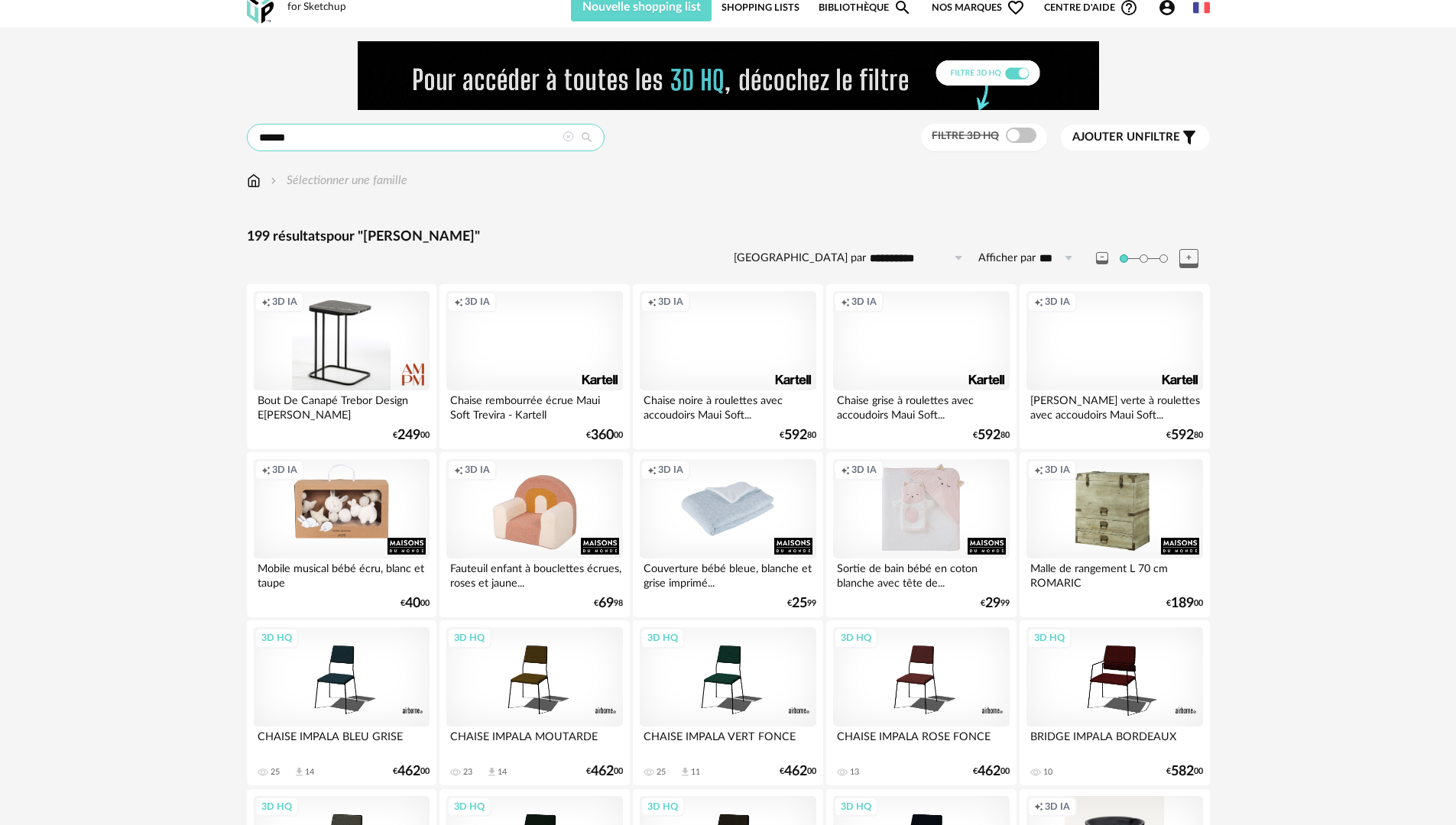 scroll, scrollTop: 0, scrollLeft: 0, axis: both 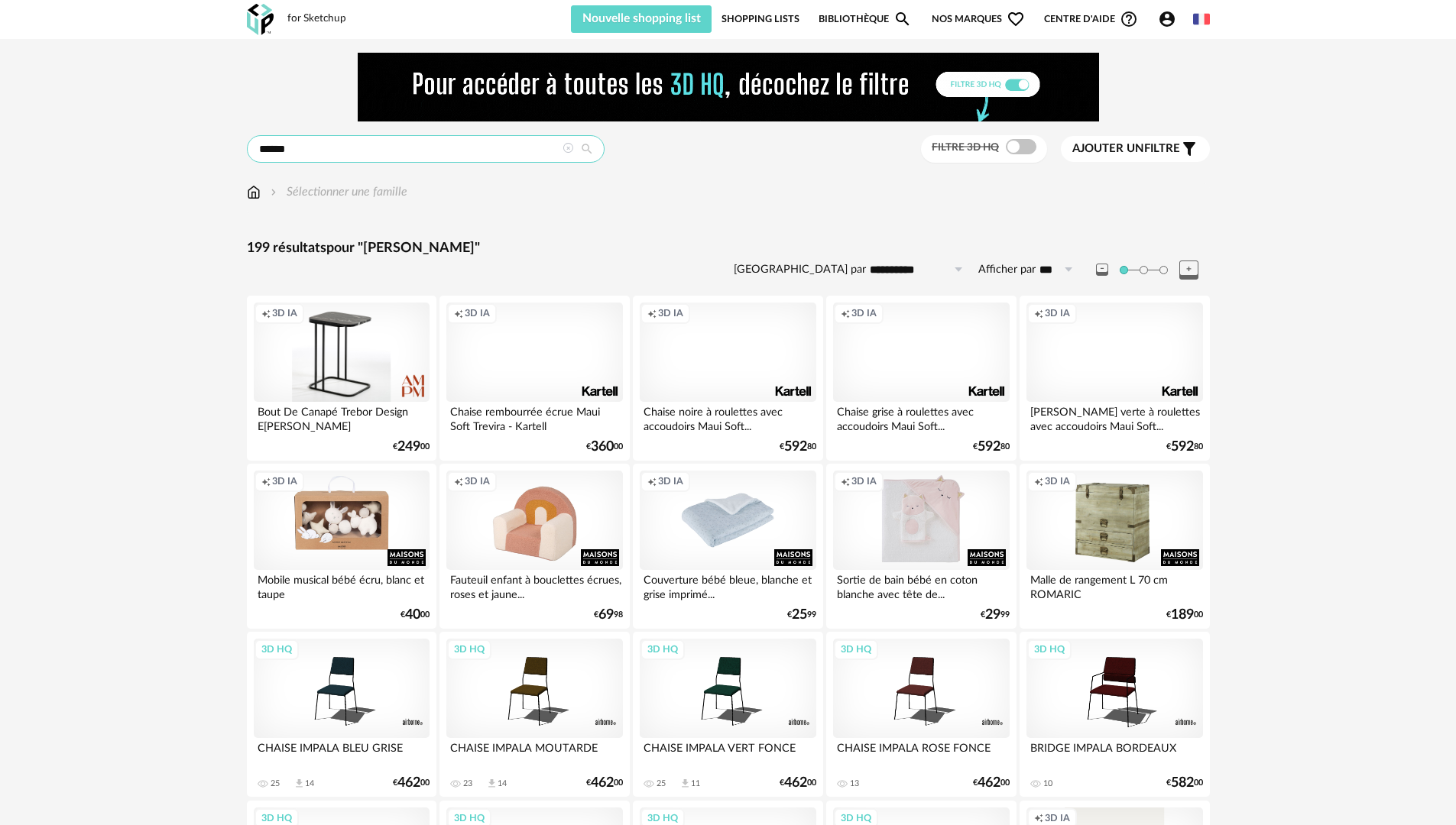 drag, startPoint x: 399, startPoint y: 159, endPoint x: 137, endPoint y: 147, distance: 262.27467 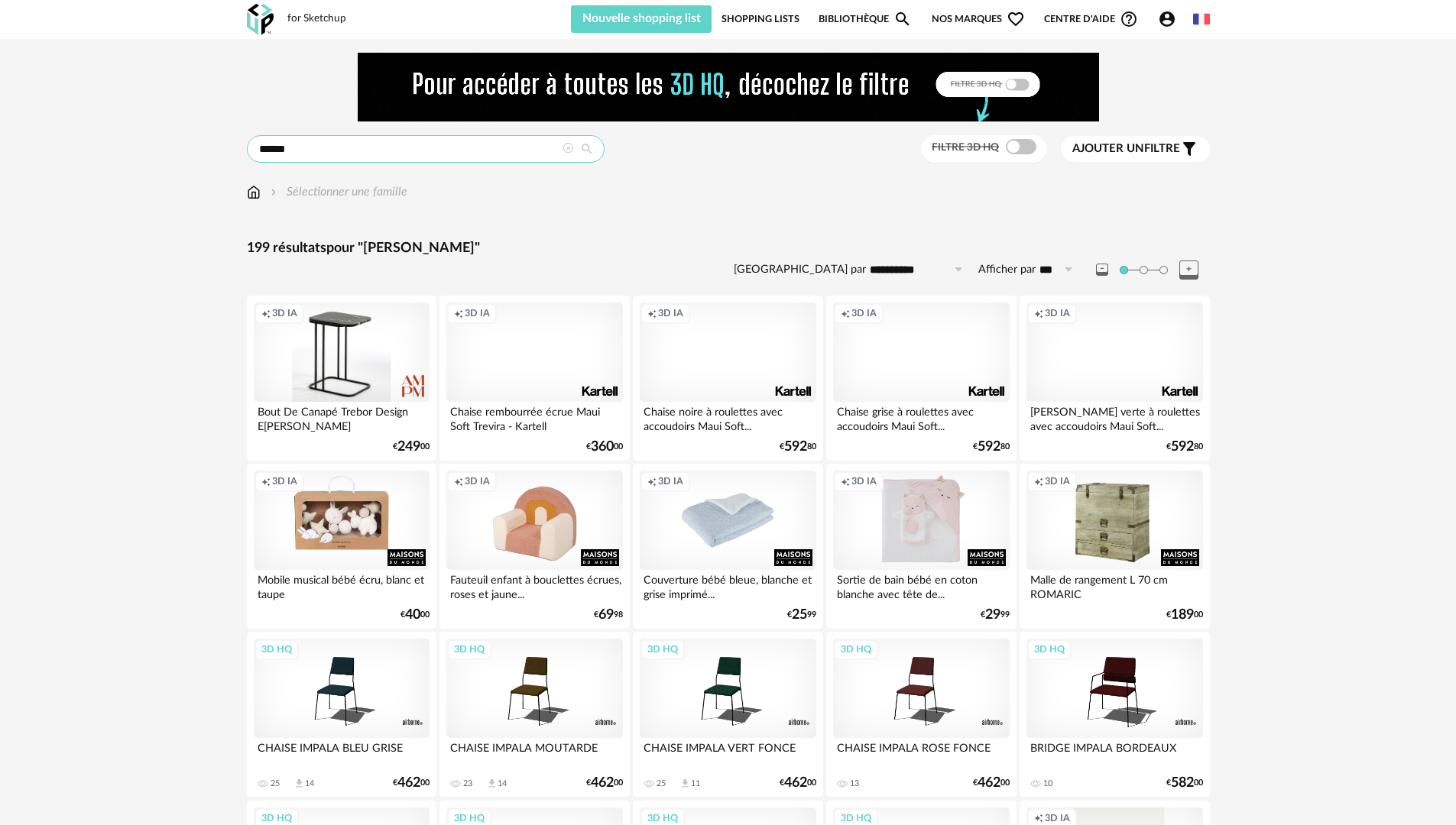 click on "**********" at bounding box center [728, 1881] 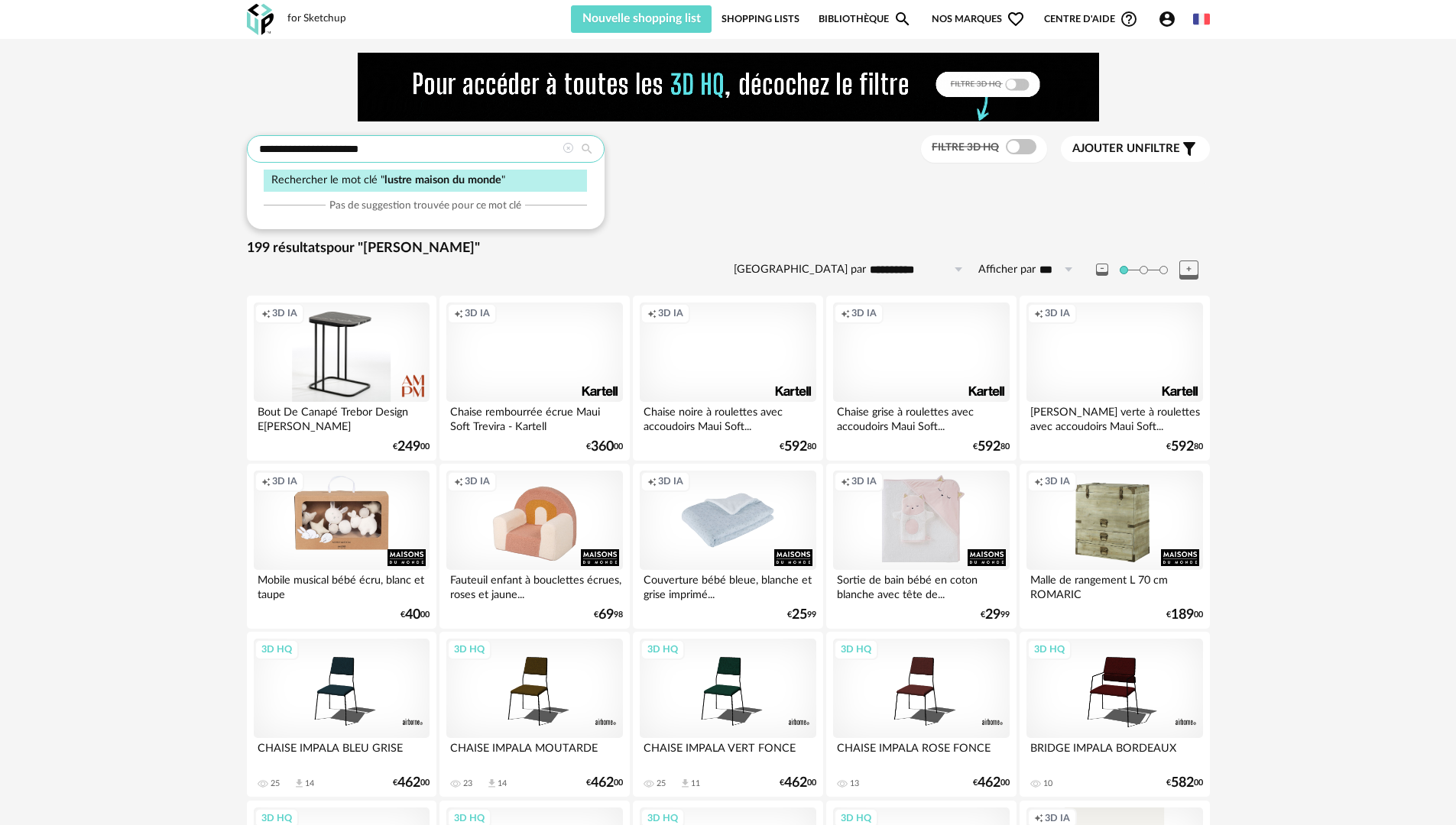 type on "**********" 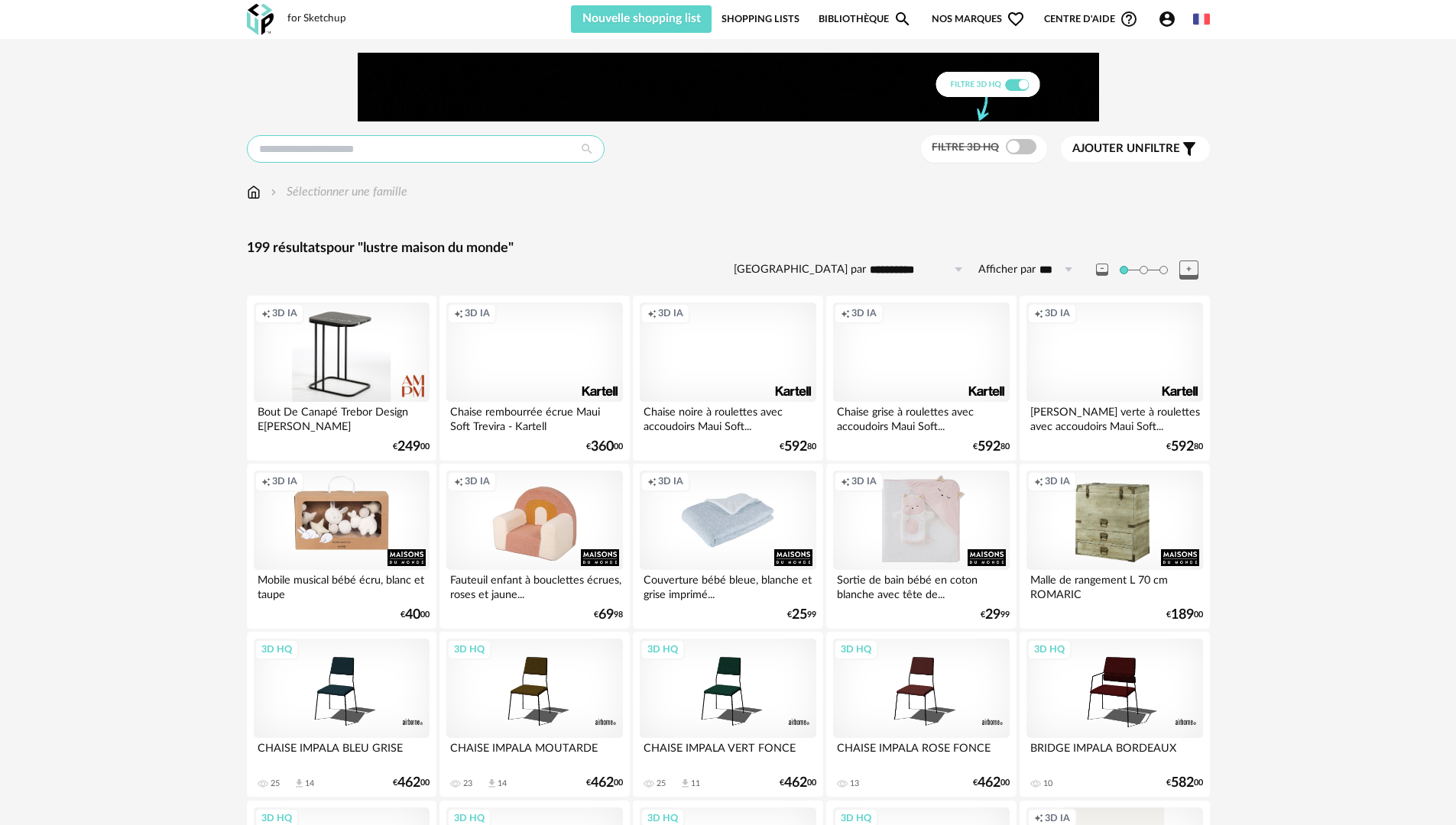 type on "**********" 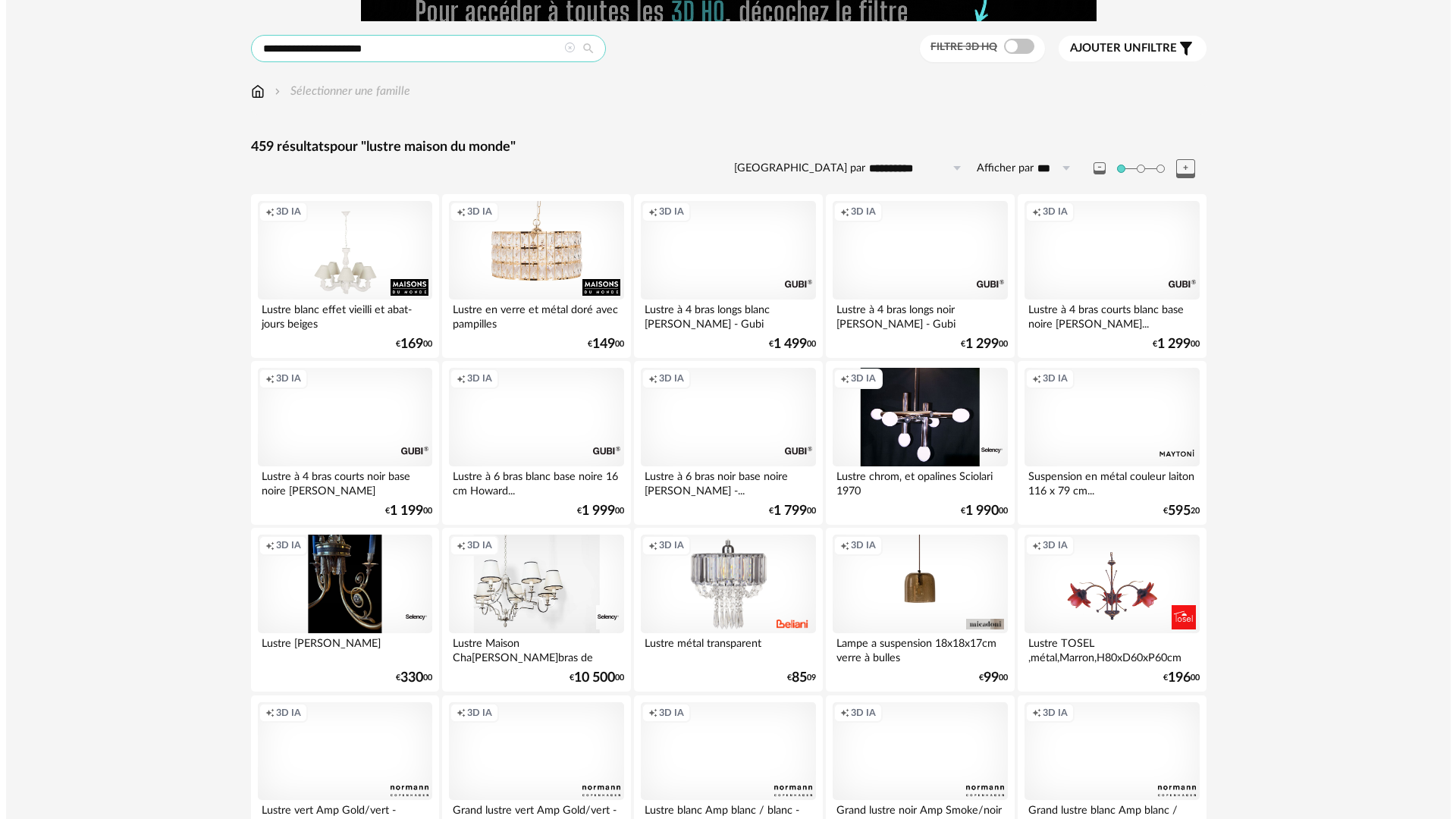 scroll, scrollTop: 0, scrollLeft: 0, axis: both 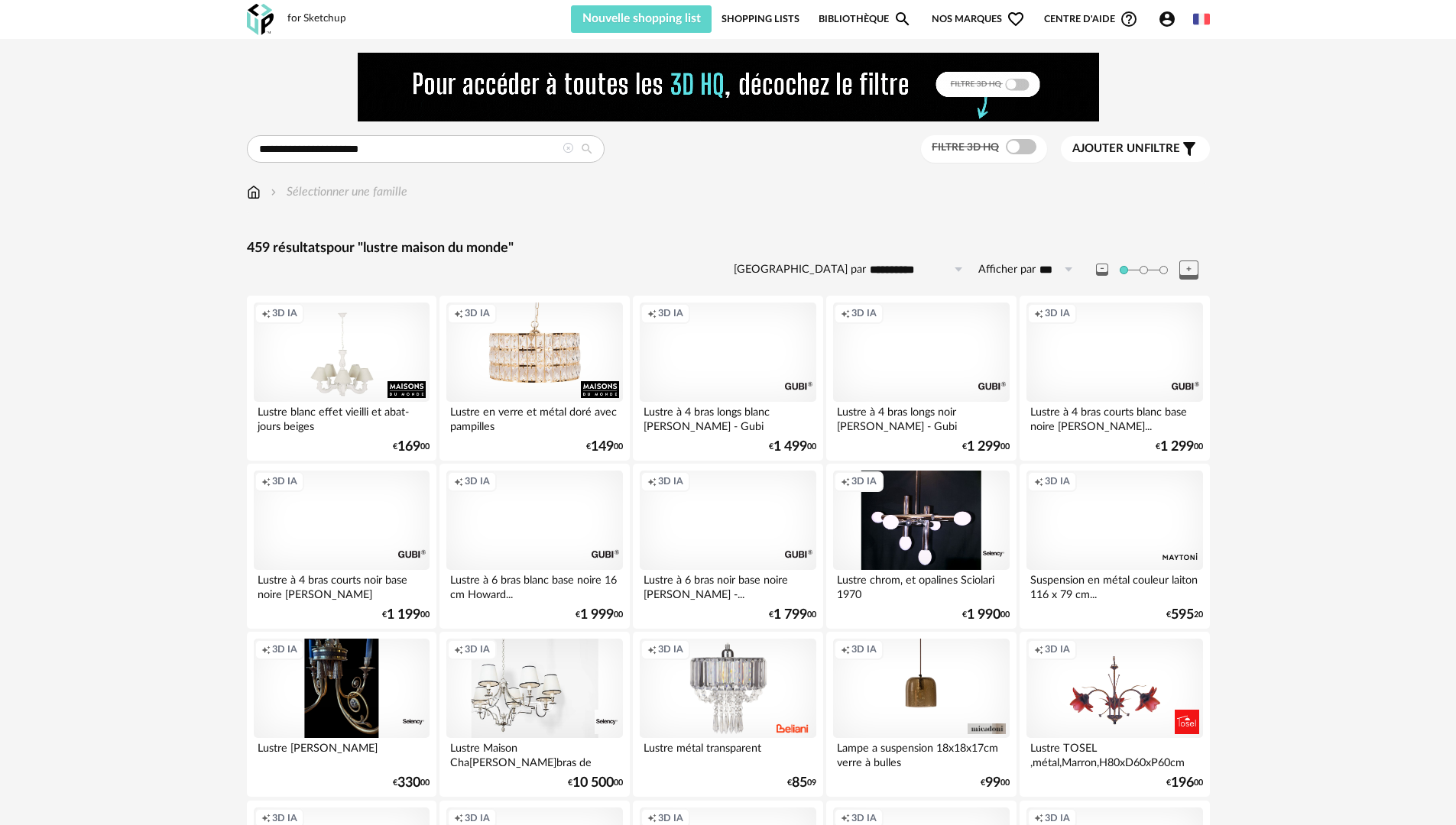 click on "Nos marques Heart Outline icon" at bounding box center (978, 19) 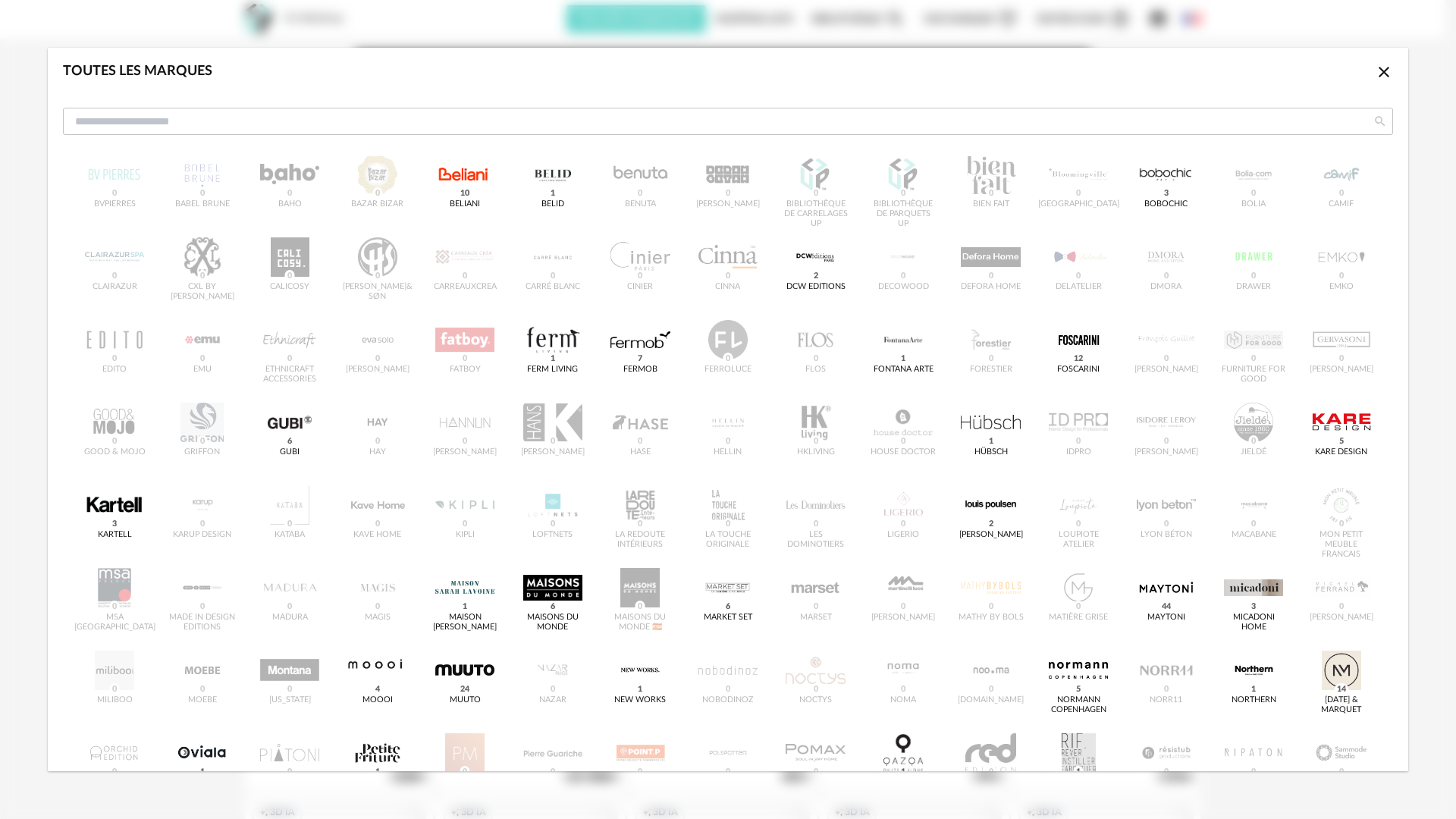 scroll, scrollTop: 108, scrollLeft: 0, axis: vertical 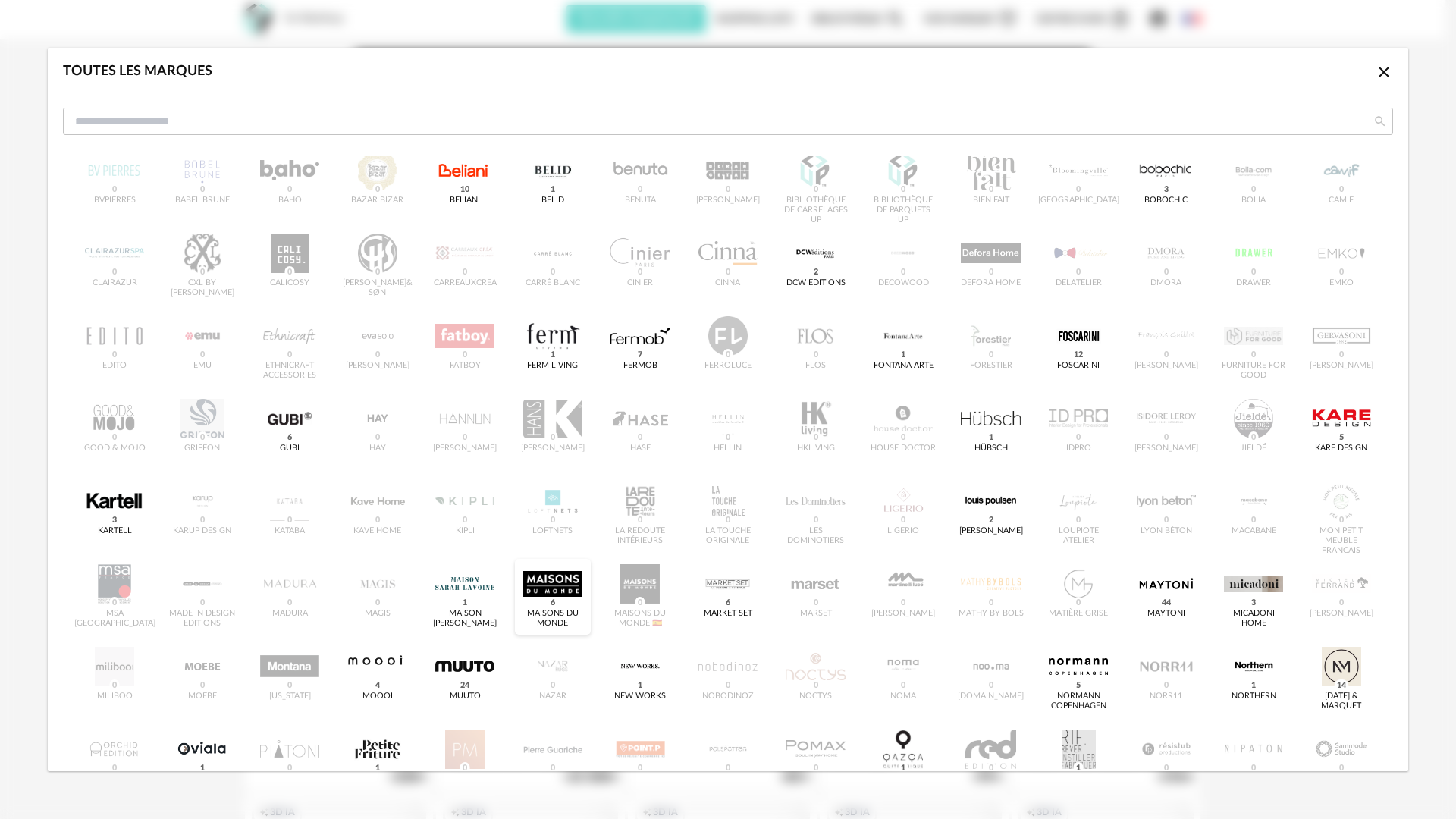 click at bounding box center [553, 584] 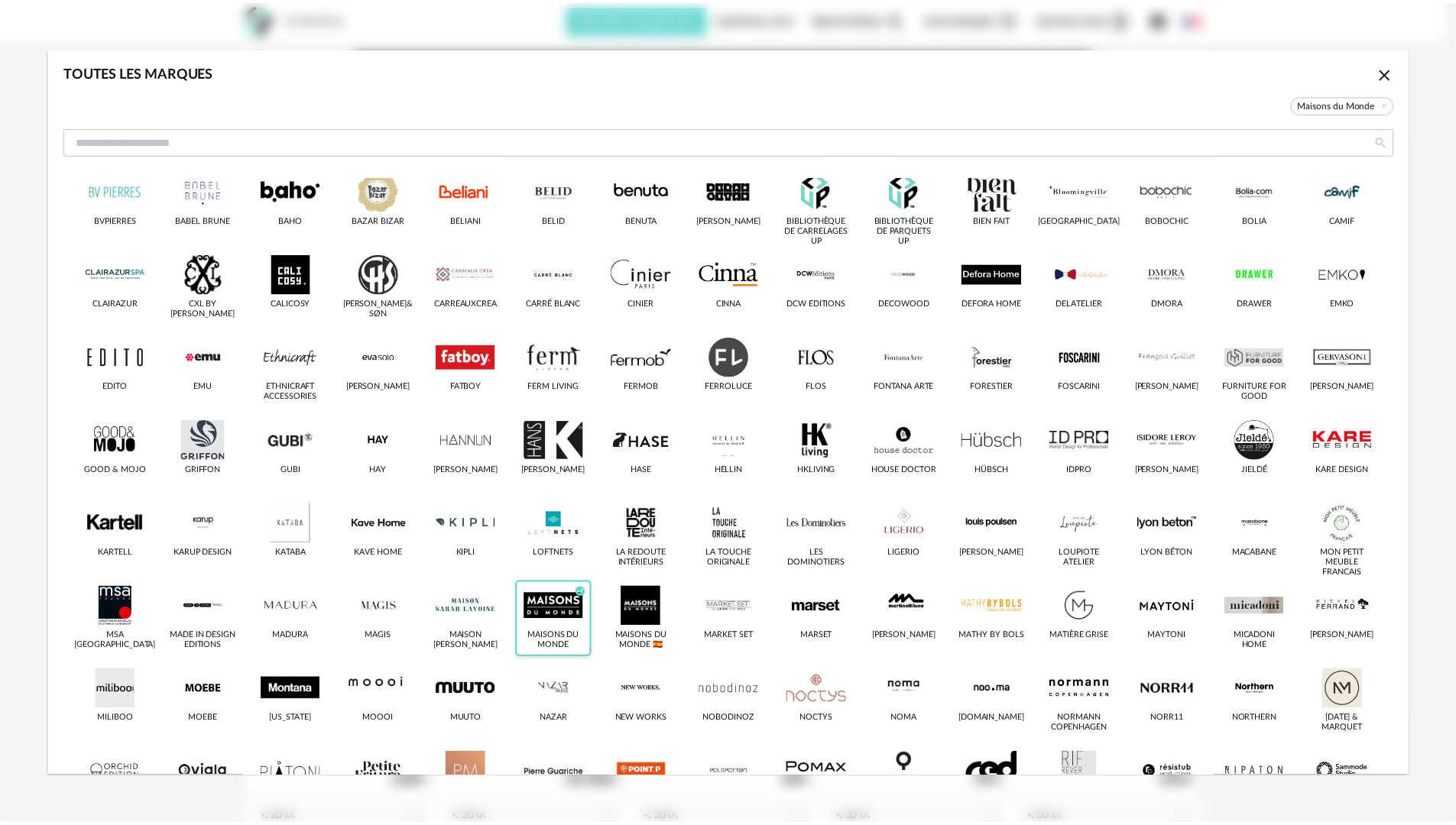 scroll, scrollTop: 127, scrollLeft: 0, axis: vertical 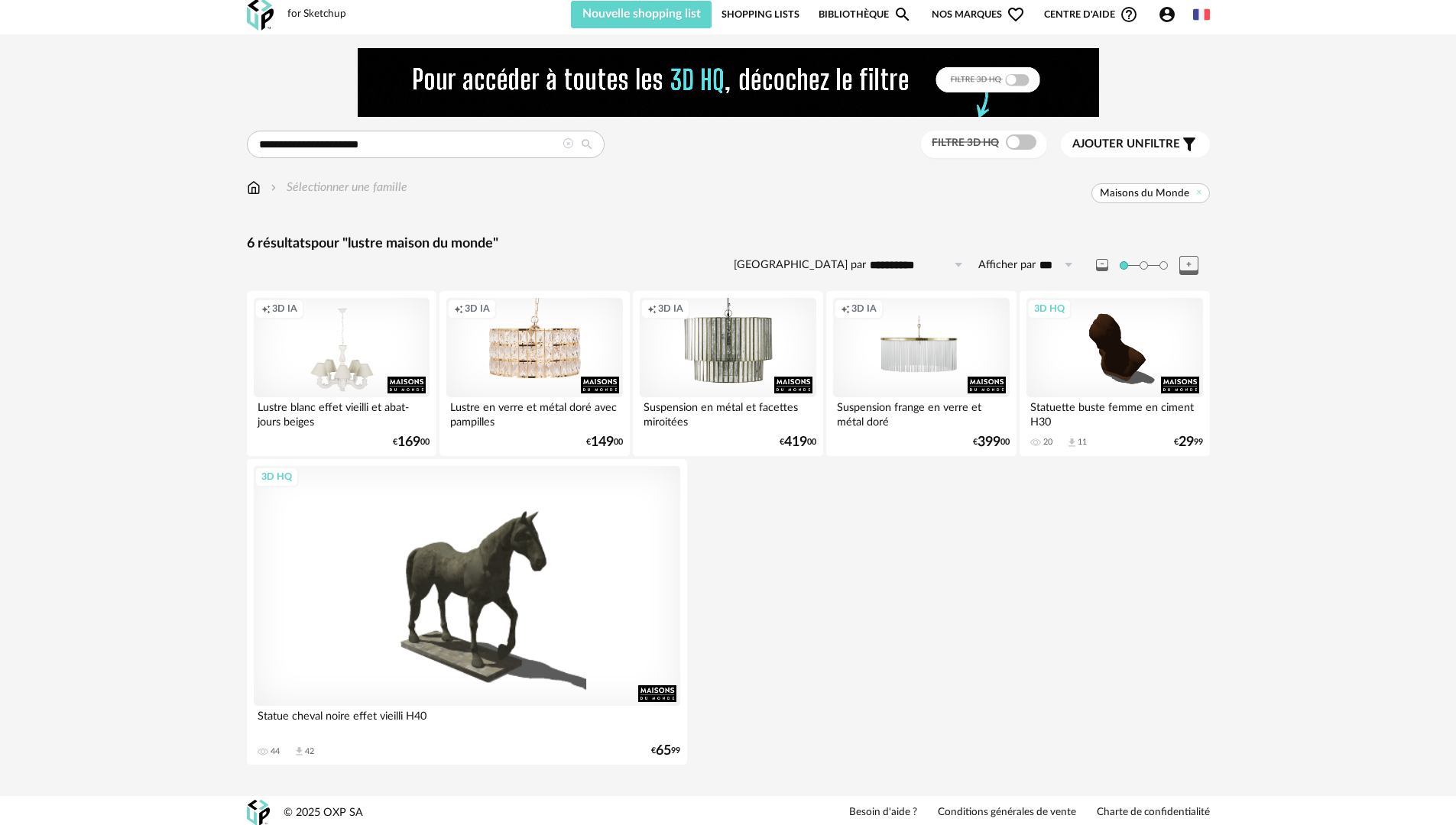 click at bounding box center (568, 144) 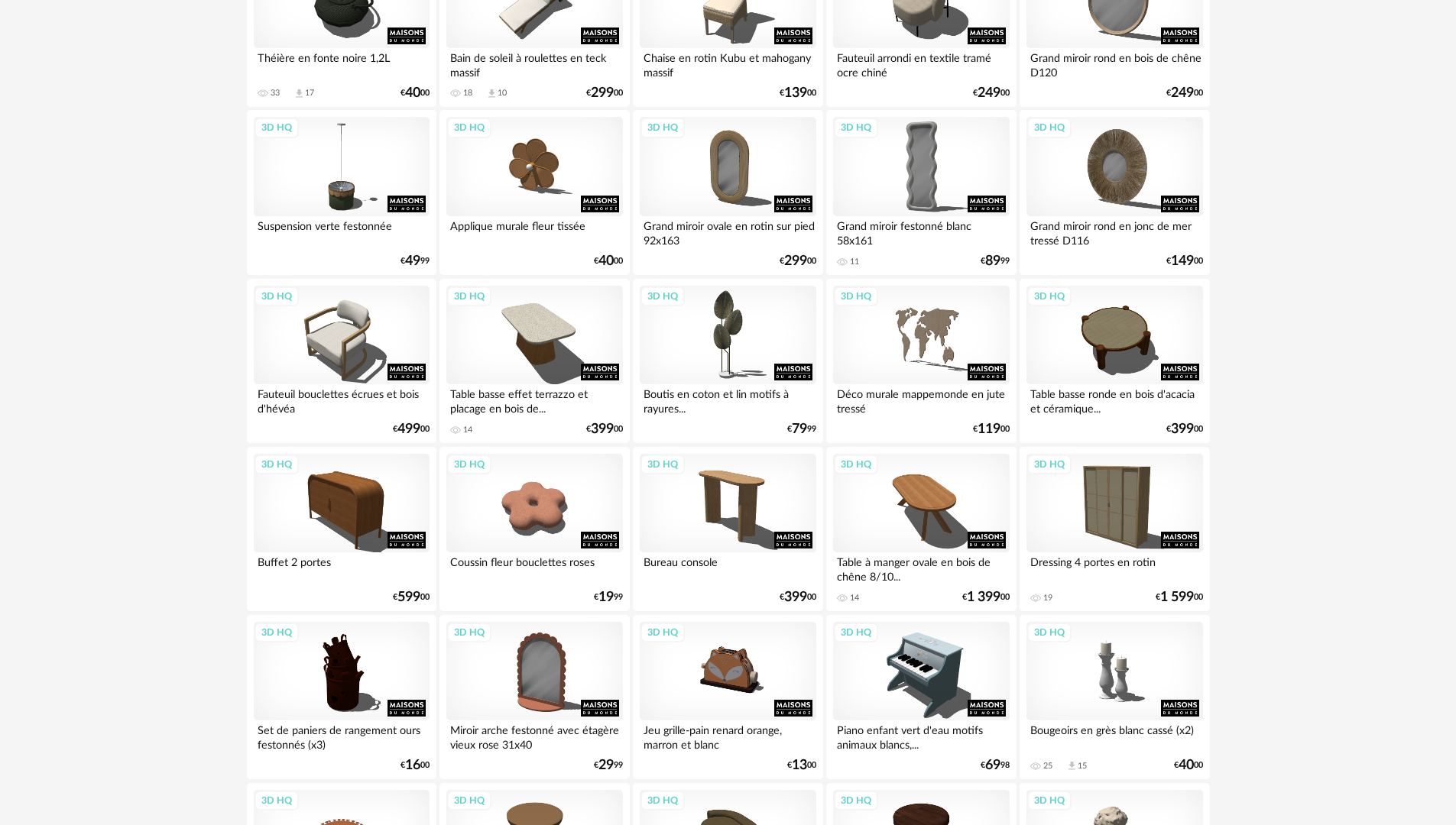 scroll, scrollTop: 0, scrollLeft: 0, axis: both 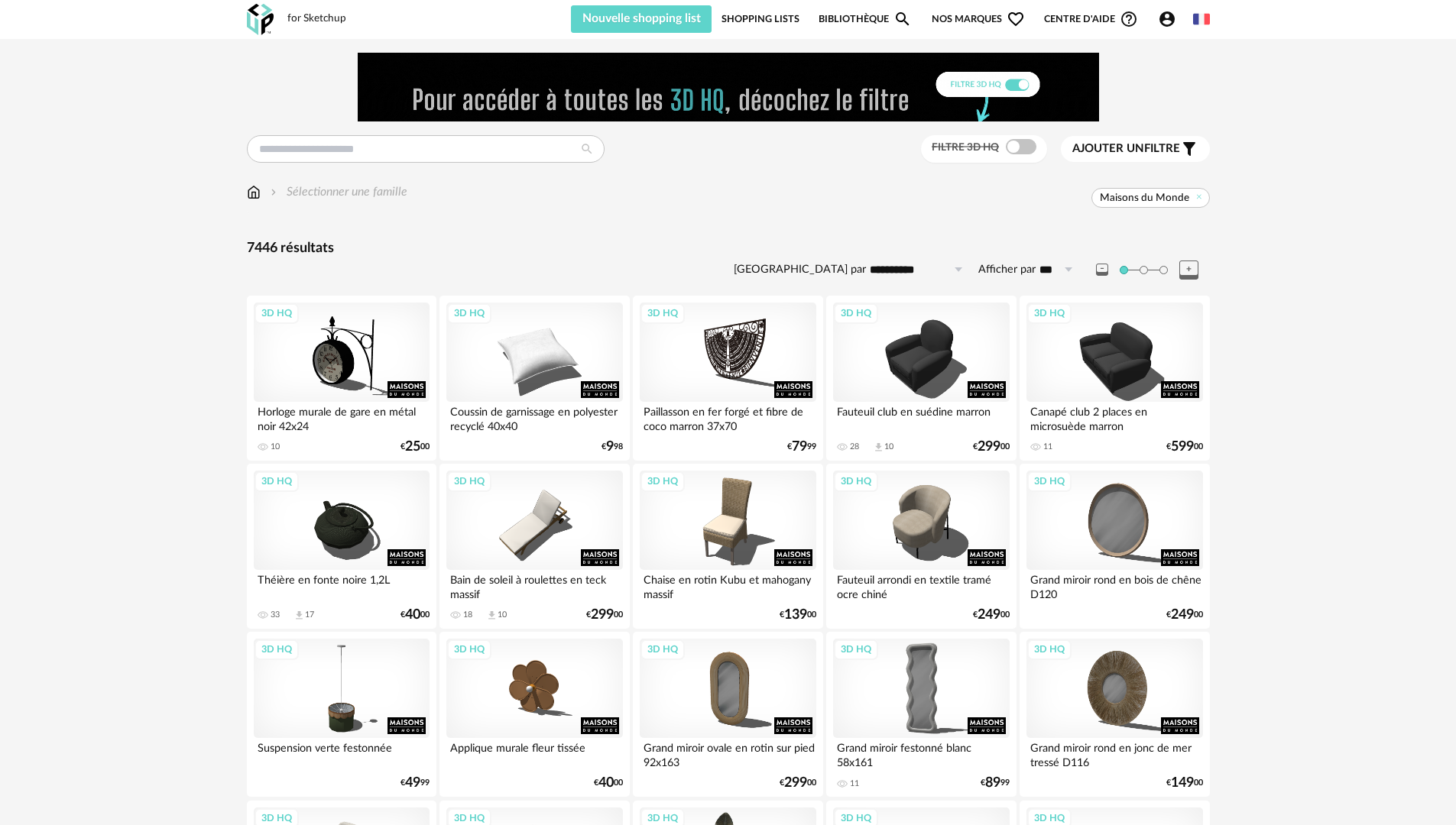 click on "**********" at bounding box center (919, 270) 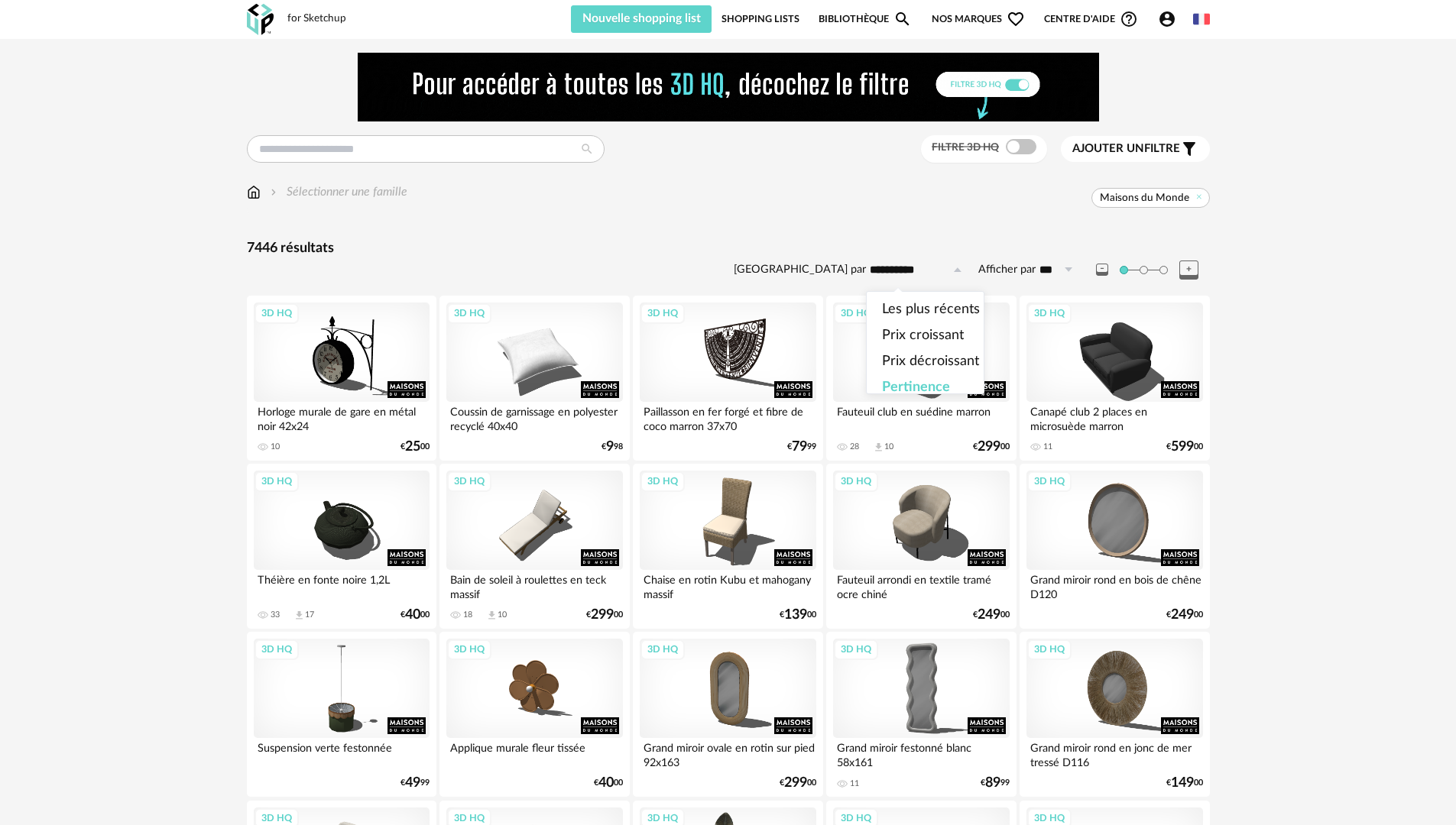 click on "**********" at bounding box center [728, 1888] 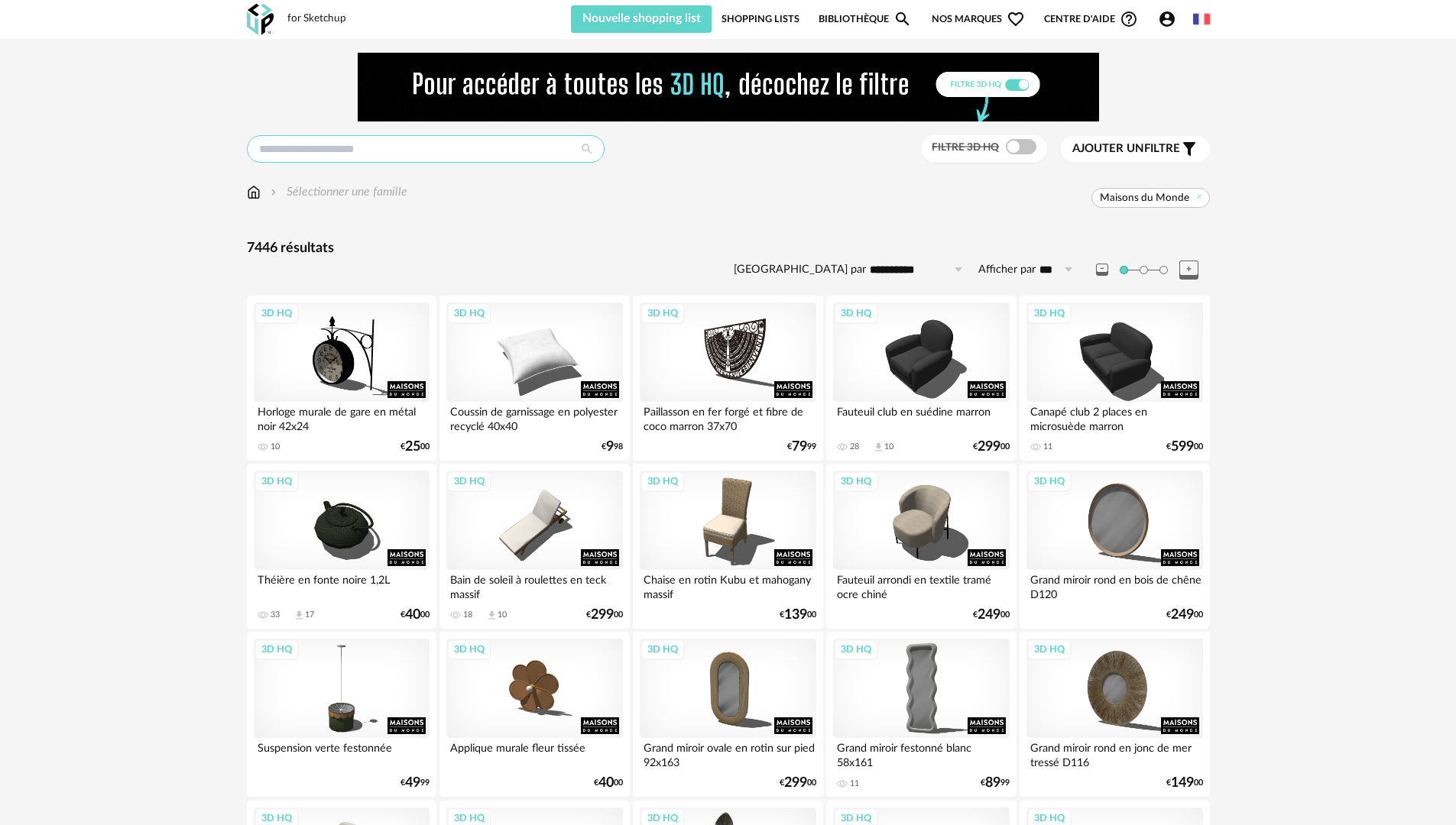 click at bounding box center [426, 149] 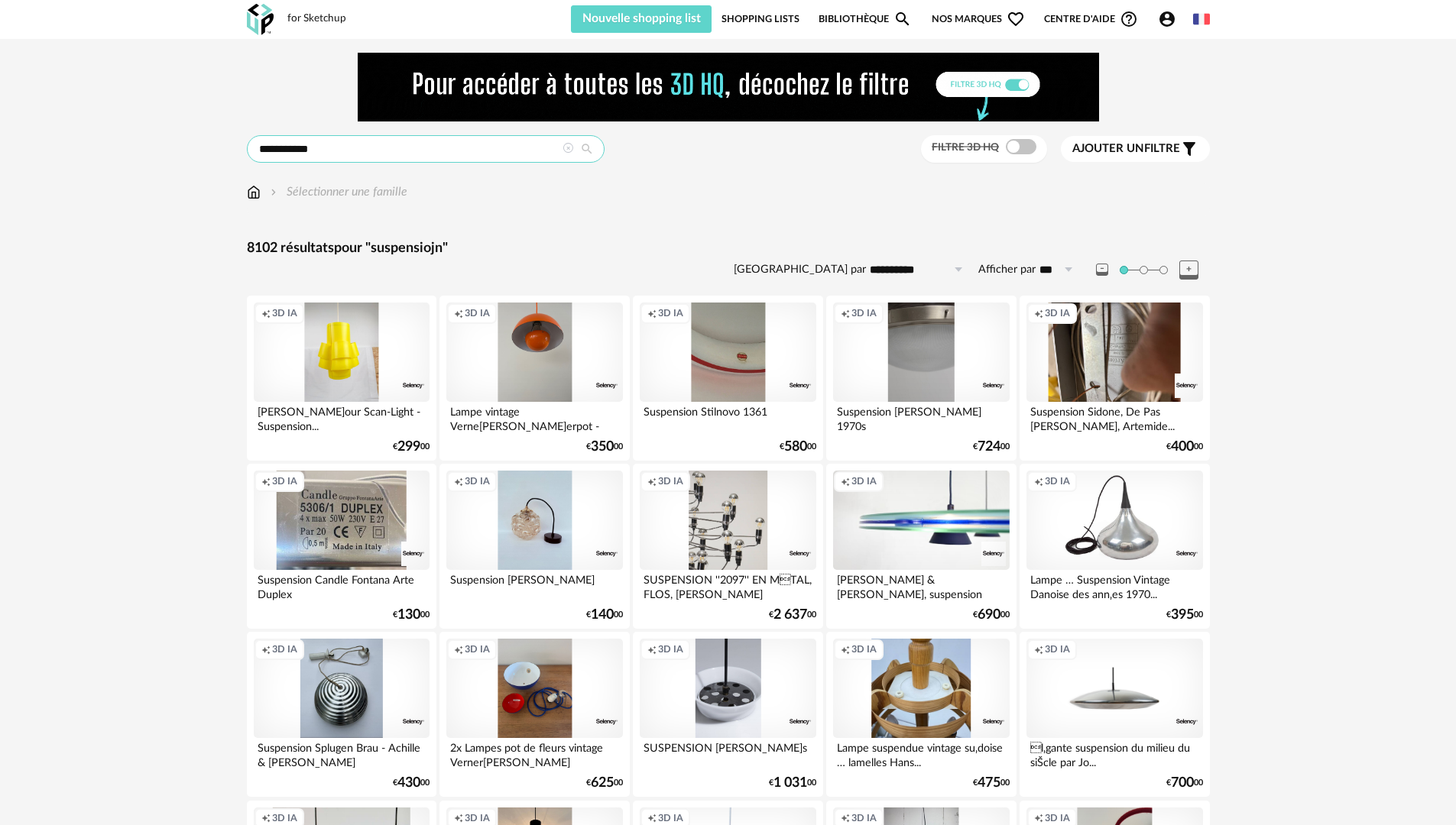 click on "**********" at bounding box center (426, 149) 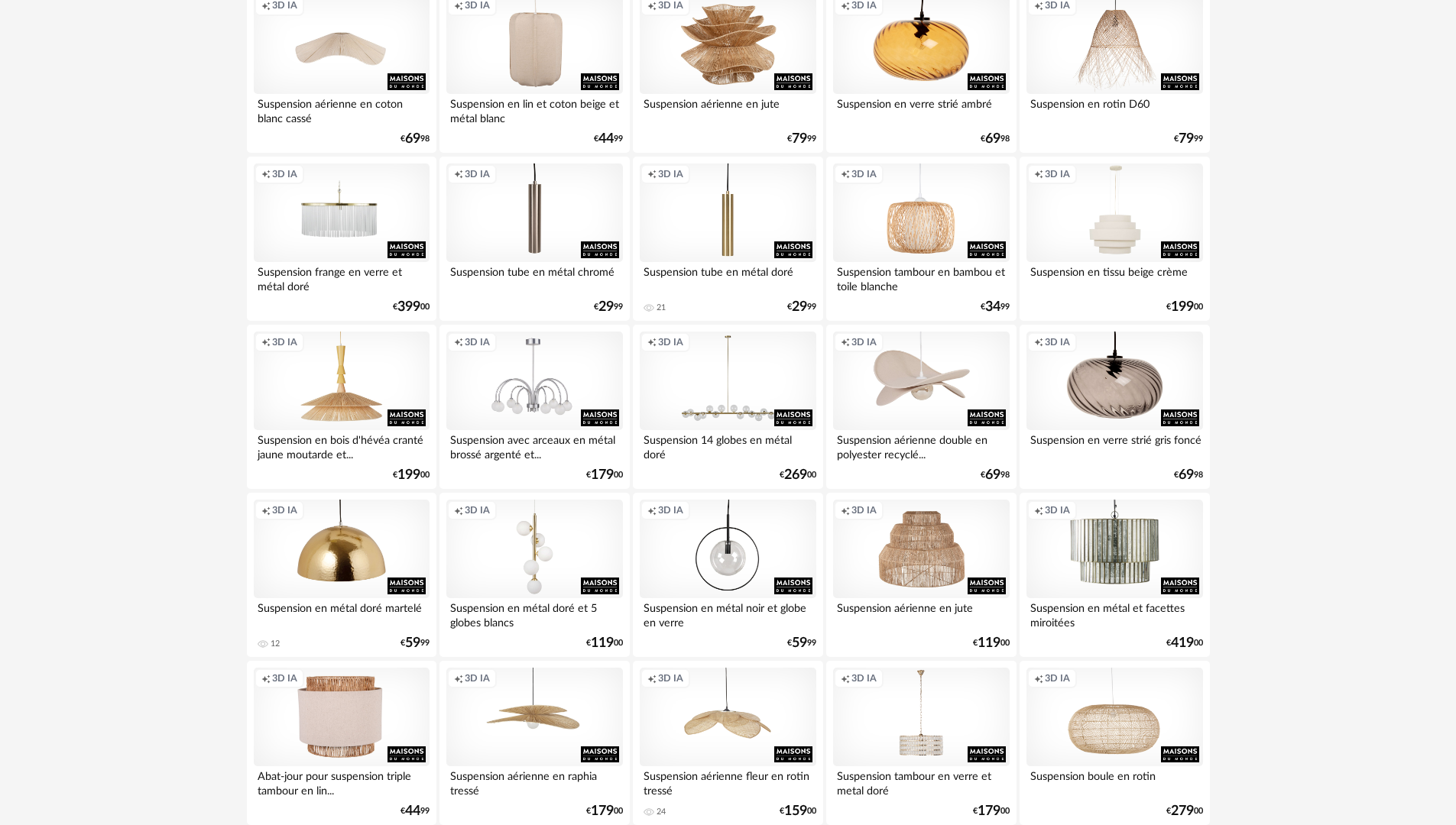 scroll, scrollTop: 0, scrollLeft: 0, axis: both 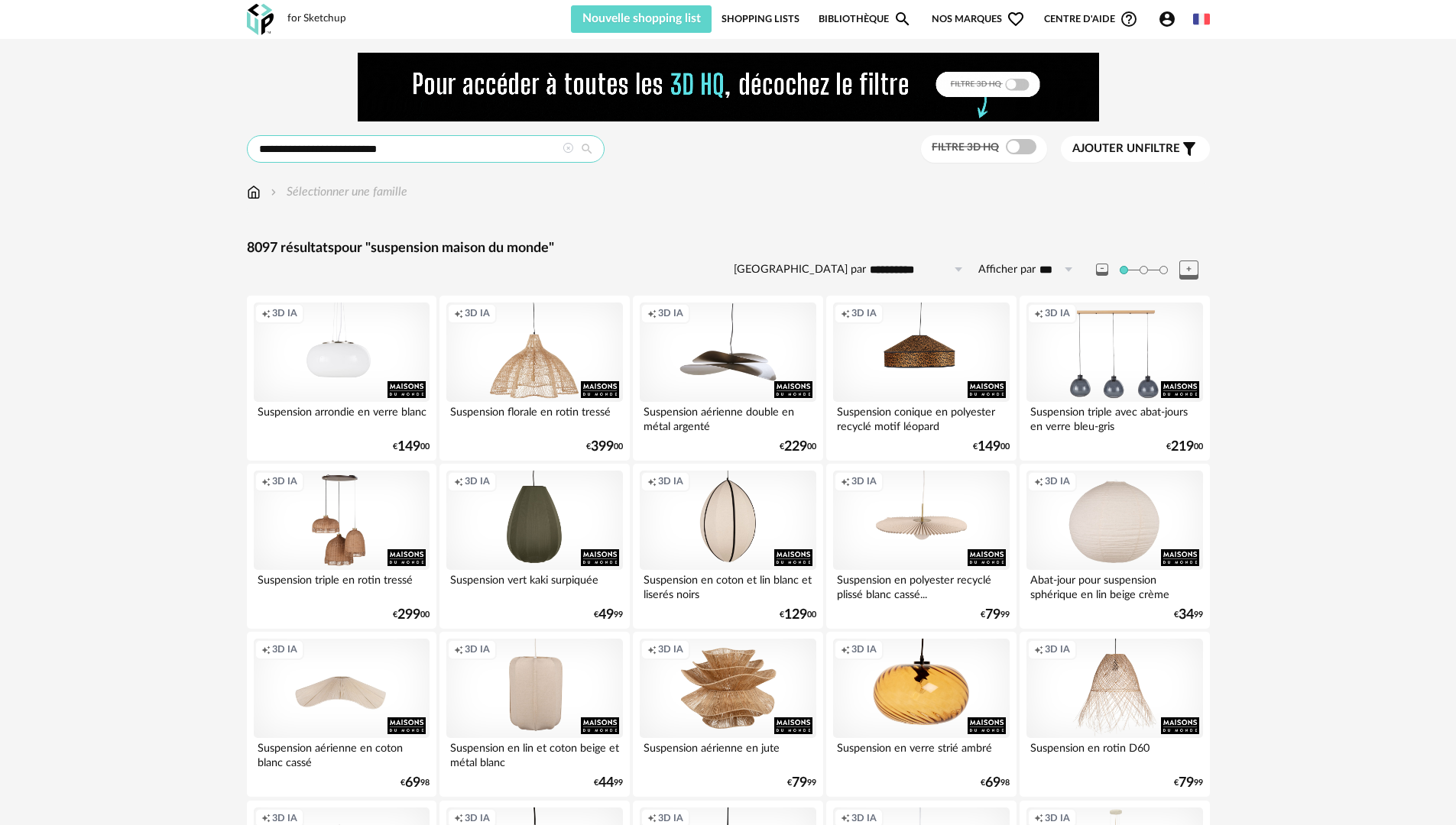 click on "**********" at bounding box center [426, 149] 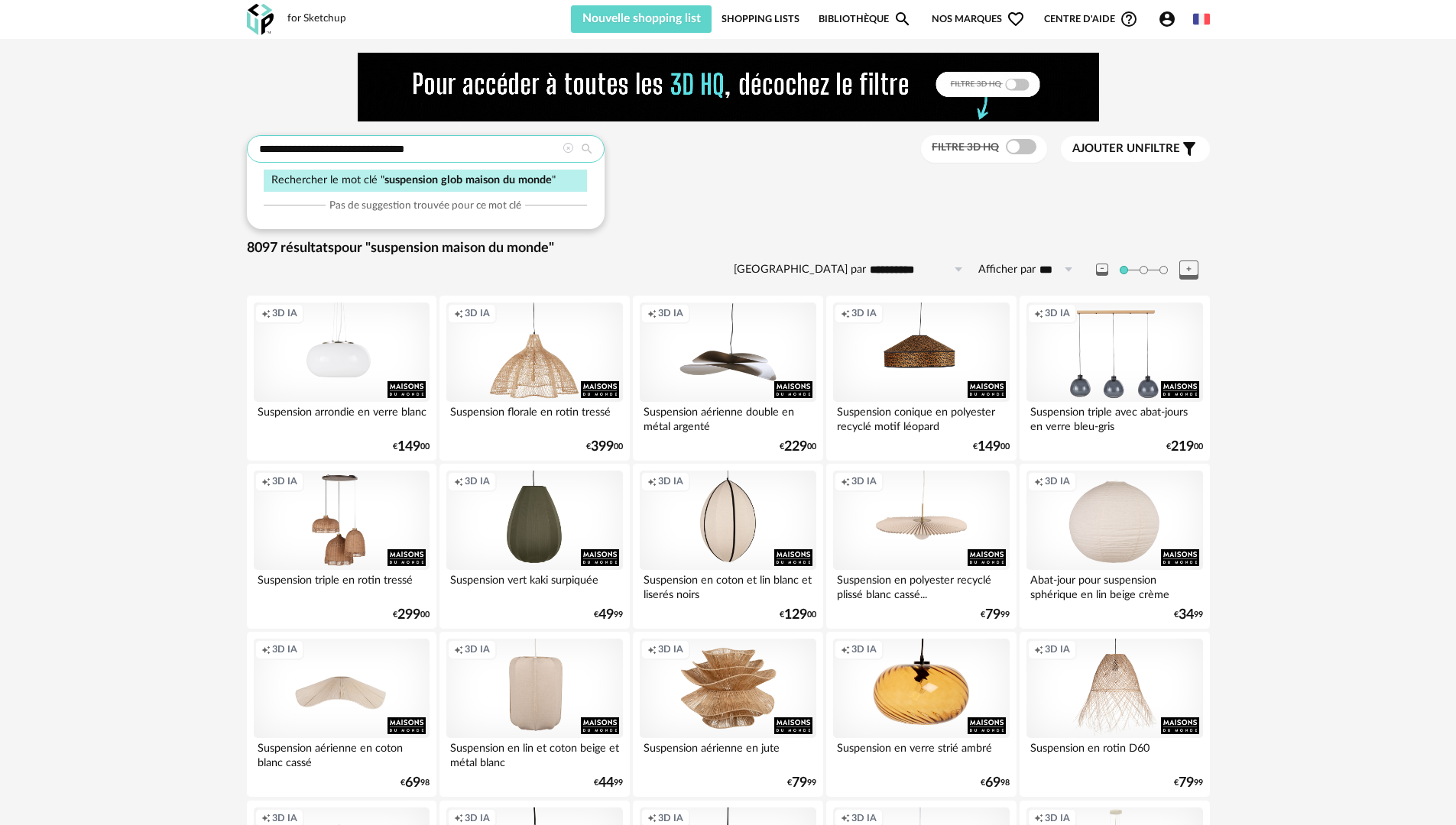 type on "**********" 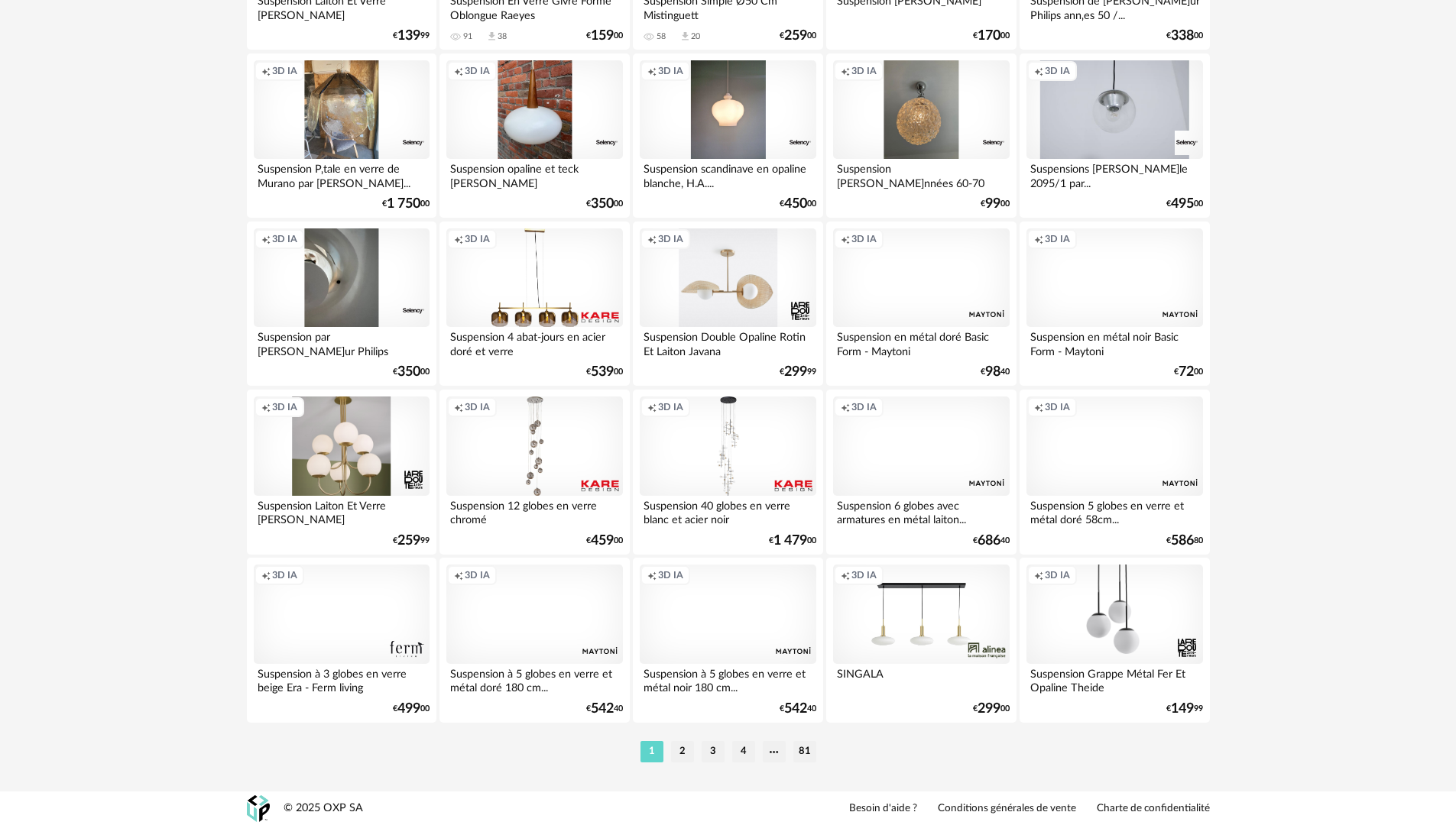 scroll, scrollTop: 2945, scrollLeft: 0, axis: vertical 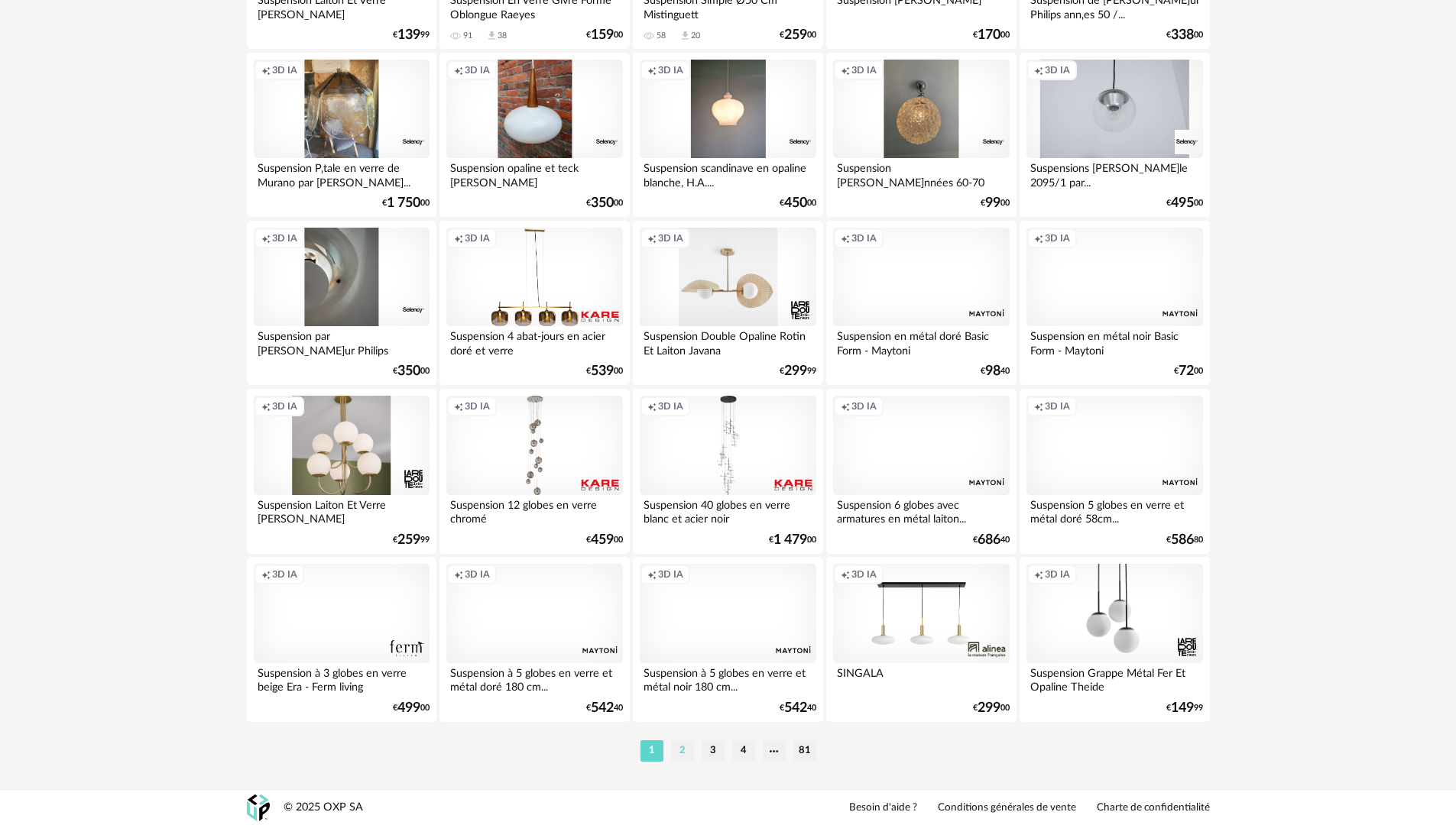 click on "2" at bounding box center (683, 751) 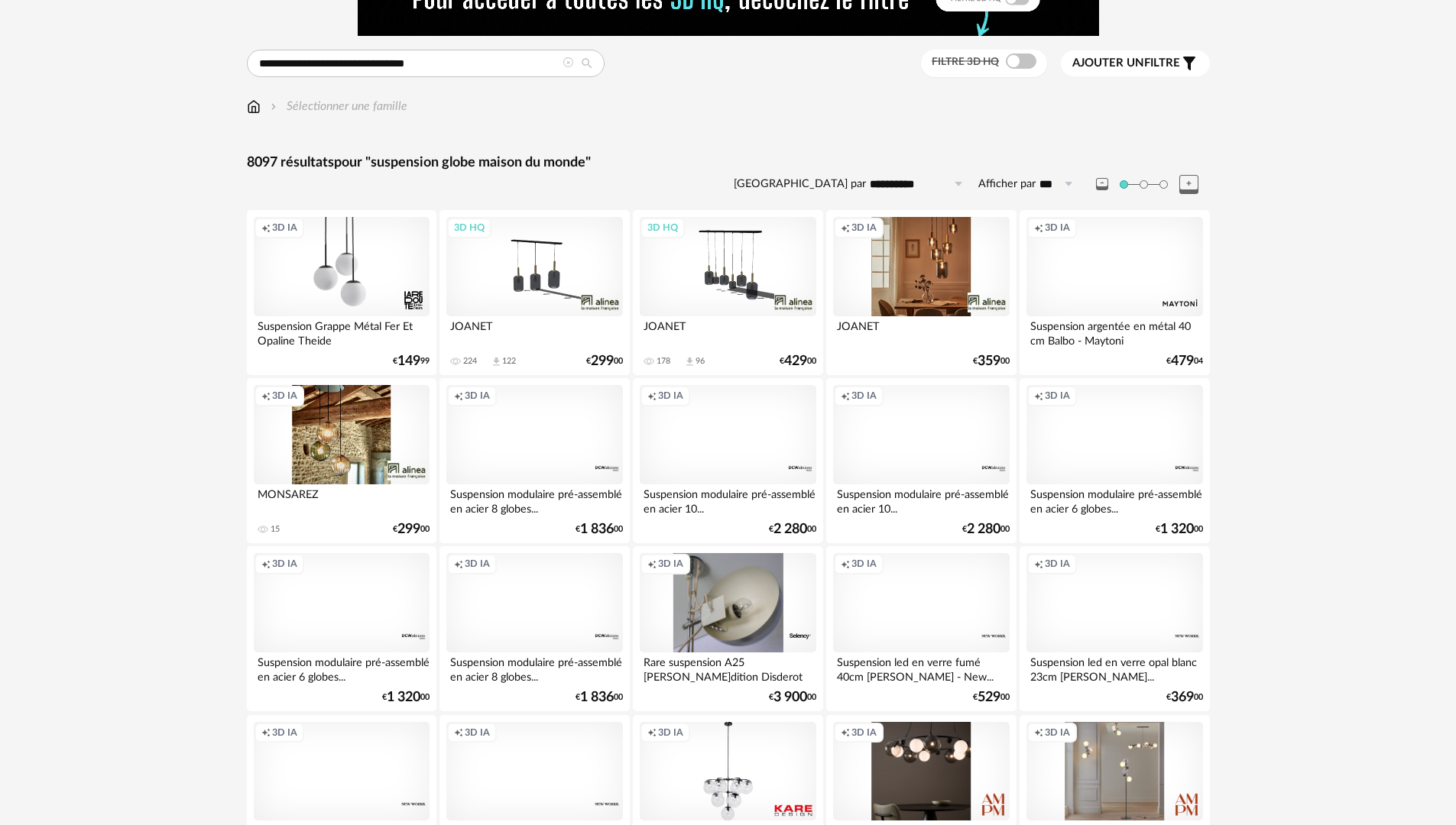 scroll, scrollTop: 0, scrollLeft: 0, axis: both 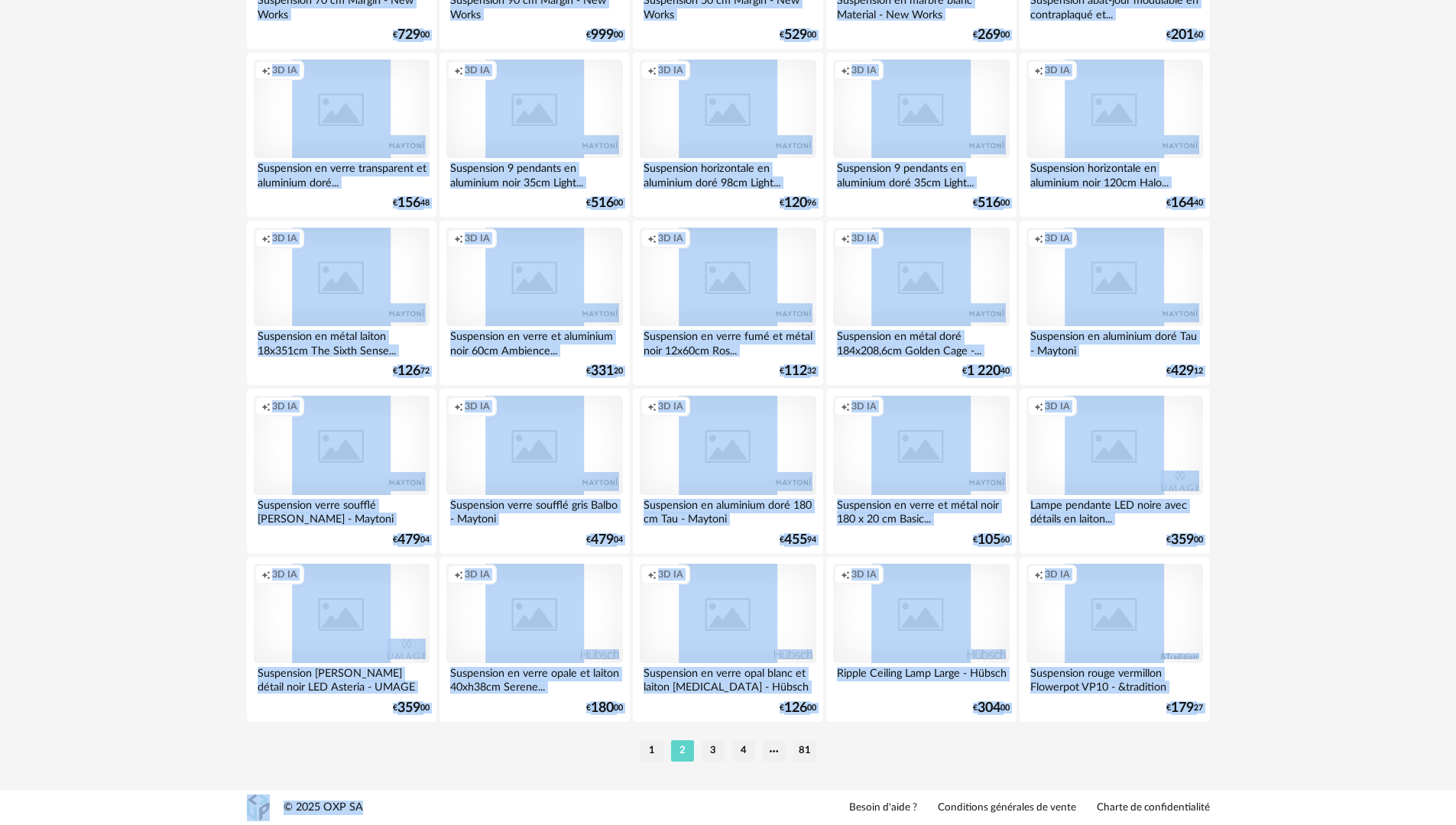 drag, startPoint x: 109, startPoint y: 18, endPoint x: 386, endPoint y: 808, distance: 837.1553 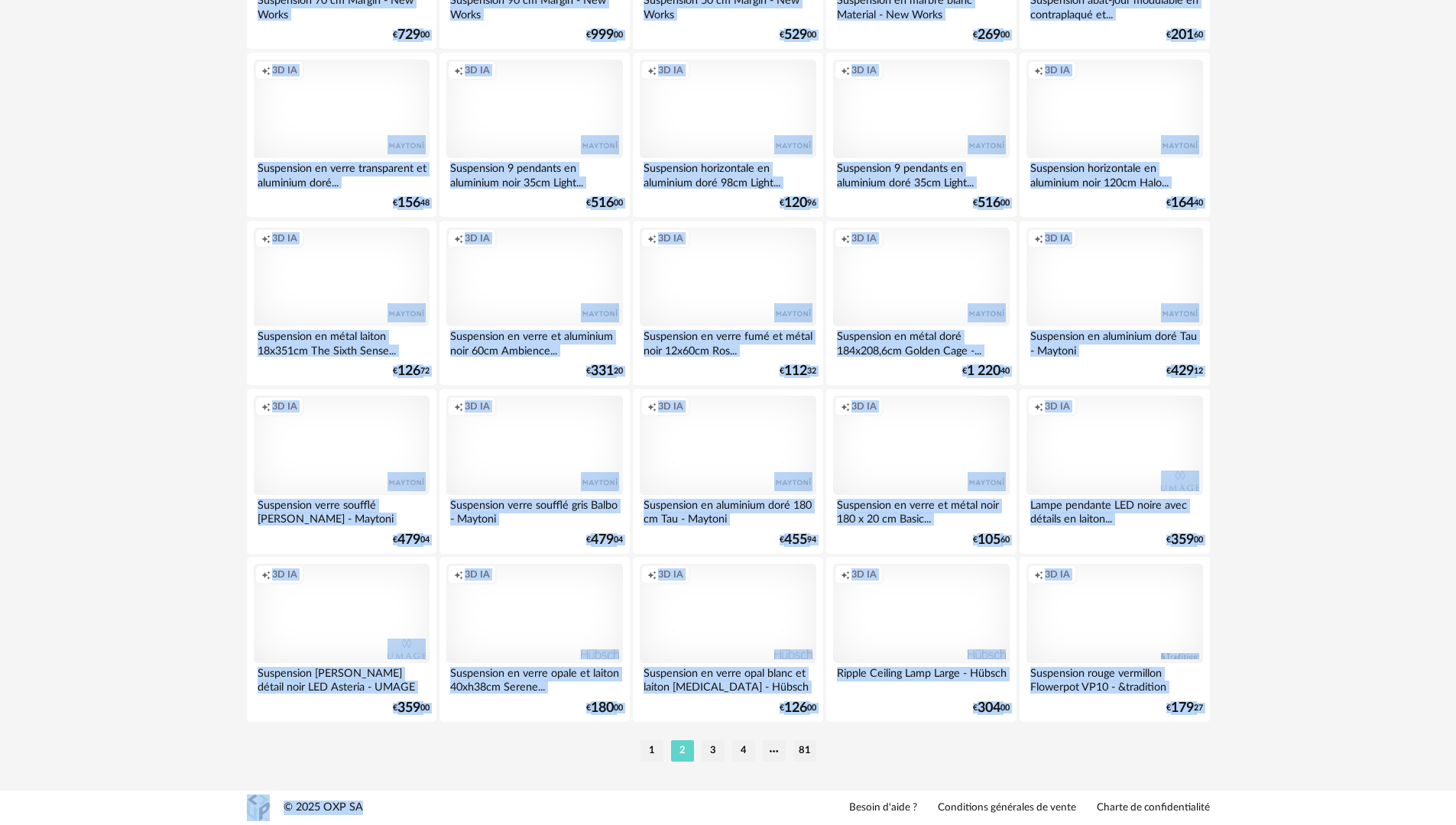 click on "**********" at bounding box center [728, -1054] 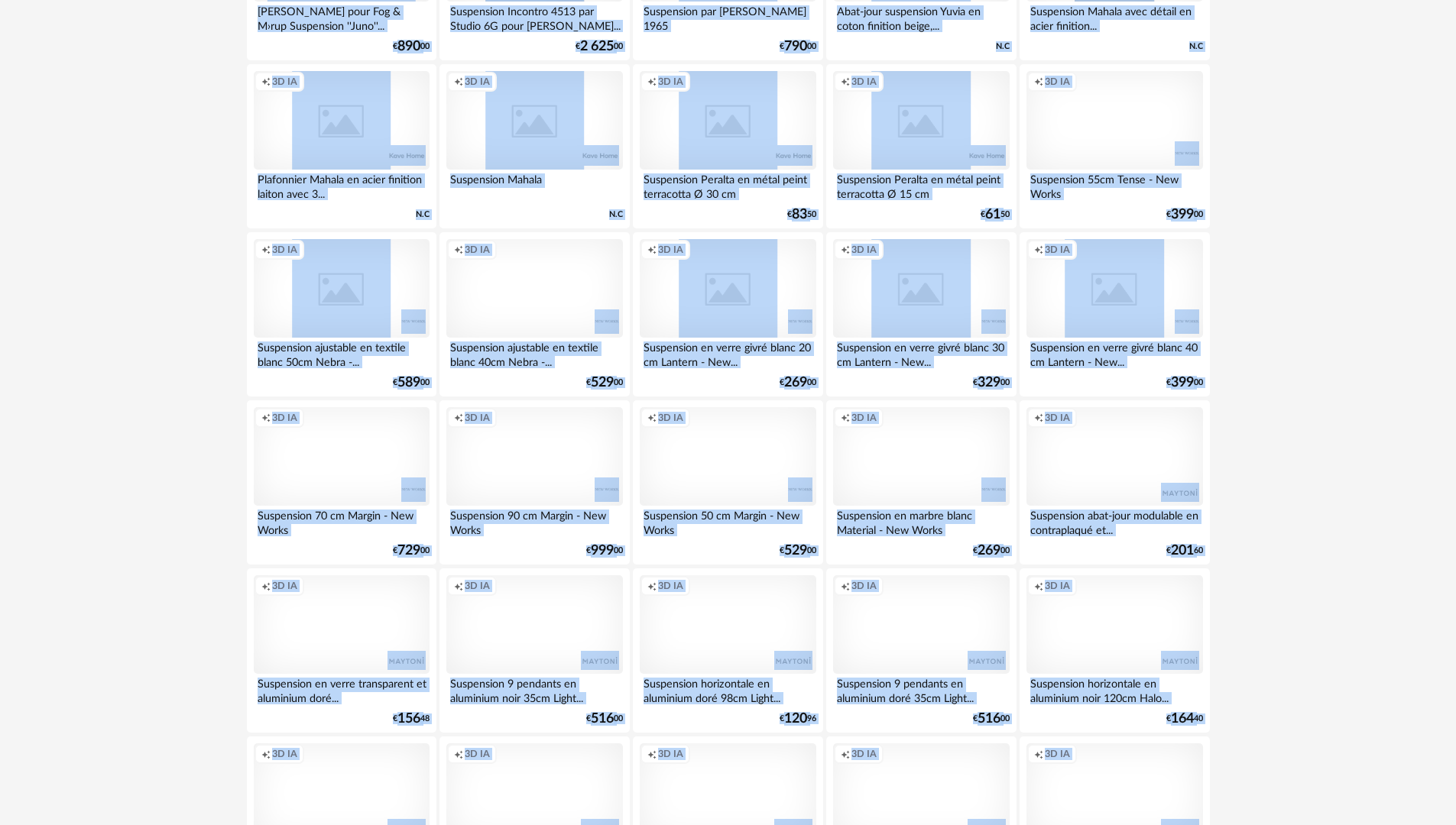 scroll, scrollTop: 2945, scrollLeft: 0, axis: vertical 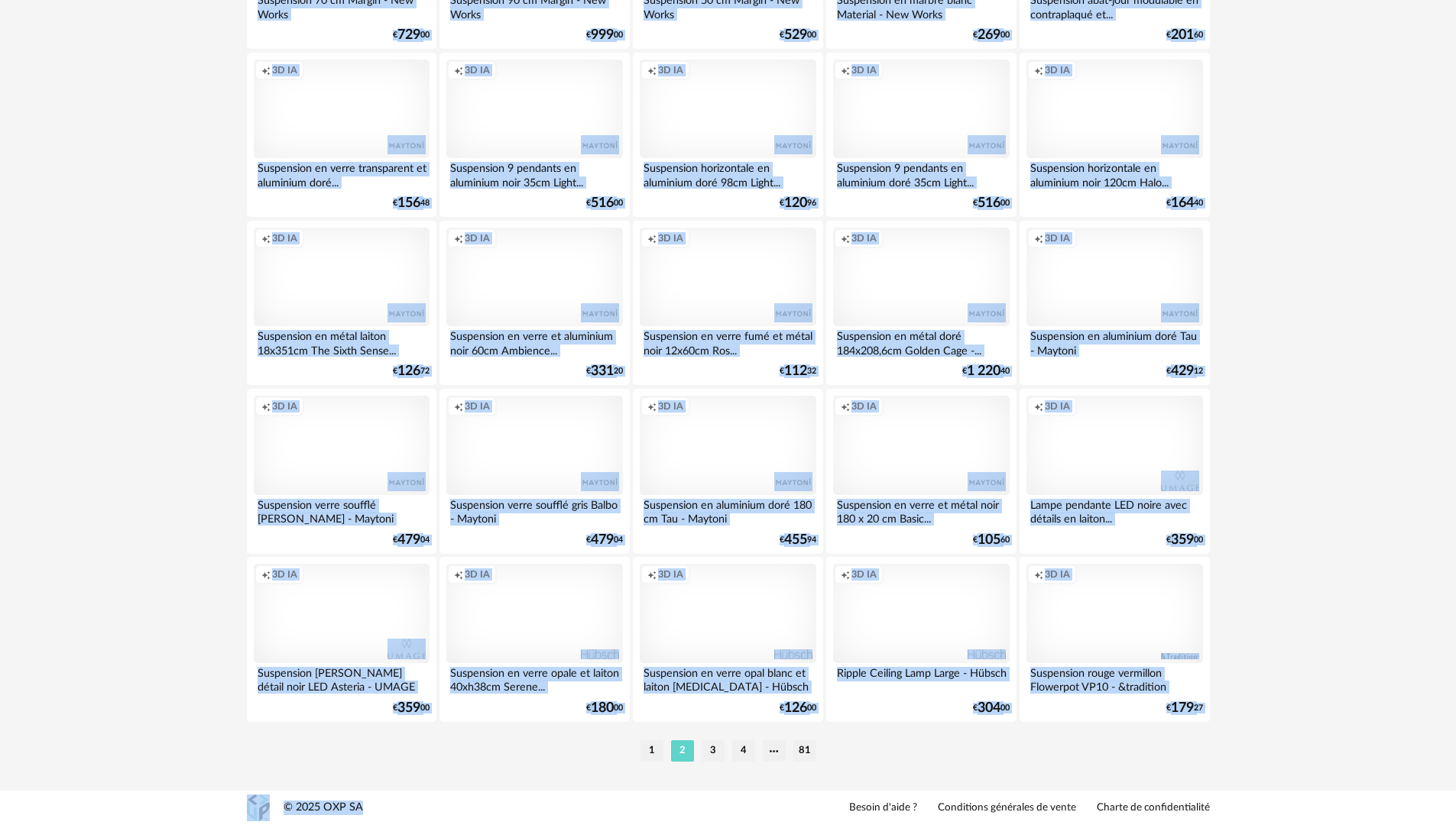 click on "**********" at bounding box center (728, -1052) 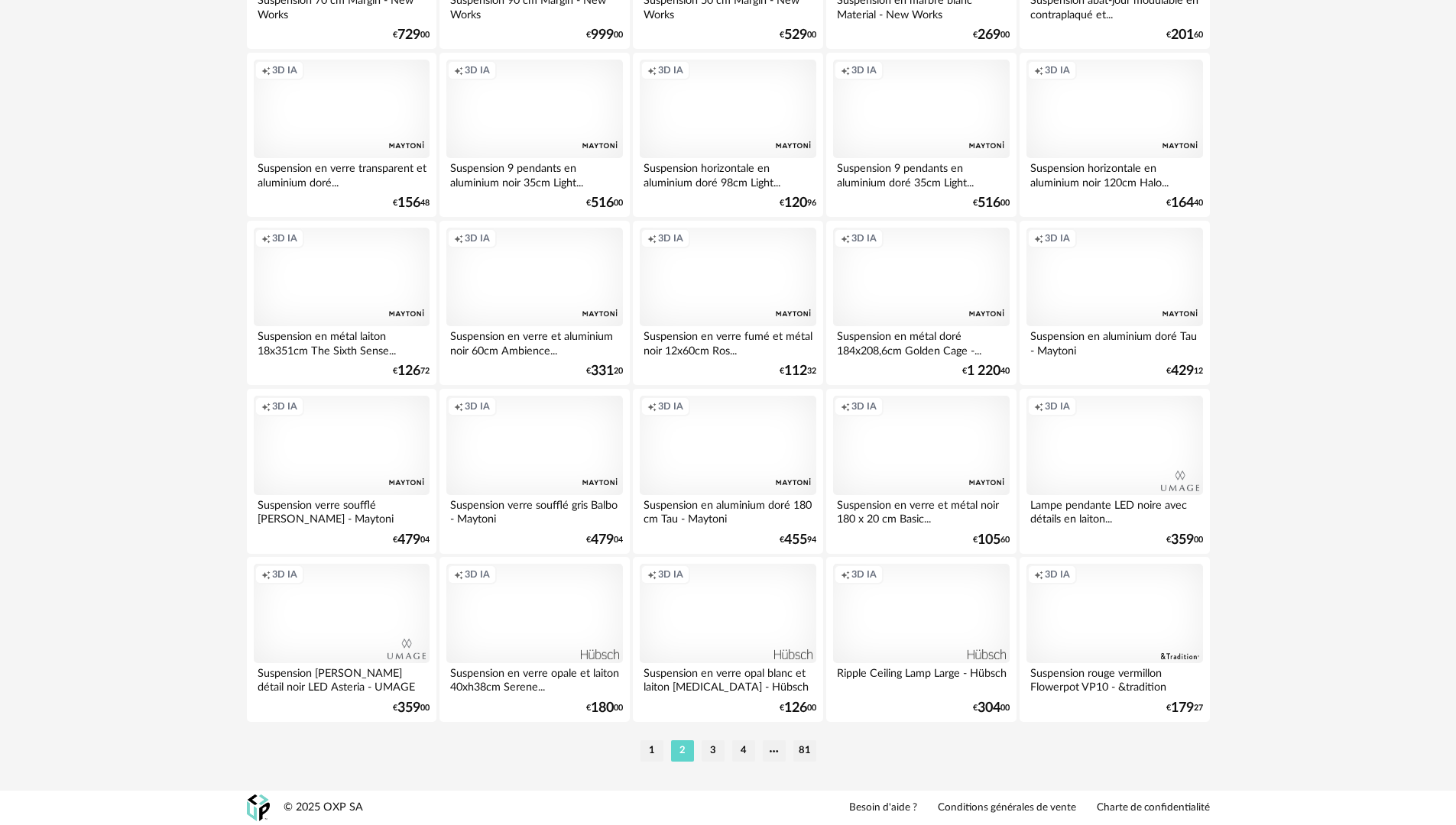 click on "Creation icon   3D IA" at bounding box center (342, 445) 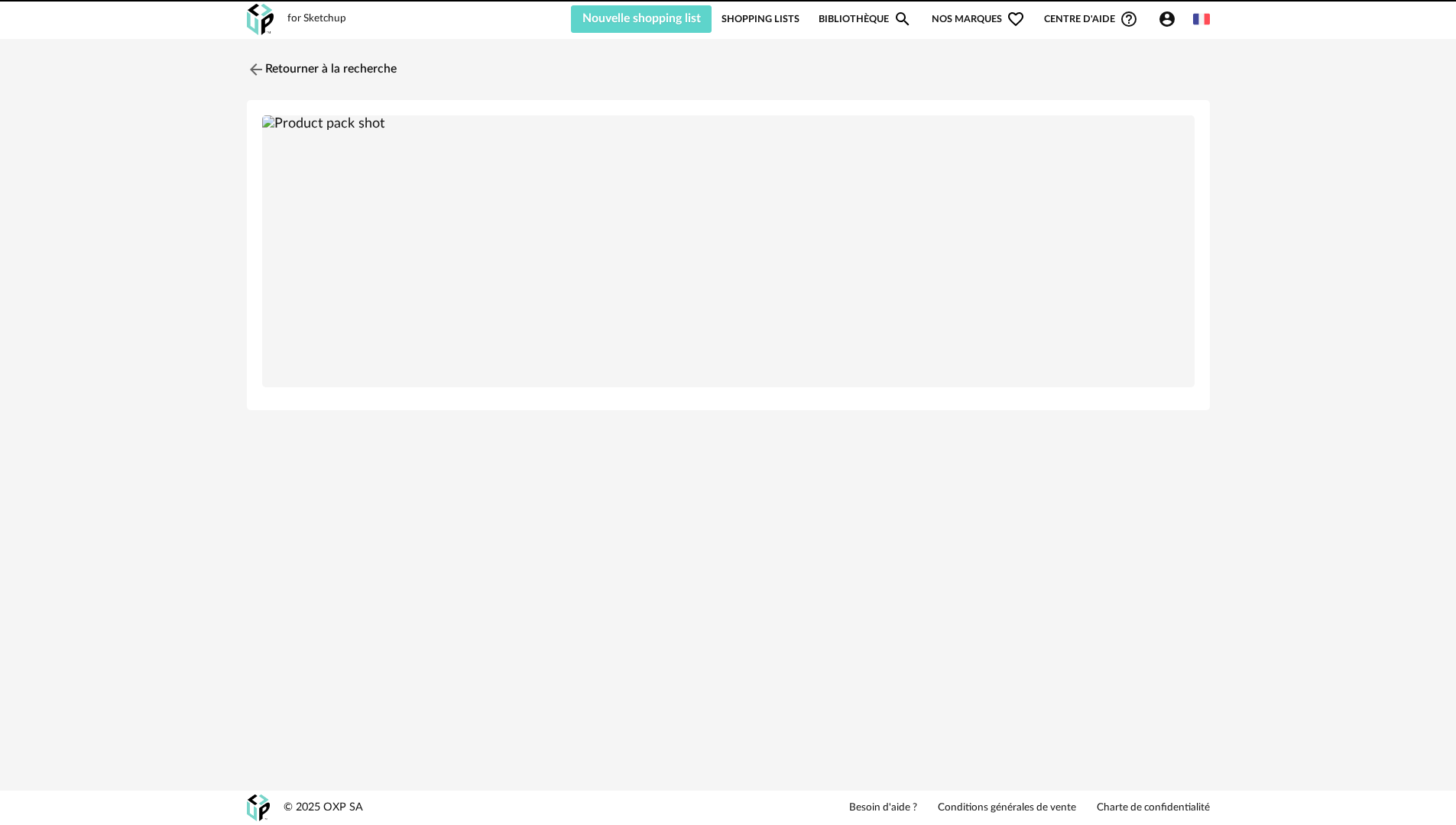 scroll, scrollTop: 0, scrollLeft: 0, axis: both 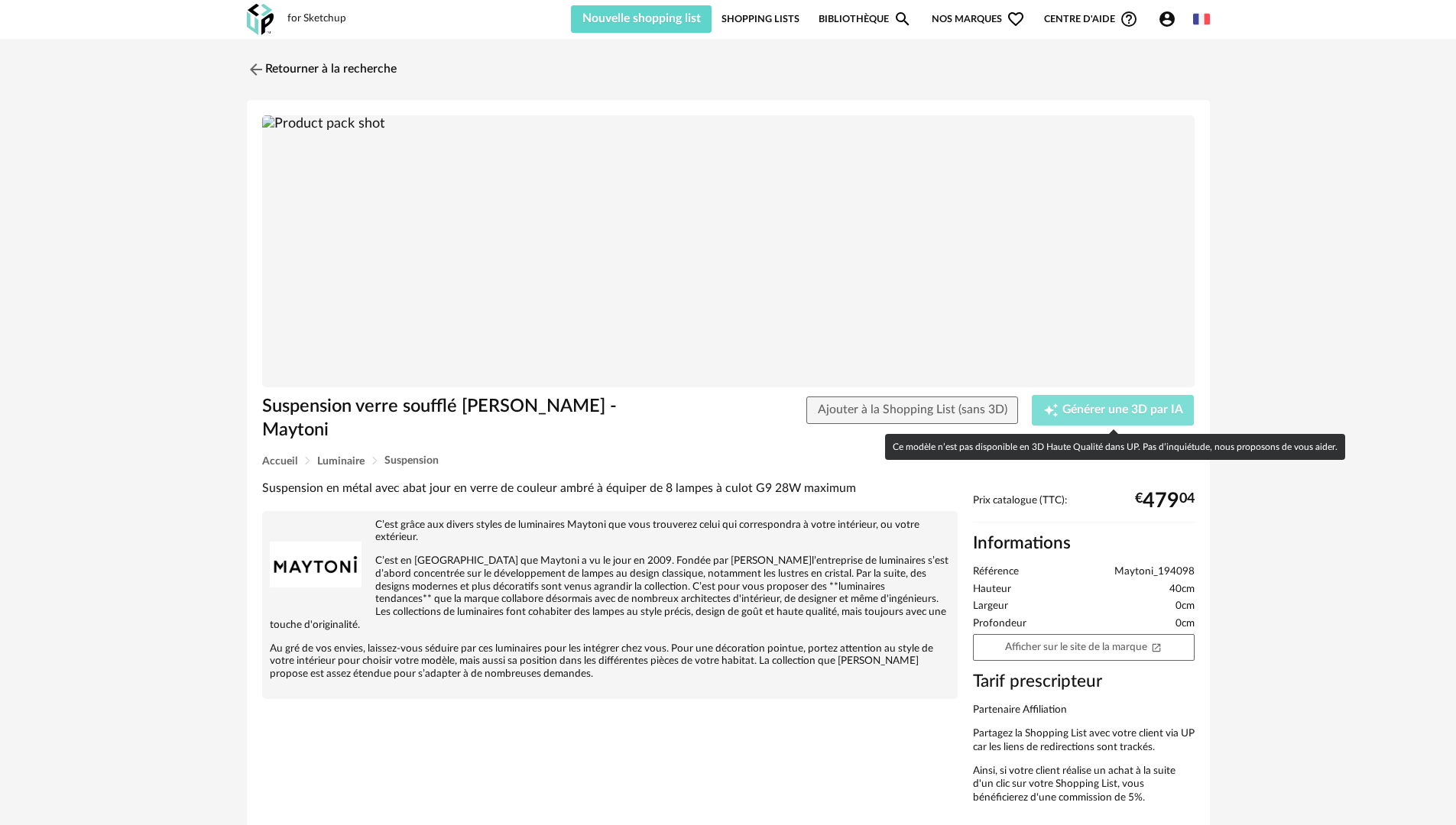 click on "Générer une 3D par IA" at bounding box center (1123, 410) 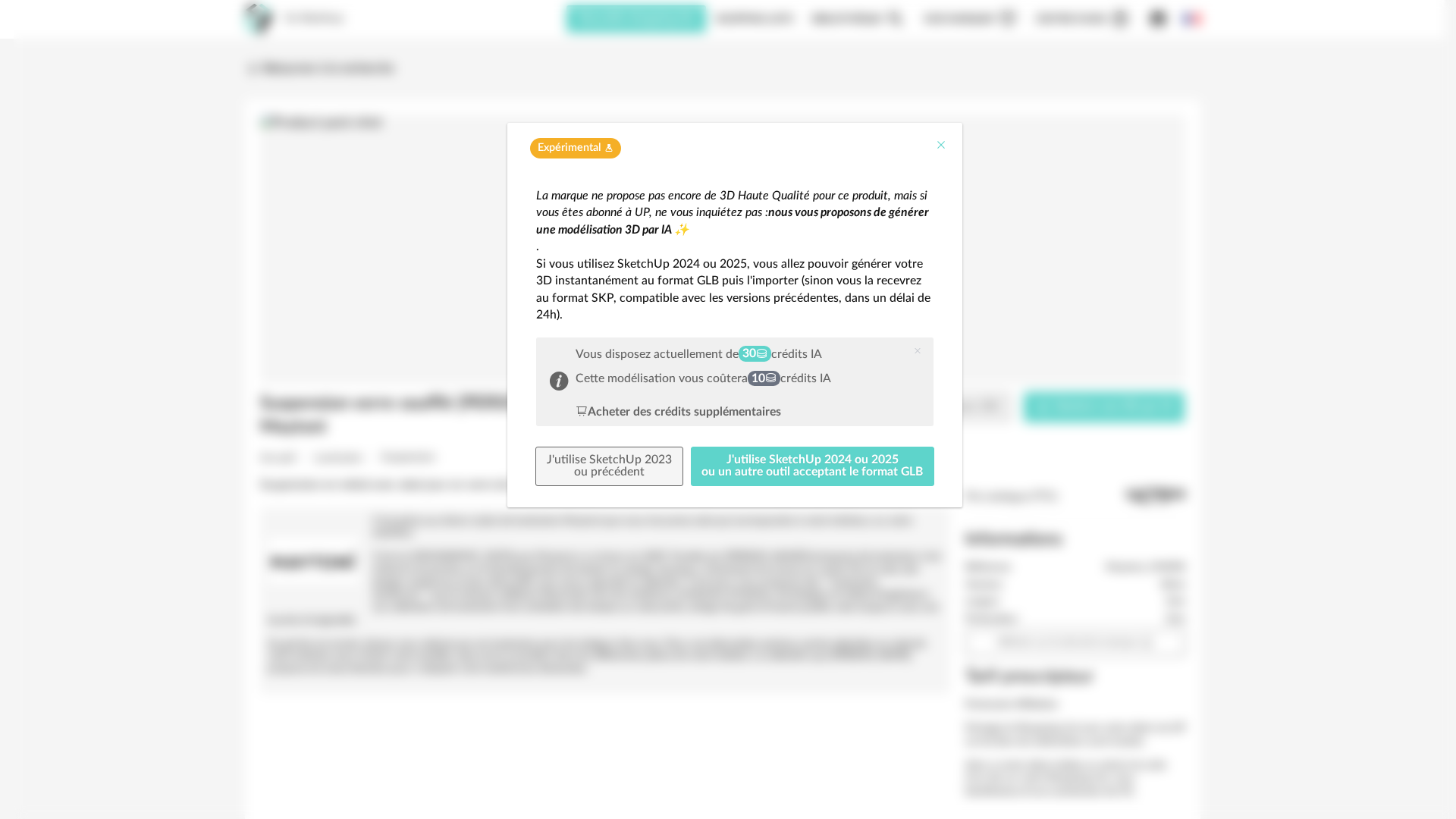 click at bounding box center [941, 145] 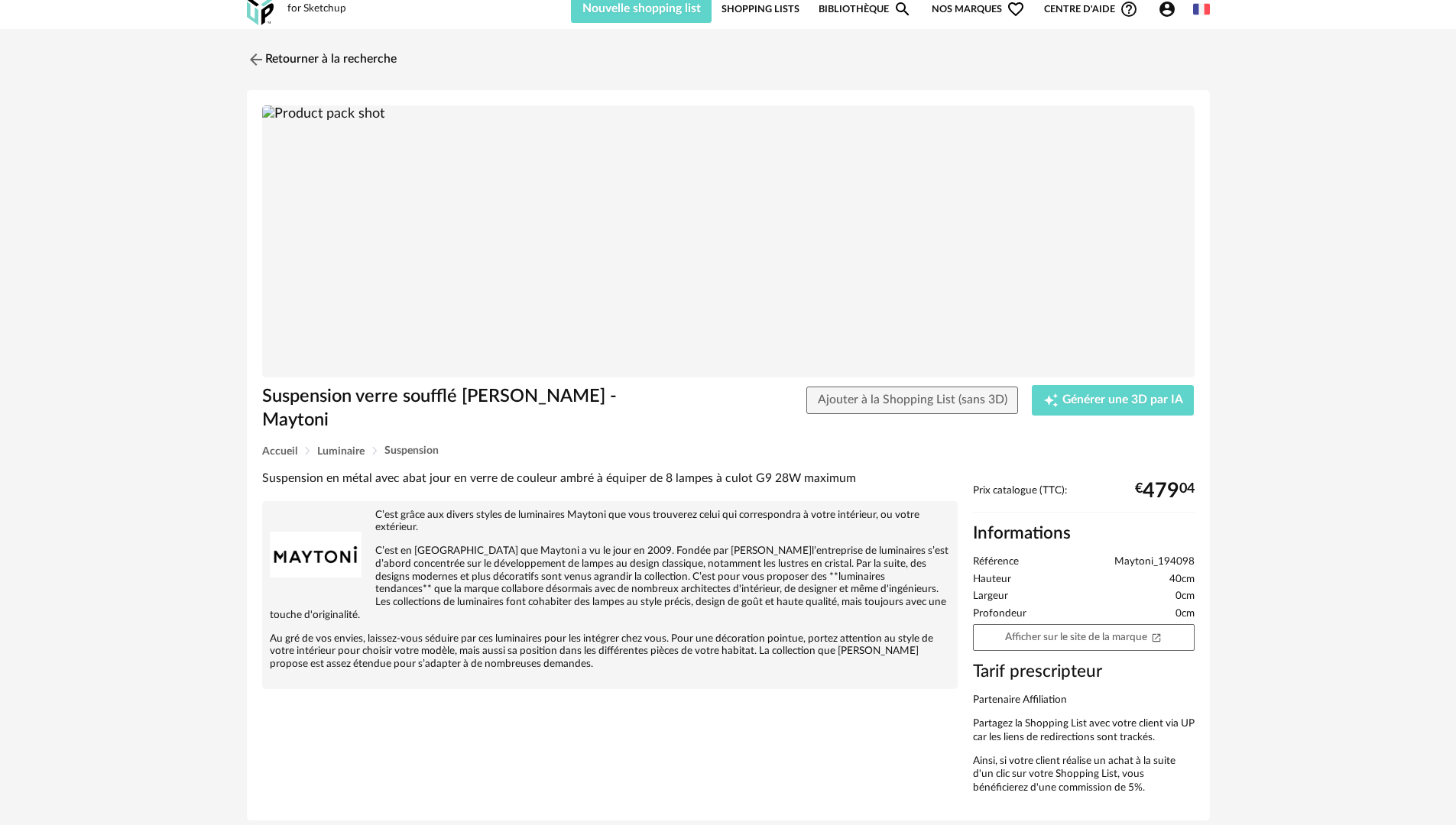 scroll, scrollTop: 0, scrollLeft: 0, axis: both 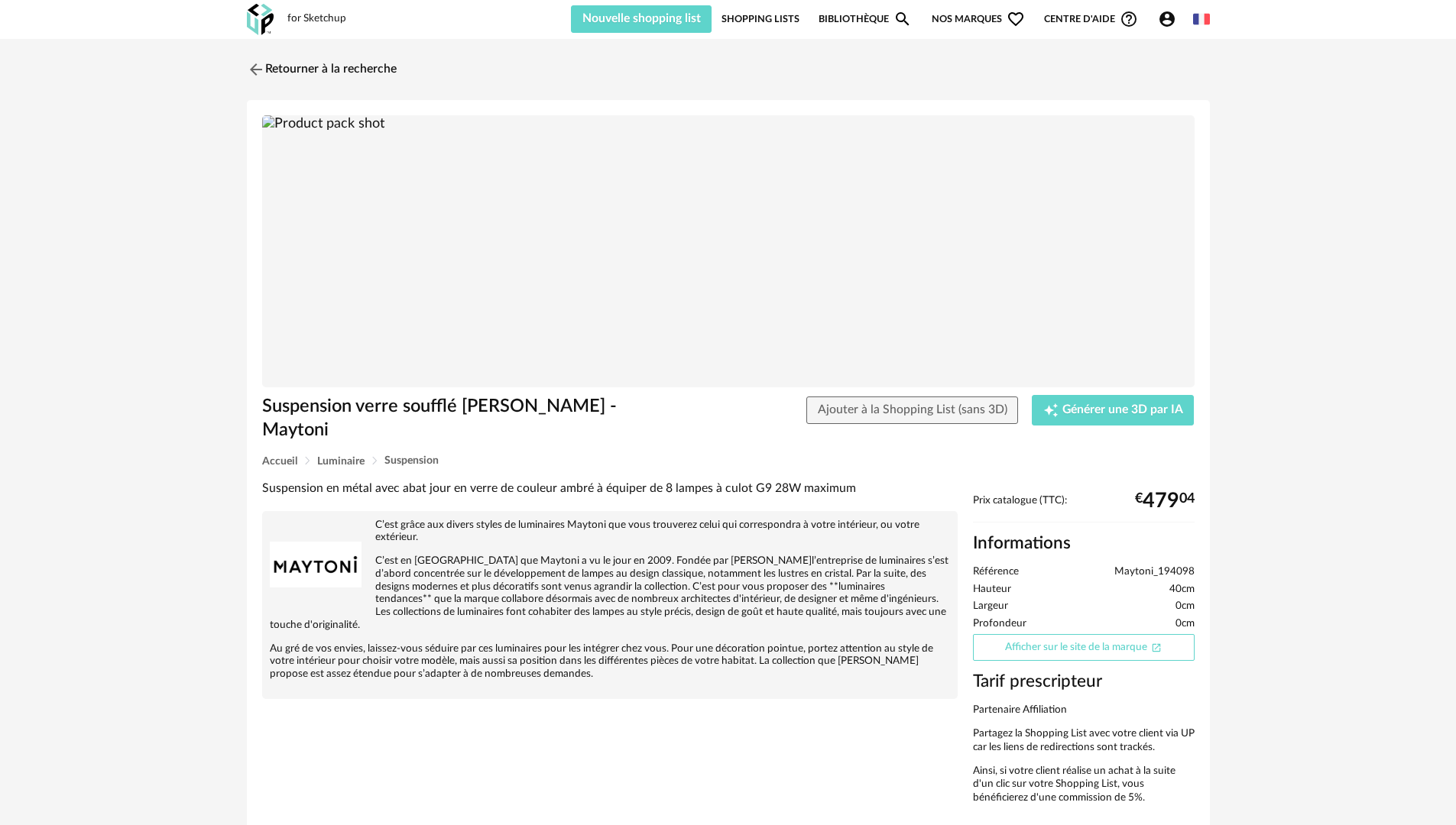 click on "Afficher sur le site de la marque
Open In New icon" at bounding box center (1084, 647) 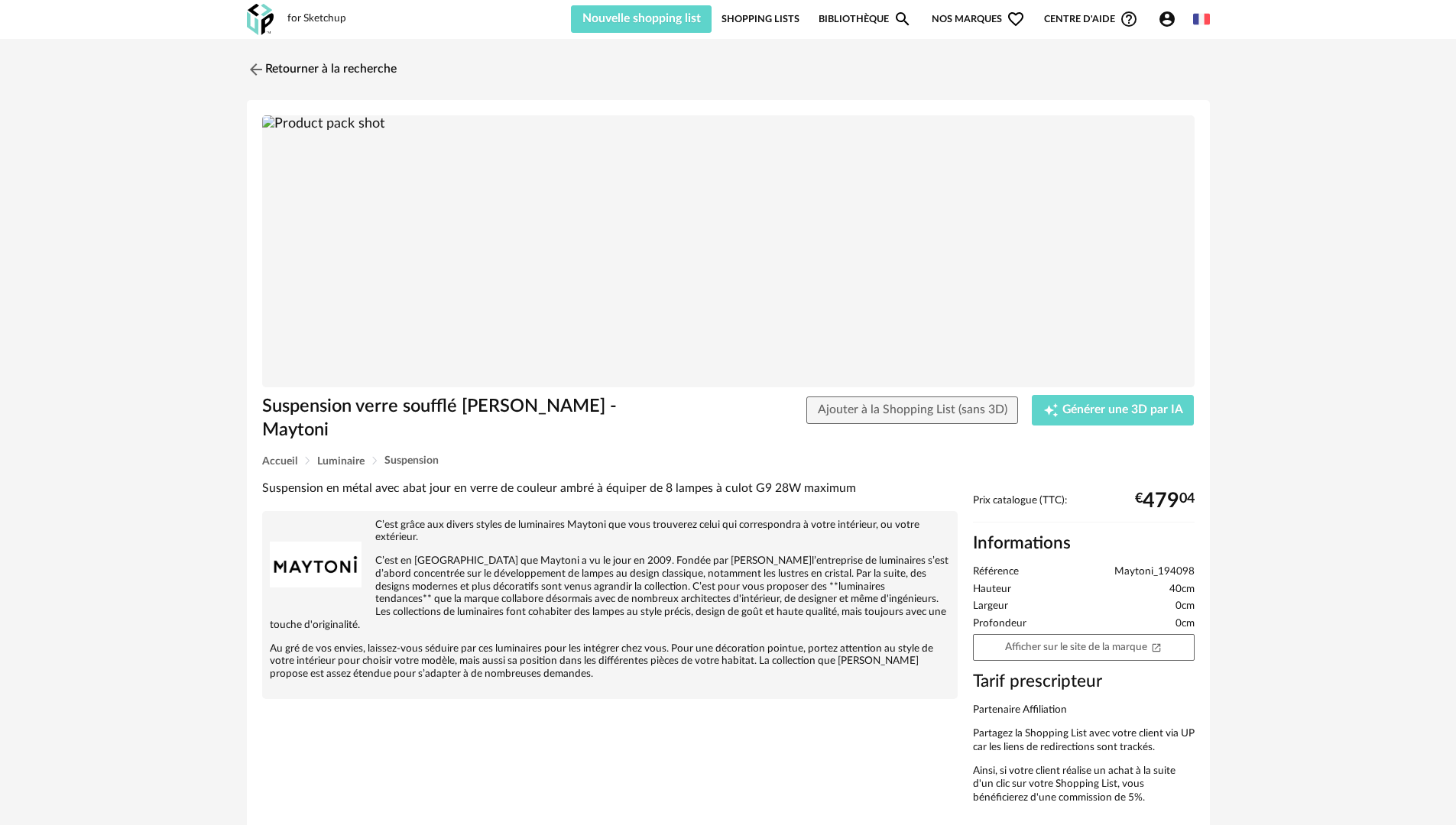 click on "Bibliothèque Magnify icon" at bounding box center [865, 19] 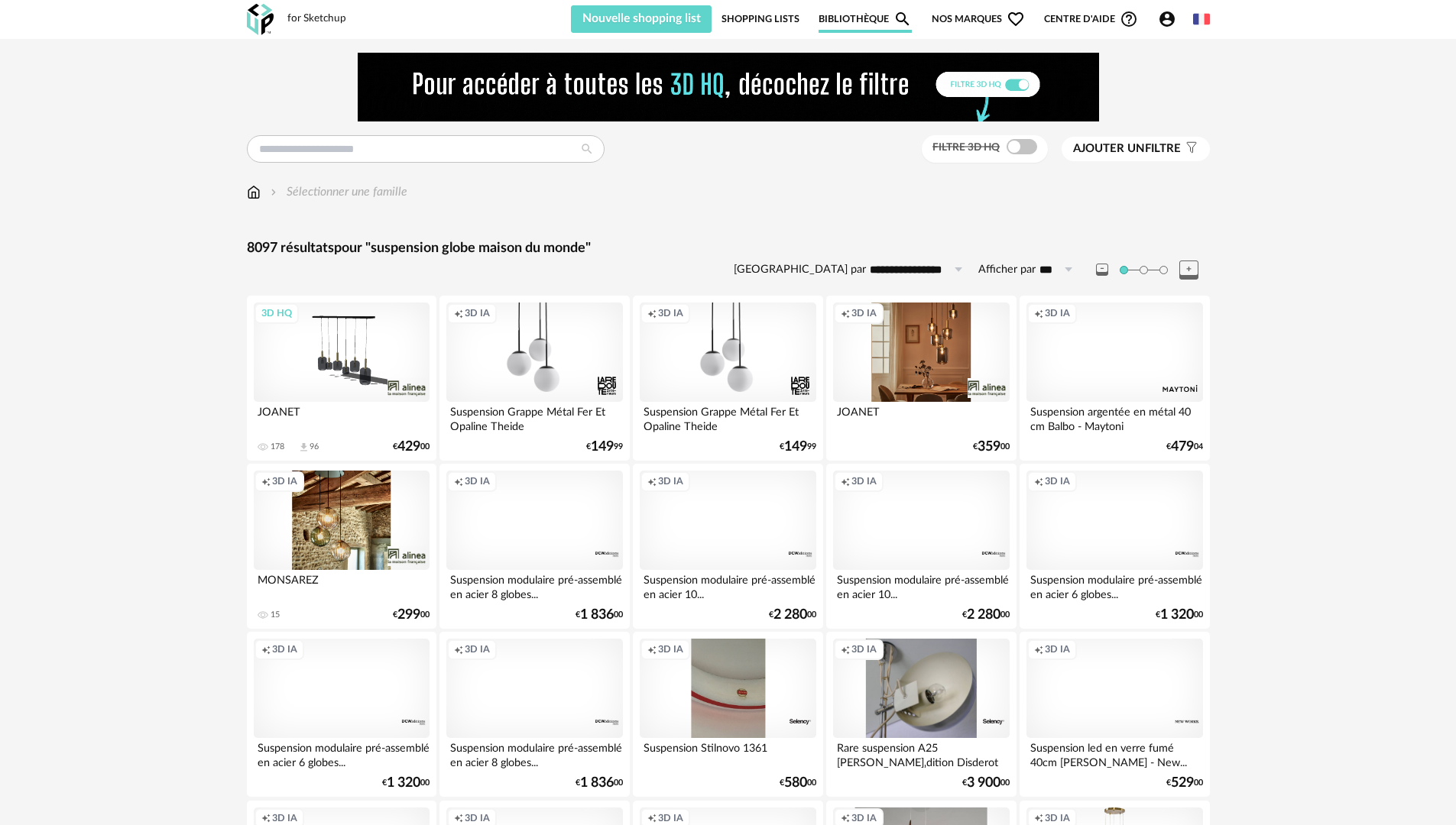 click on "**********" at bounding box center [728, 1888] 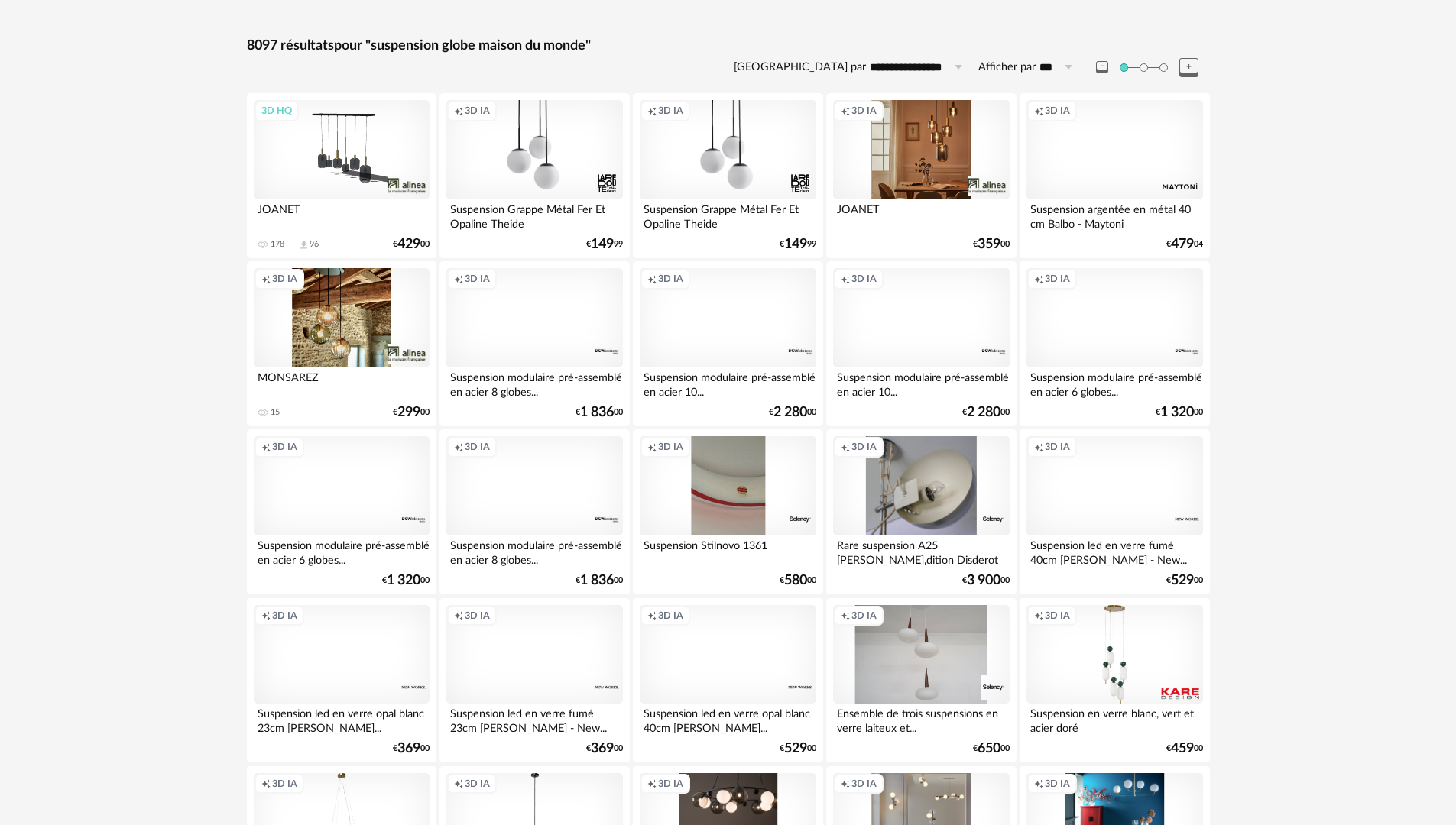 scroll, scrollTop: 0, scrollLeft: 0, axis: both 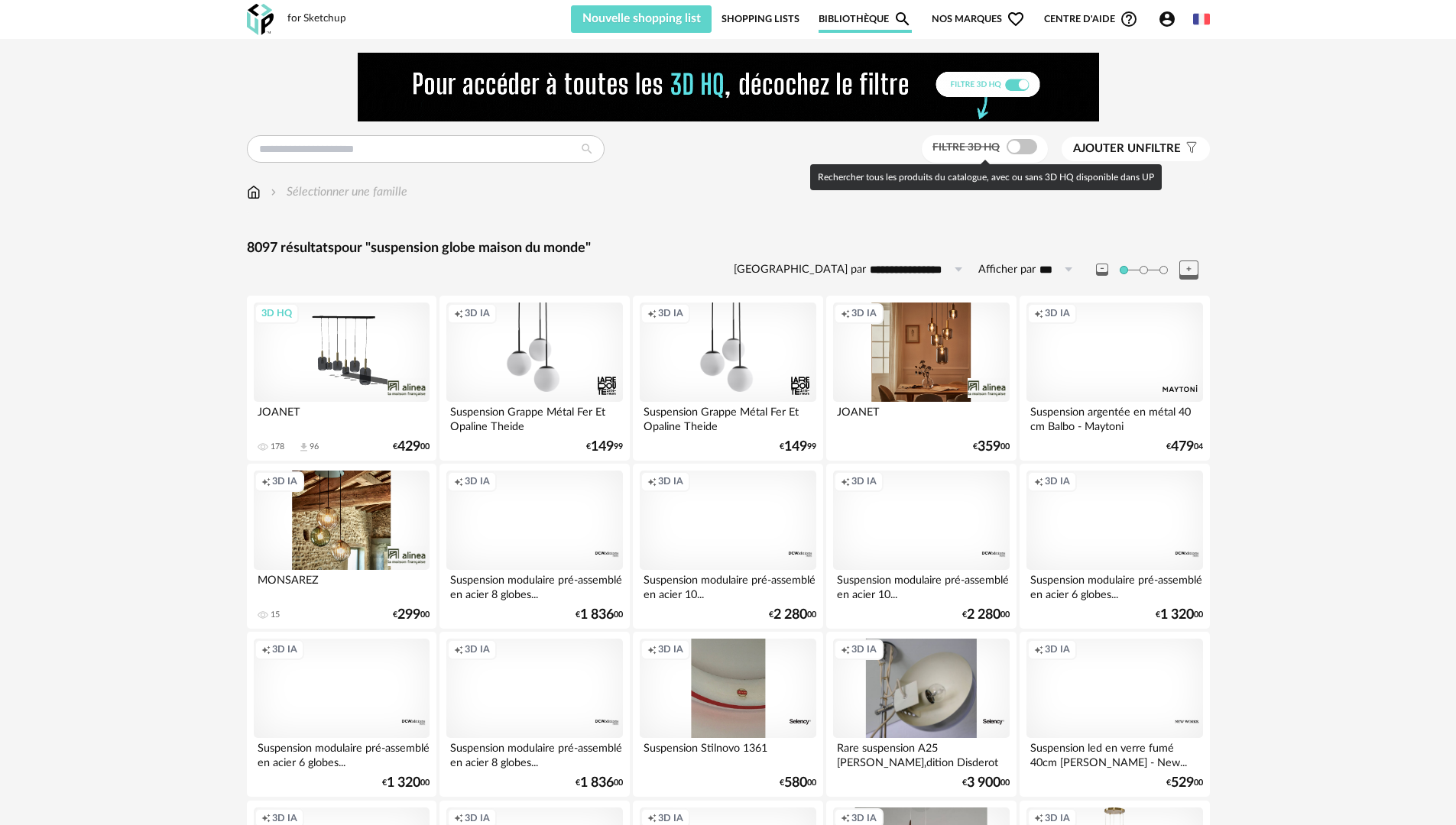 click at bounding box center [1022, 147] 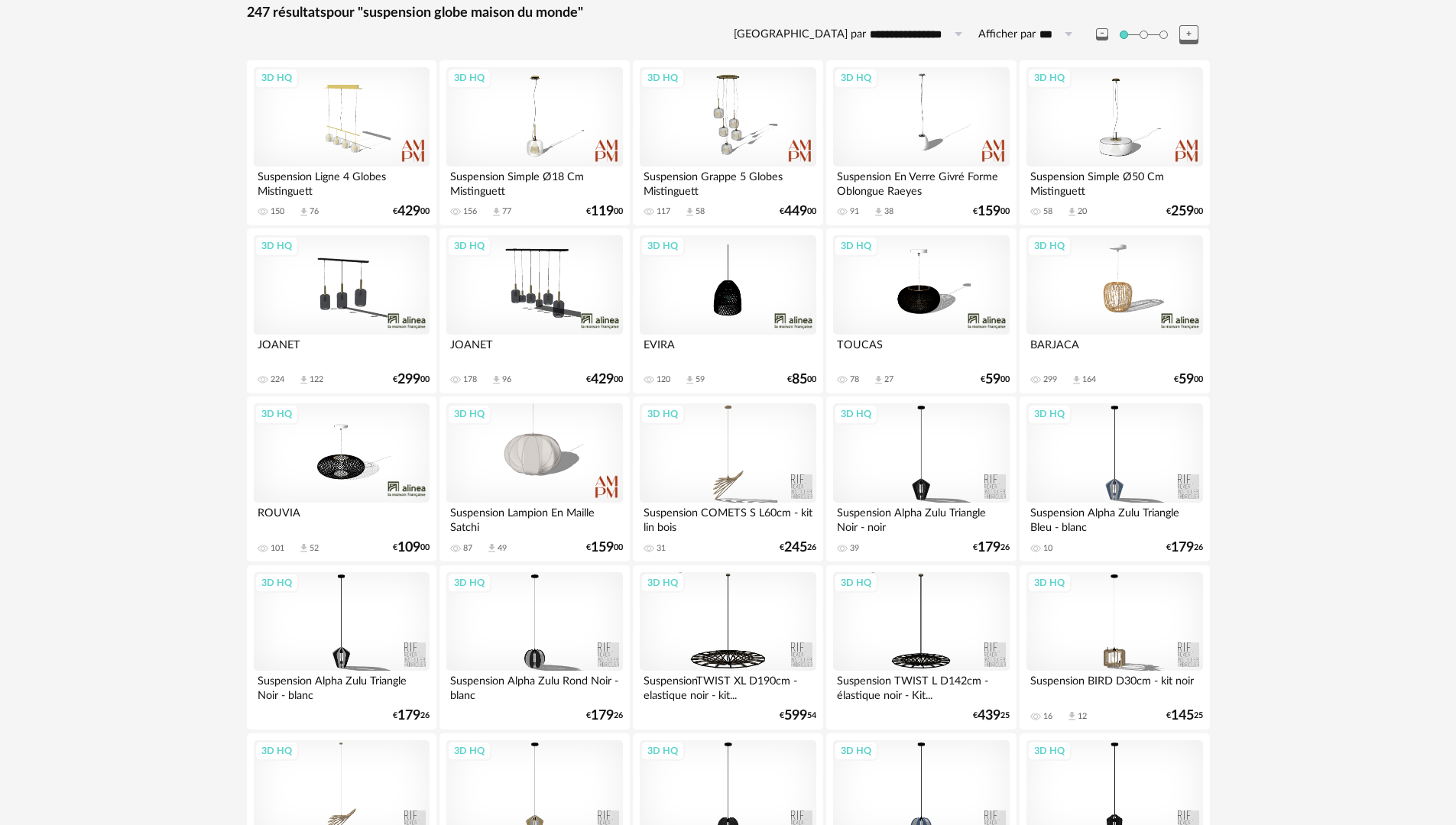scroll, scrollTop: 0, scrollLeft: 0, axis: both 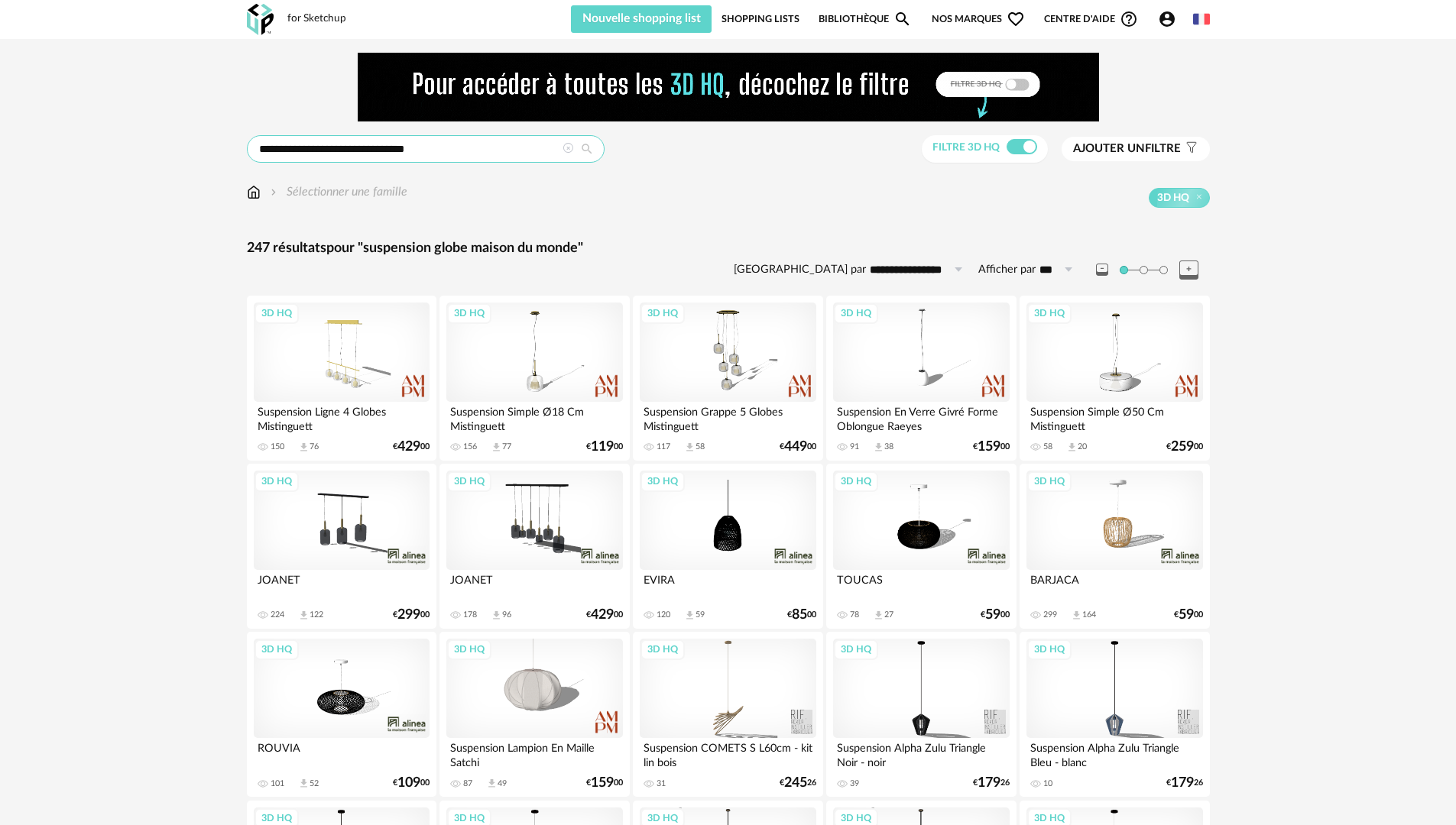 click on "**********" at bounding box center (426, 149) 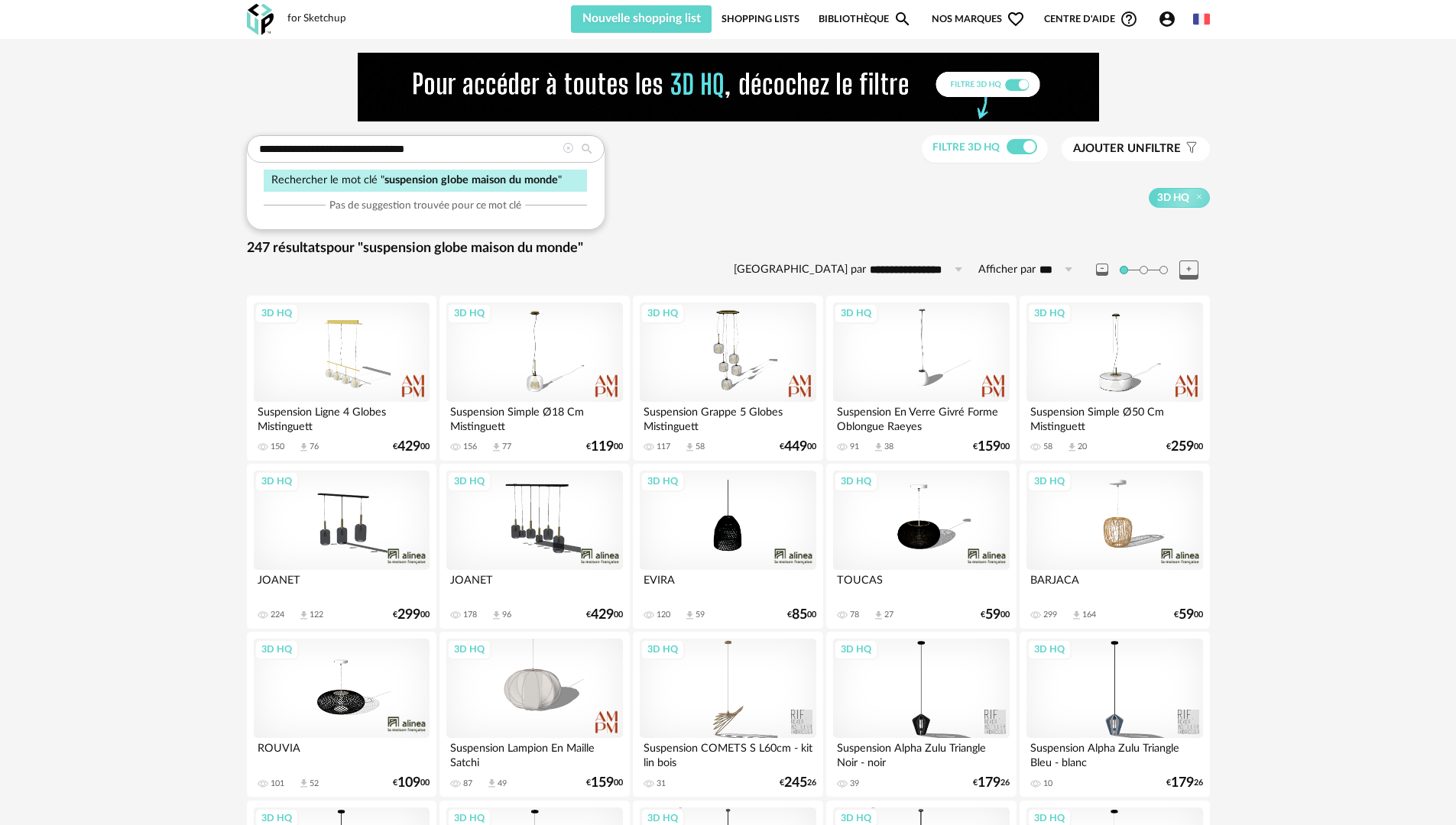 click on "**********" at bounding box center [728, 1888] 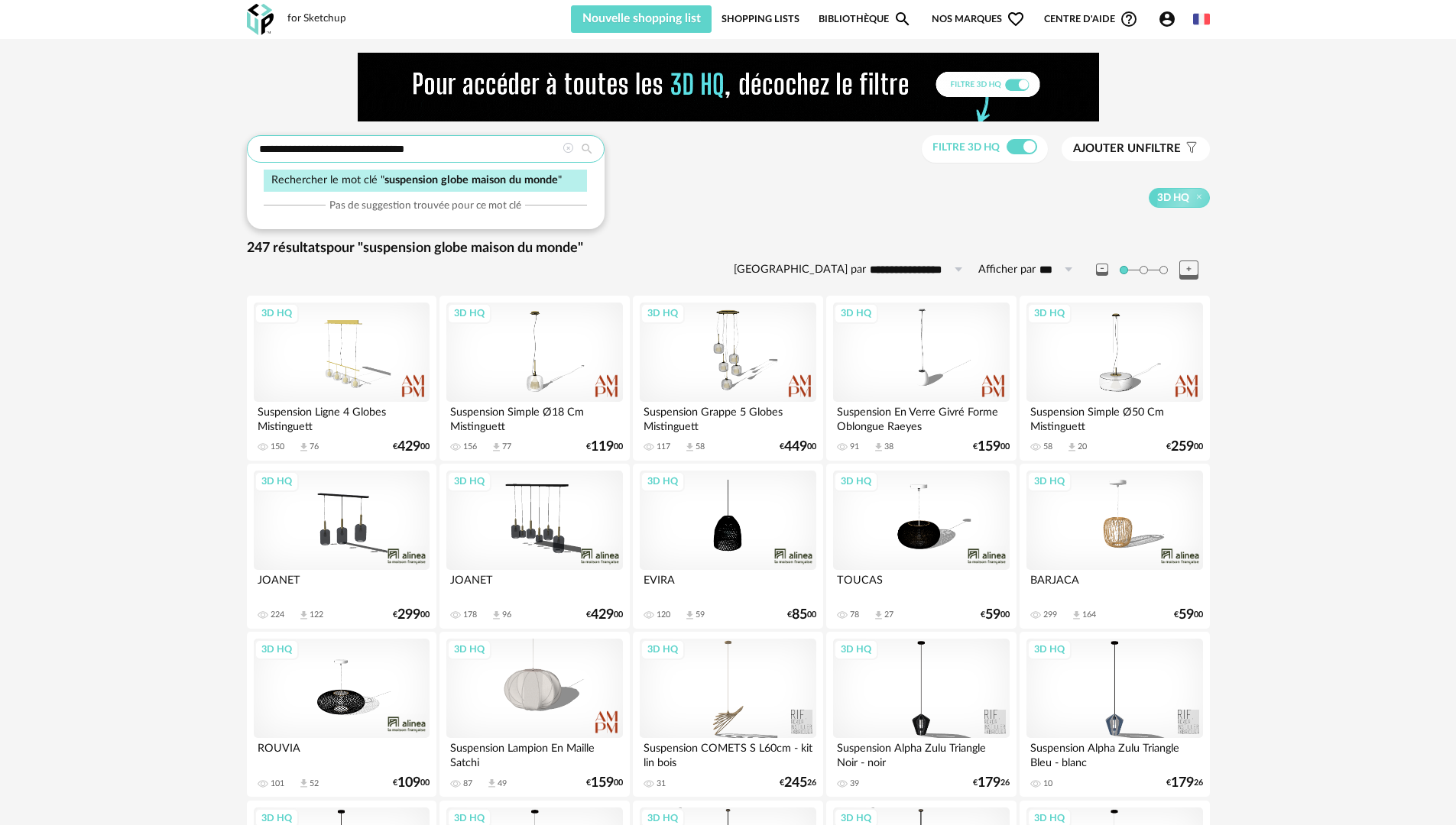 drag, startPoint x: 462, startPoint y: 149, endPoint x: 366, endPoint y: 154, distance: 96.13012 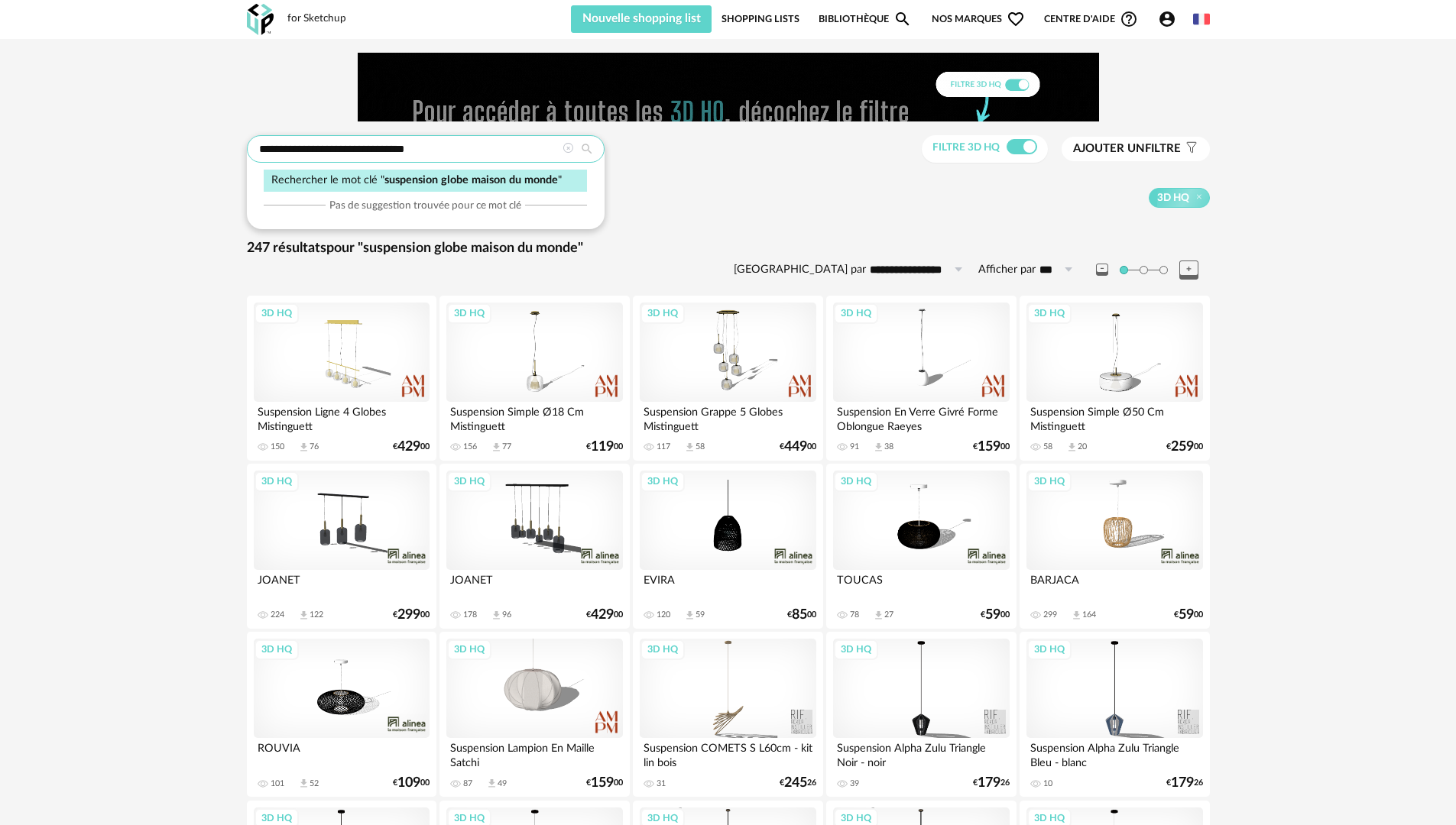 click on "**********" at bounding box center (426, 149) 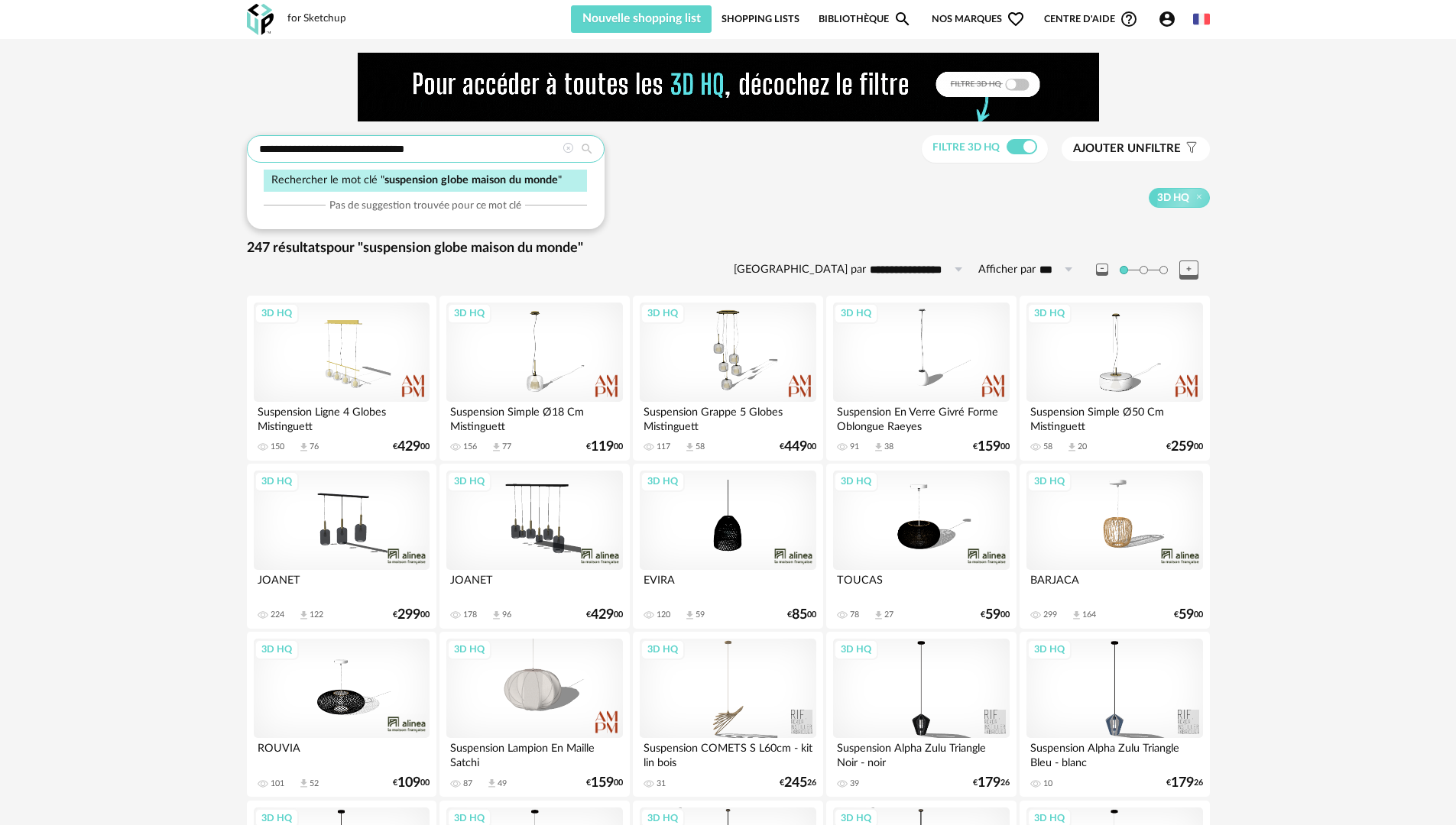 drag, startPoint x: 345, startPoint y: 151, endPoint x: 315, endPoint y: 144, distance: 30.805844 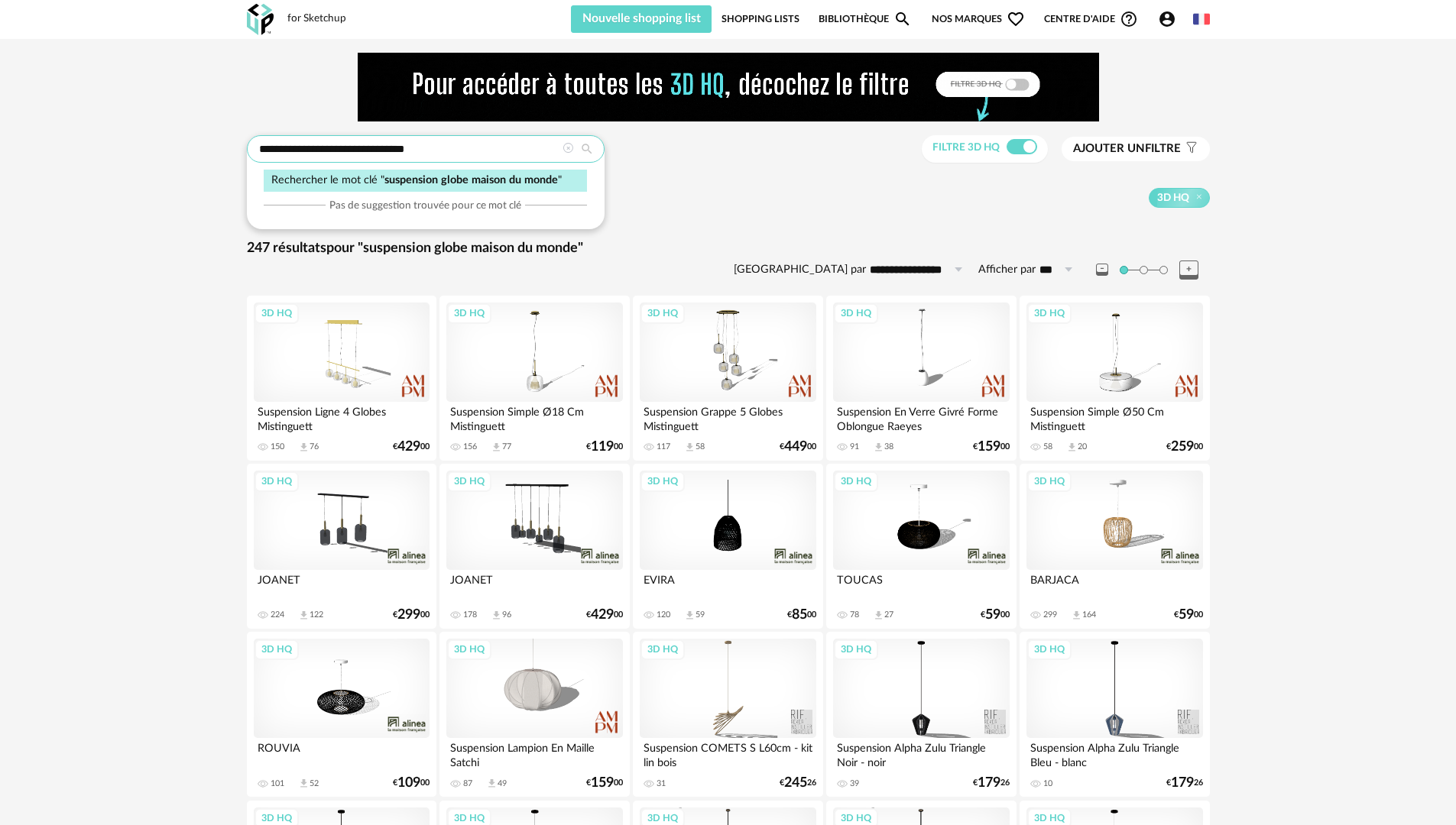 click on "**********" at bounding box center (426, 149) 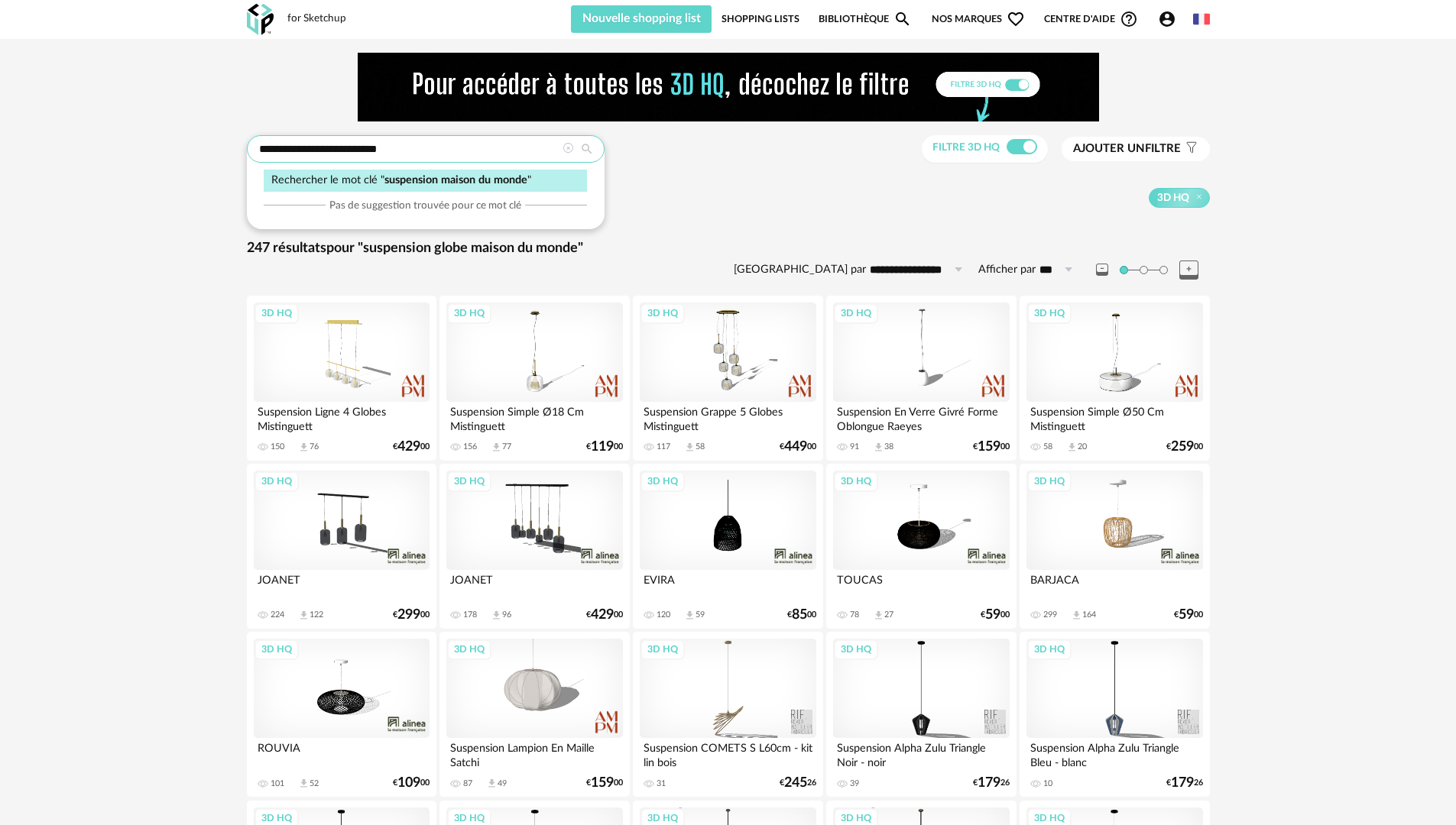 type on "**********" 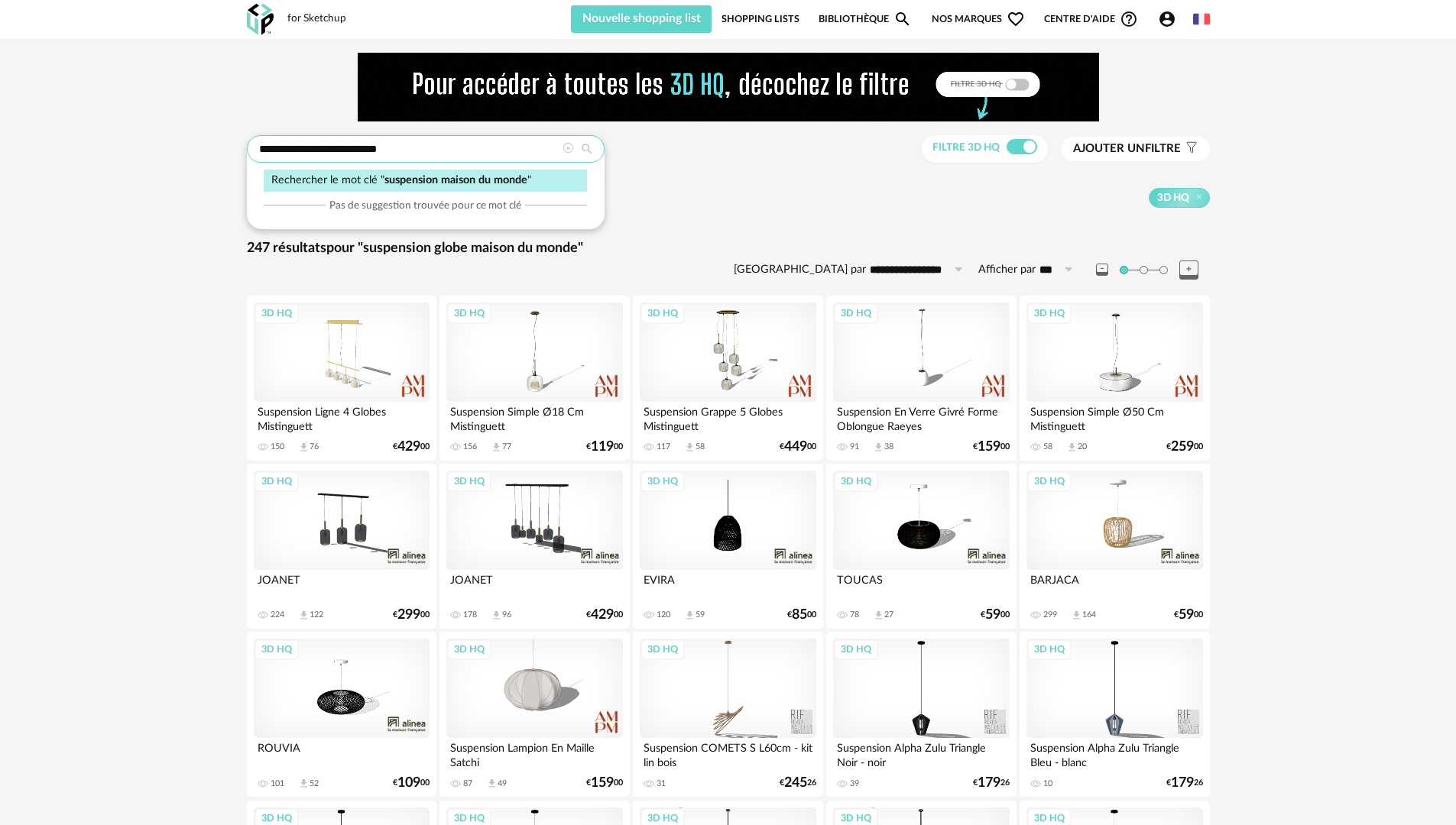 type on "**********" 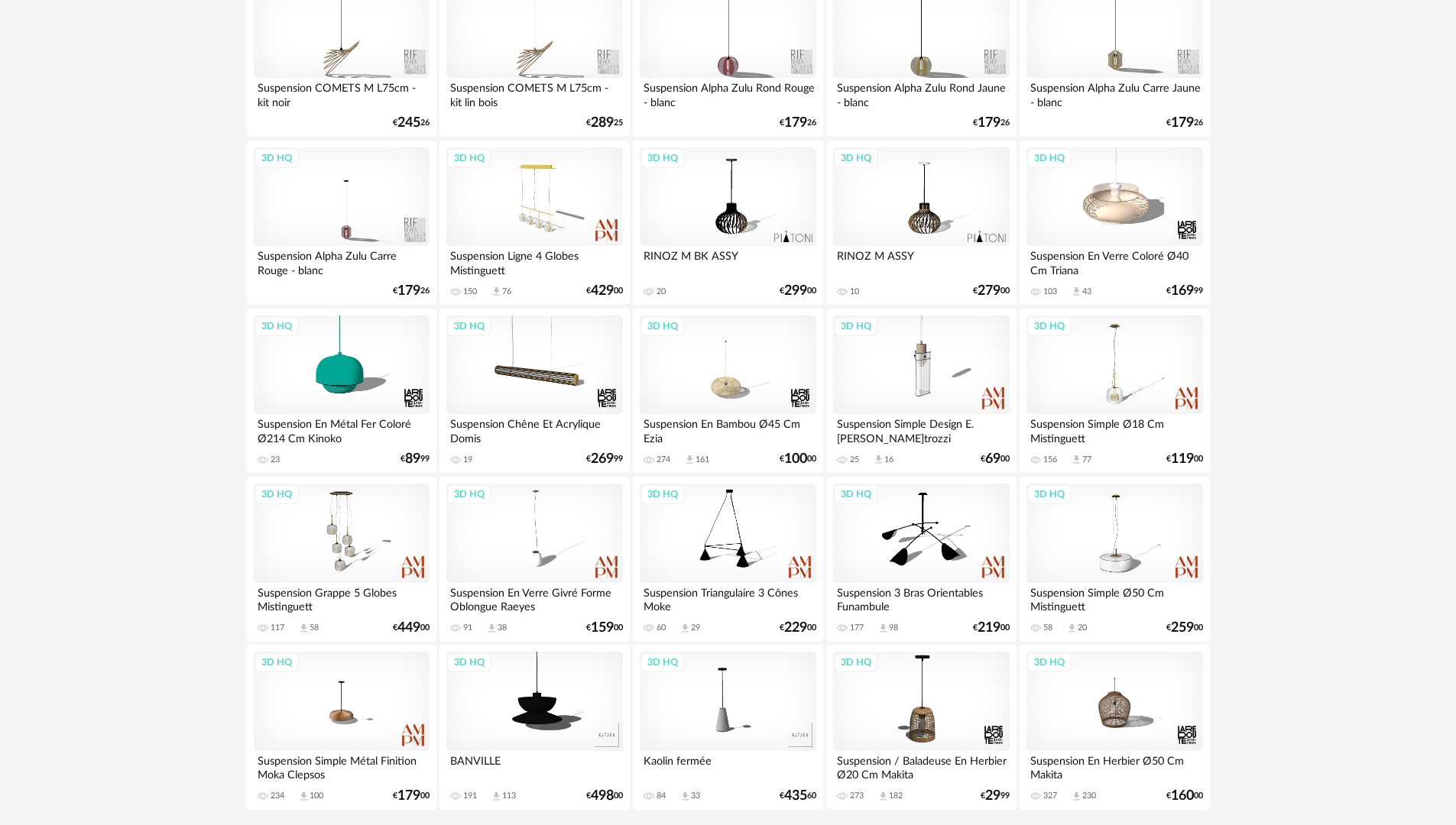 scroll, scrollTop: 2945, scrollLeft: 0, axis: vertical 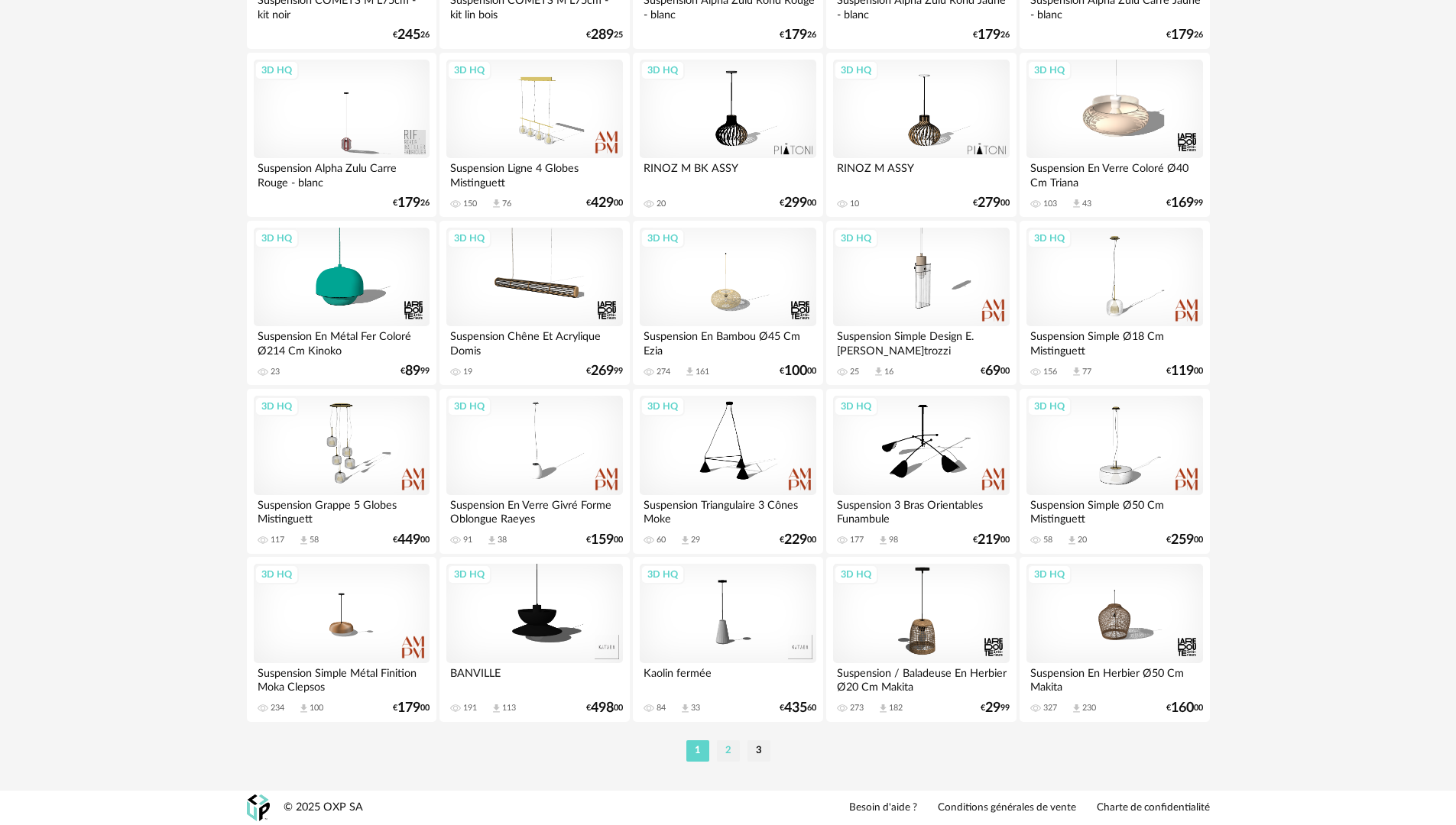 click on "2" at bounding box center (728, 751) 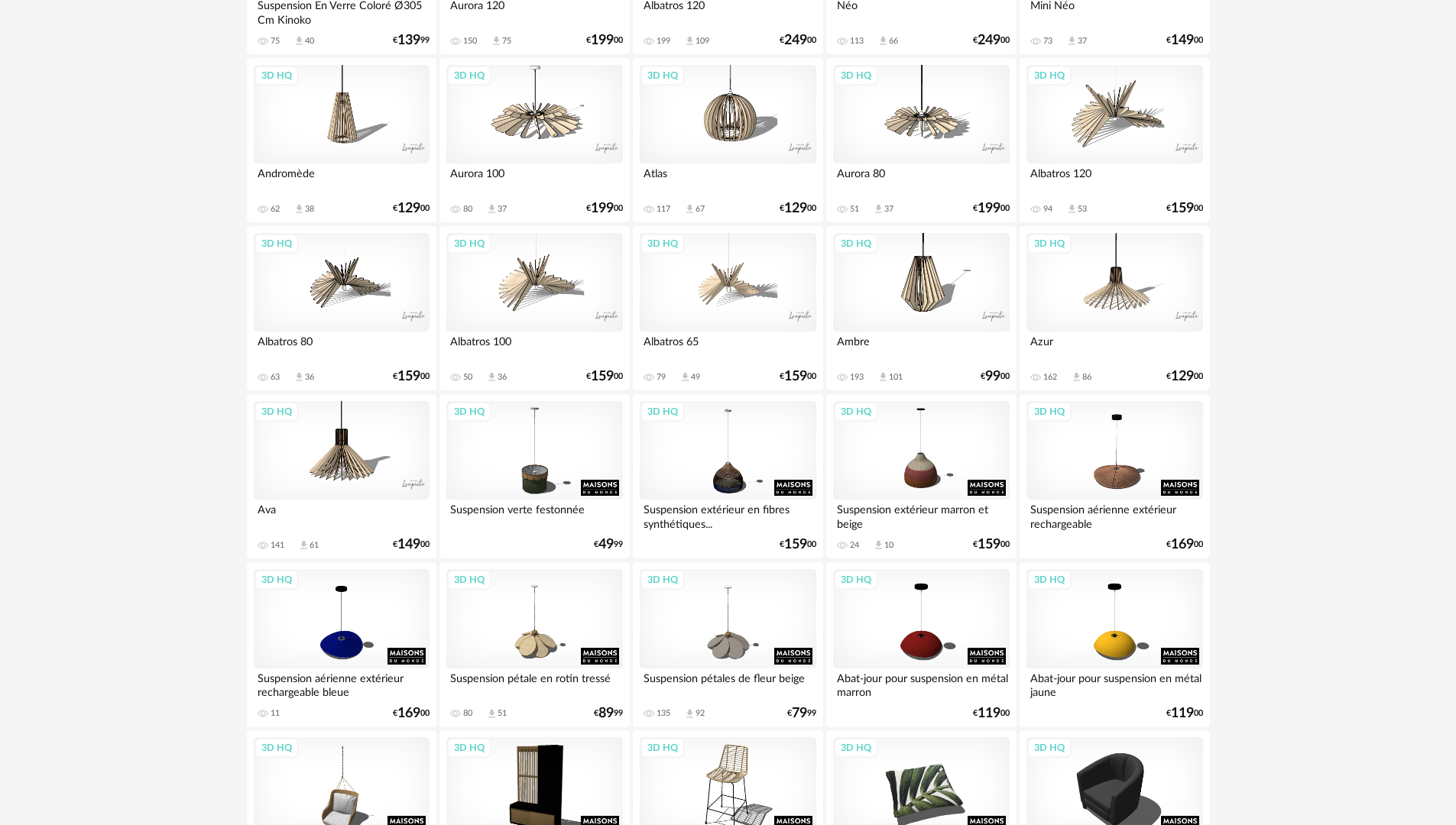 scroll, scrollTop: 2945, scrollLeft: 0, axis: vertical 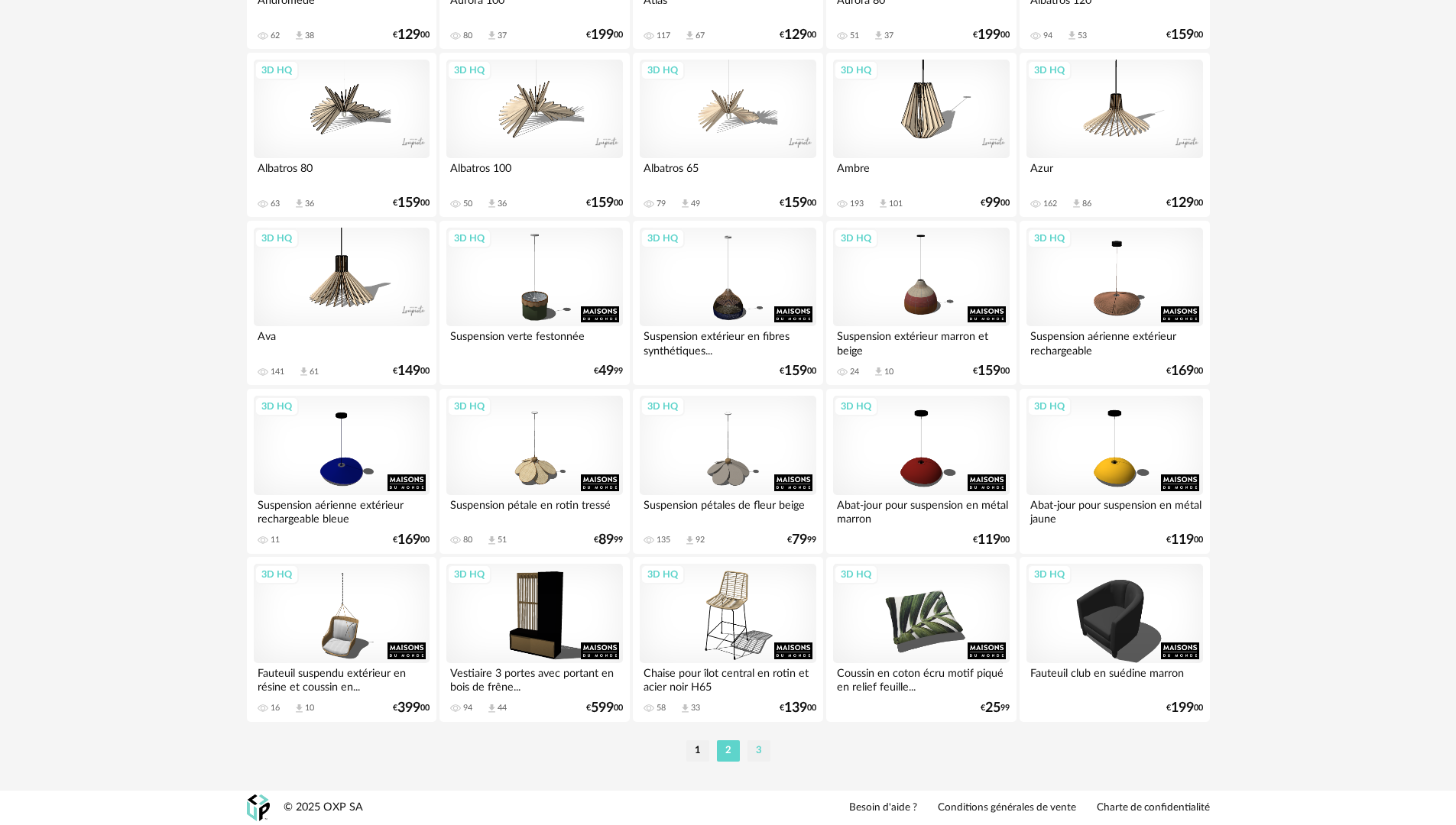 click on "3" at bounding box center (759, 751) 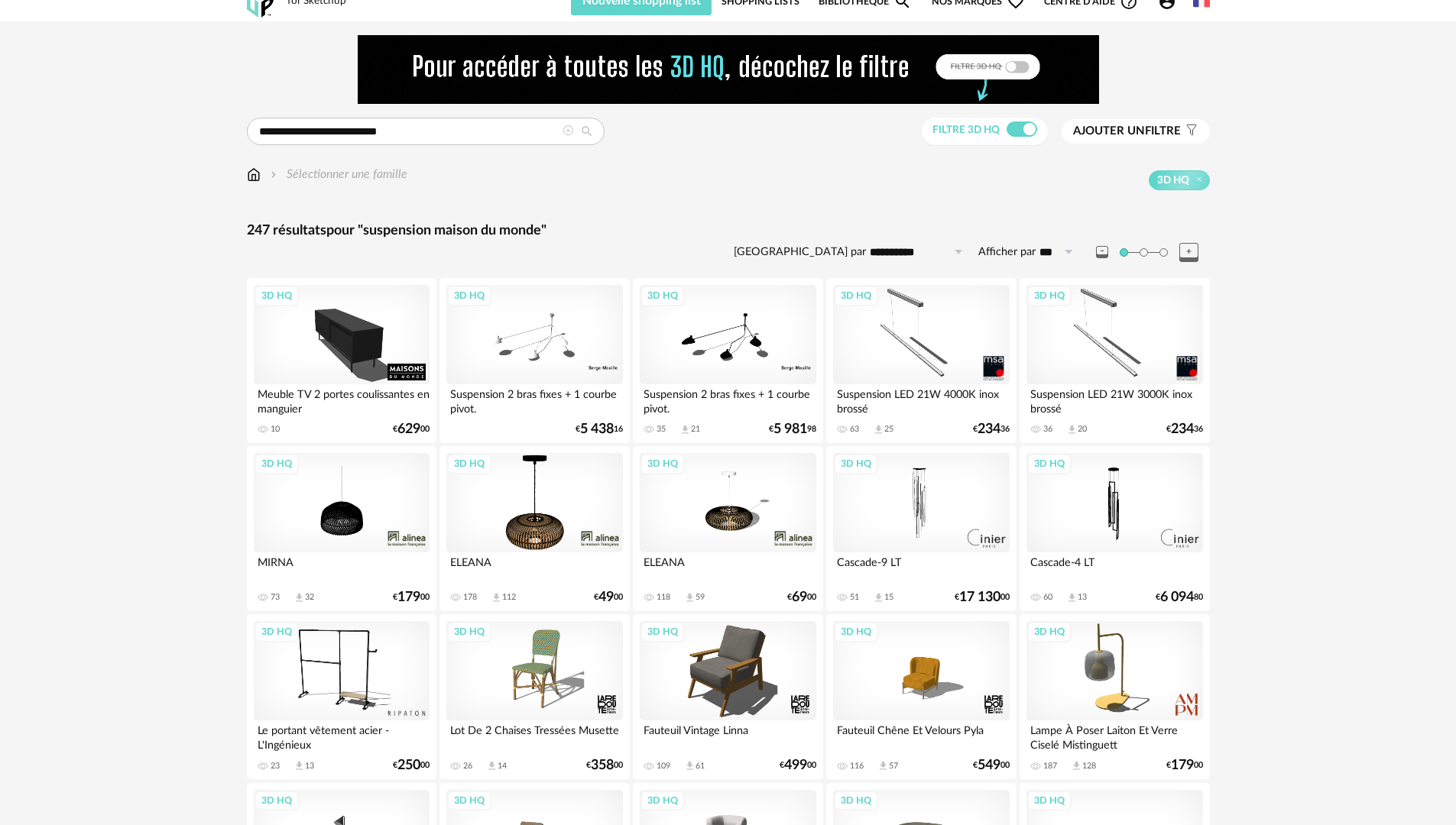 scroll, scrollTop: 0, scrollLeft: 0, axis: both 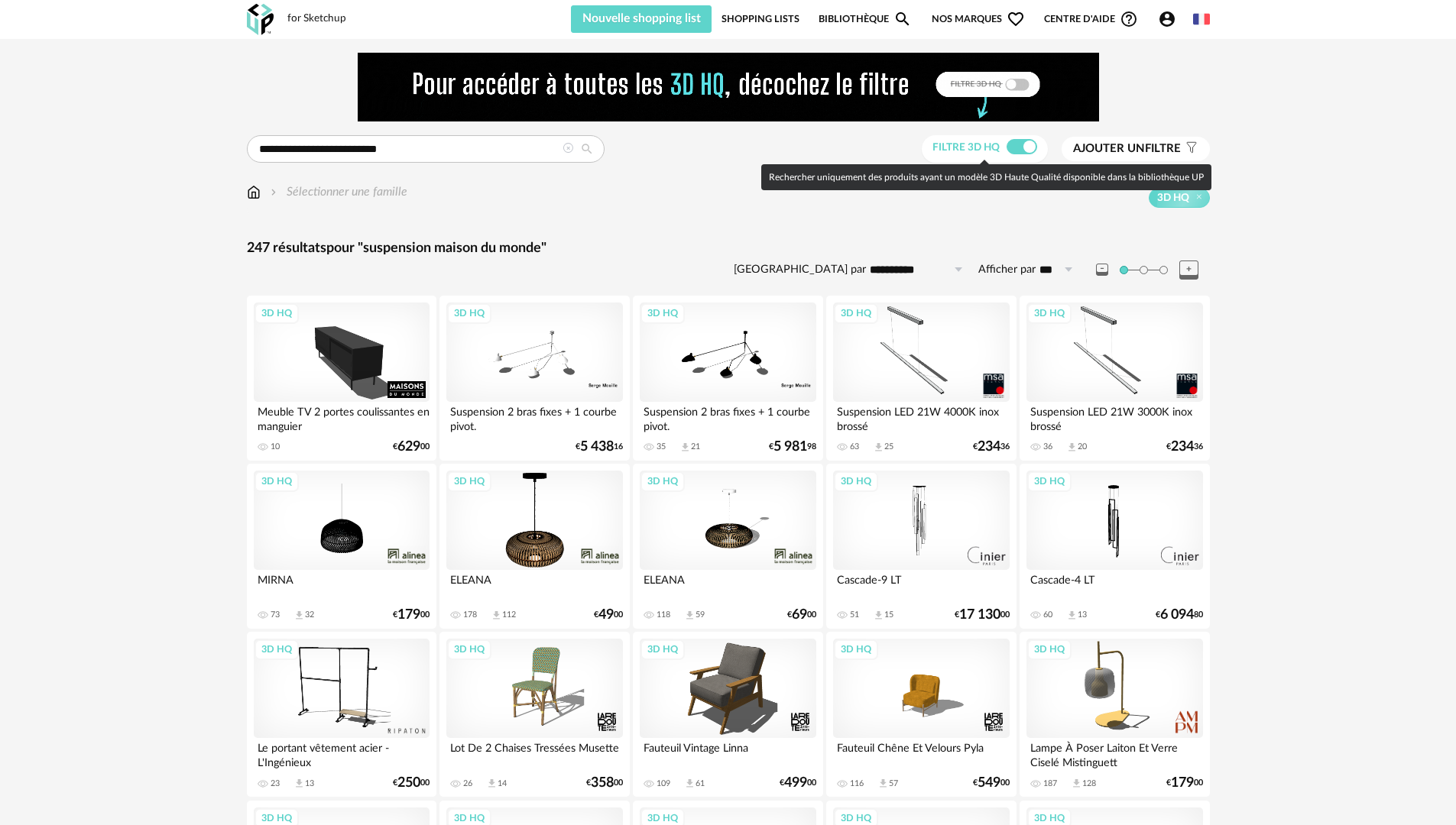 click at bounding box center [1022, 147] 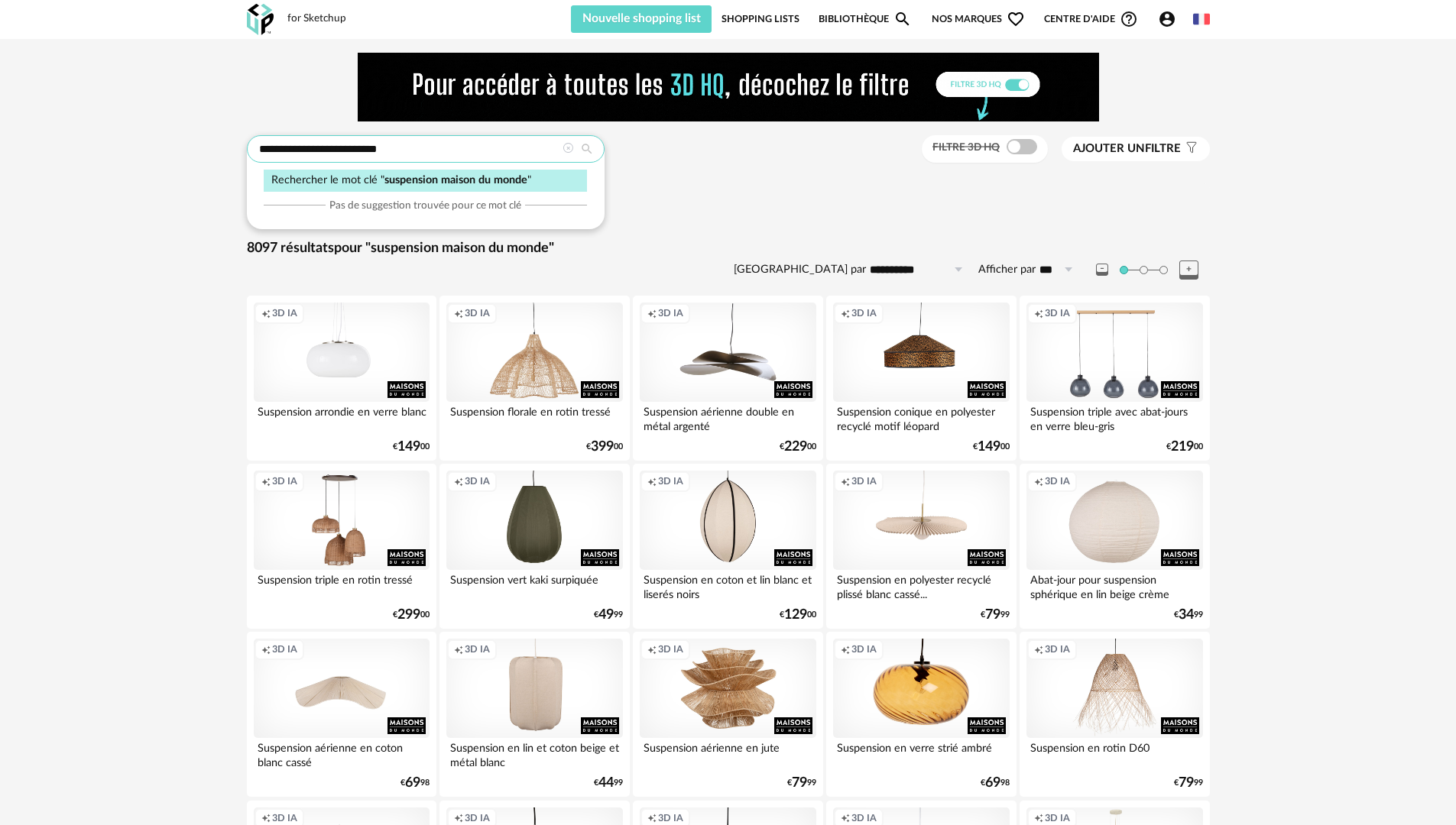 drag, startPoint x: 314, startPoint y: 150, endPoint x: 229, endPoint y: 162, distance: 85.84288 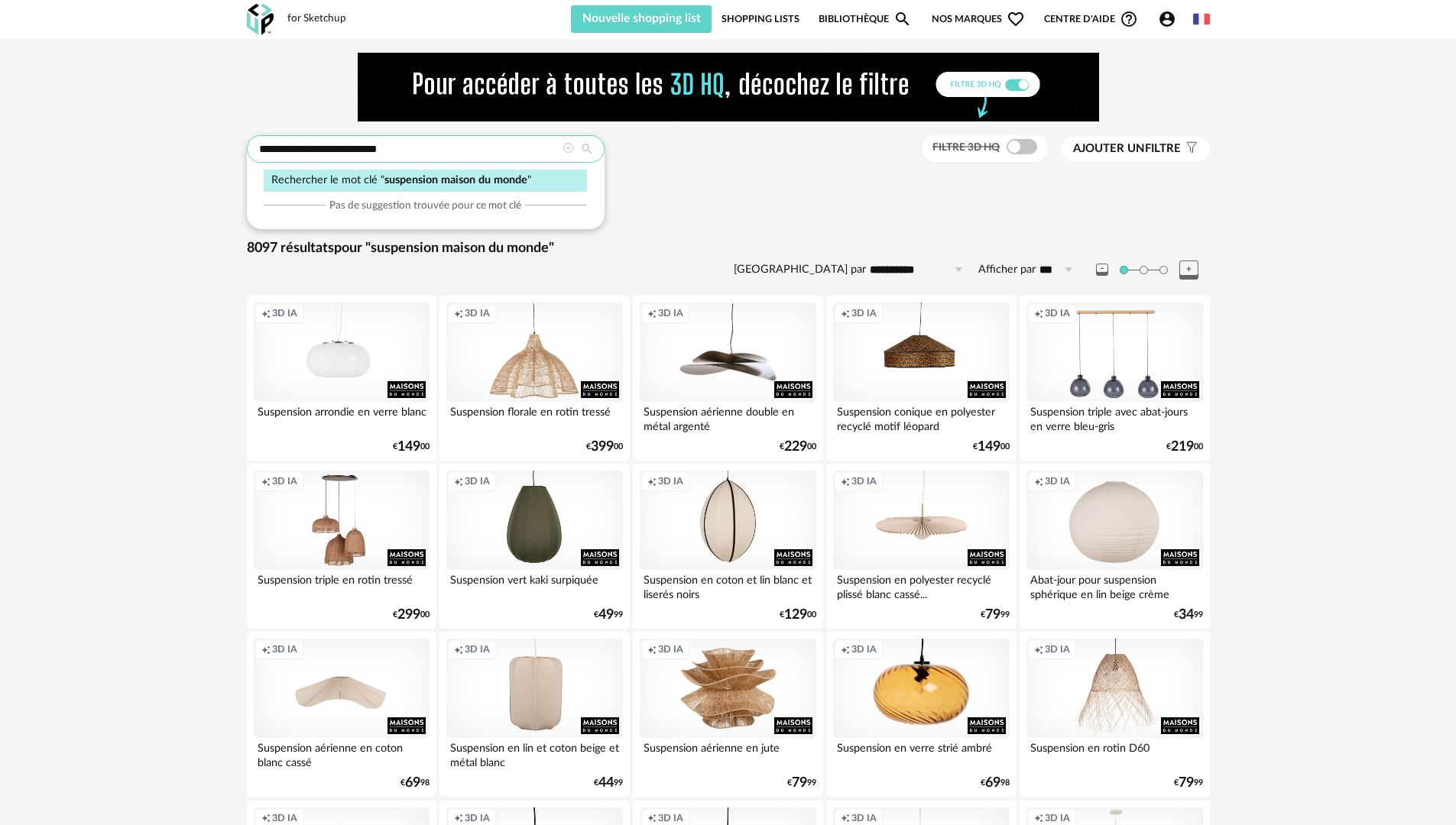 click on "**********" at bounding box center [728, 1888] 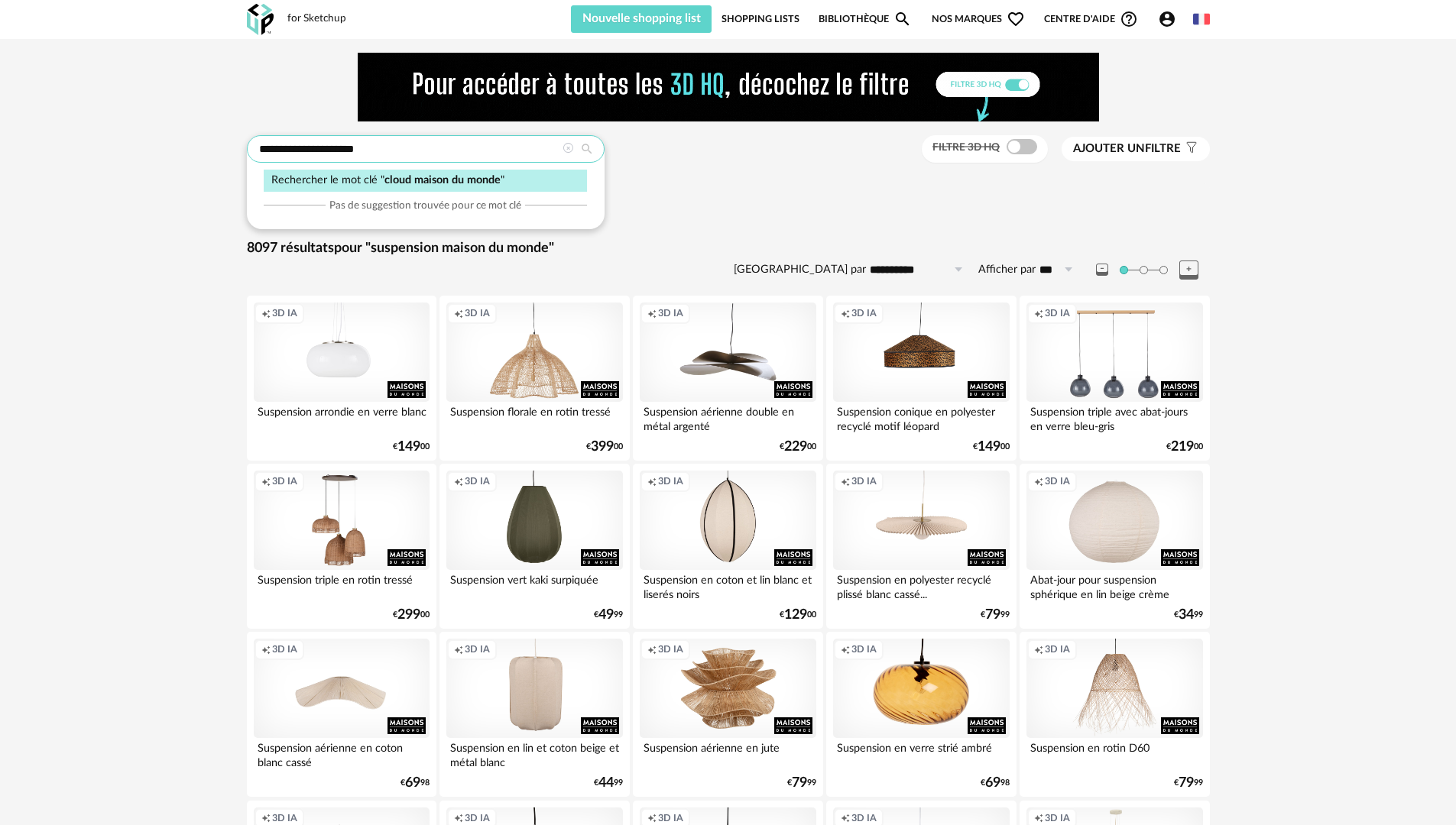 type on "**********" 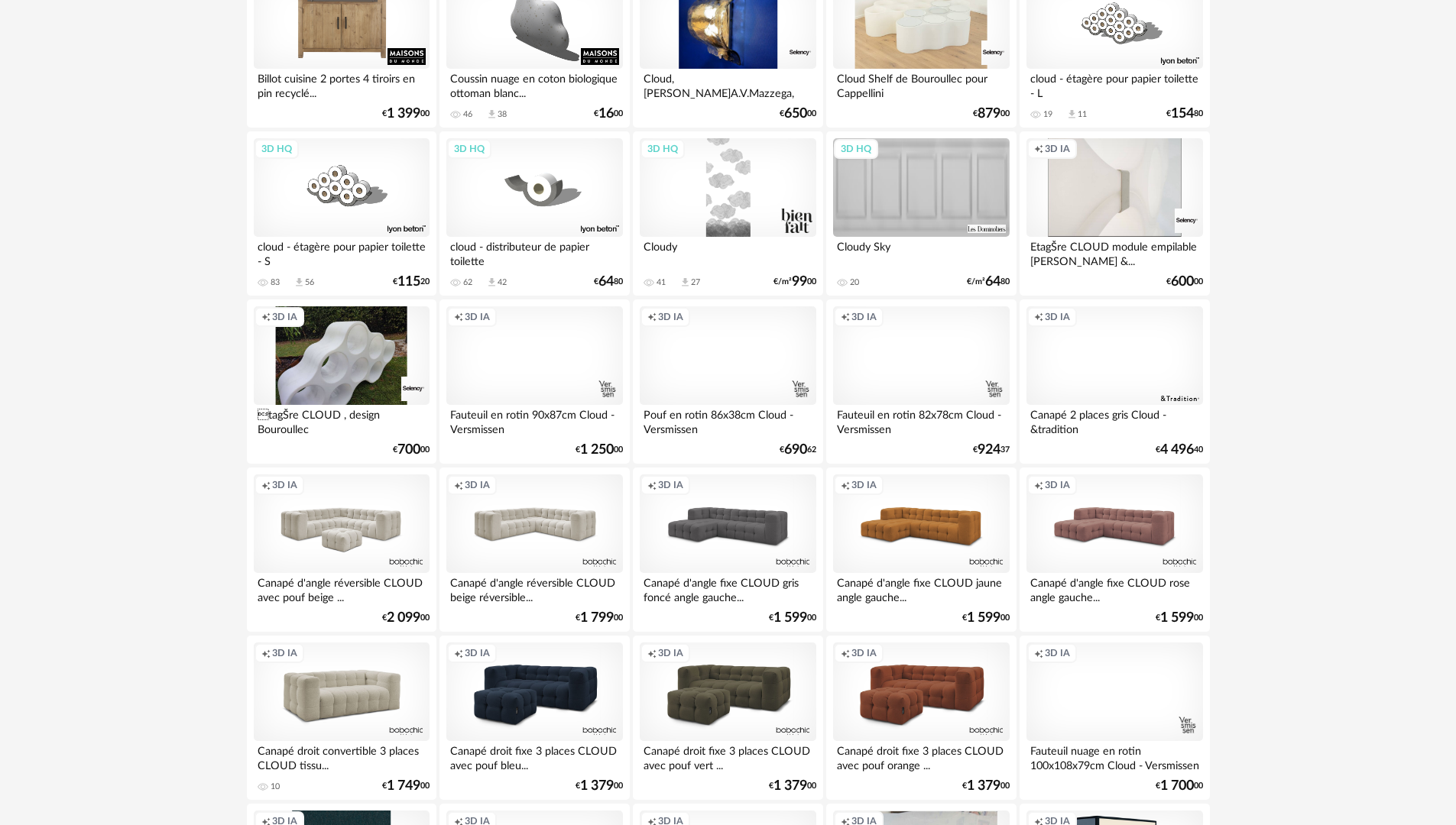 scroll, scrollTop: 0, scrollLeft: 0, axis: both 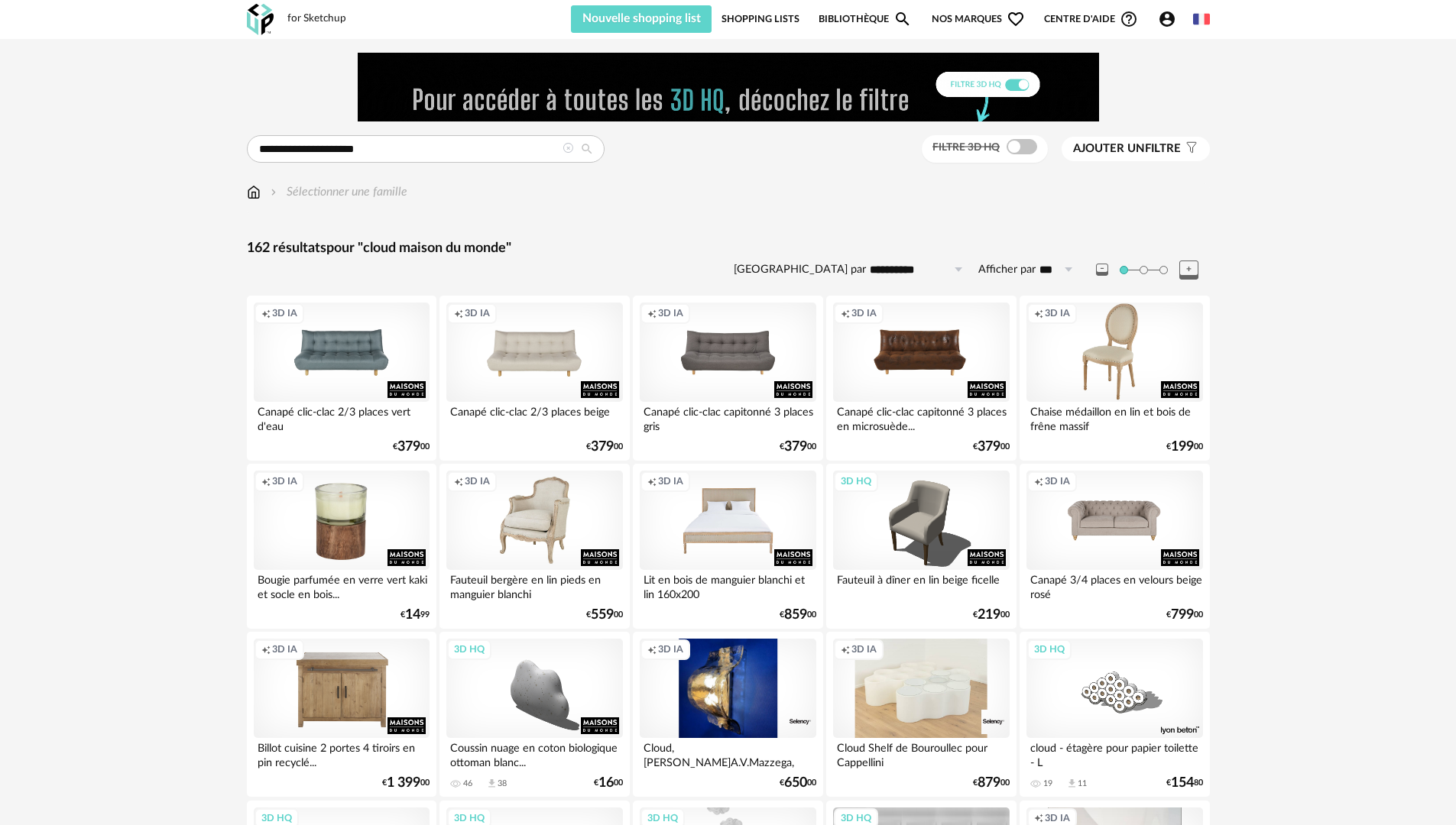 click on "Nos marques Heart Outline icon" at bounding box center (978, 19) 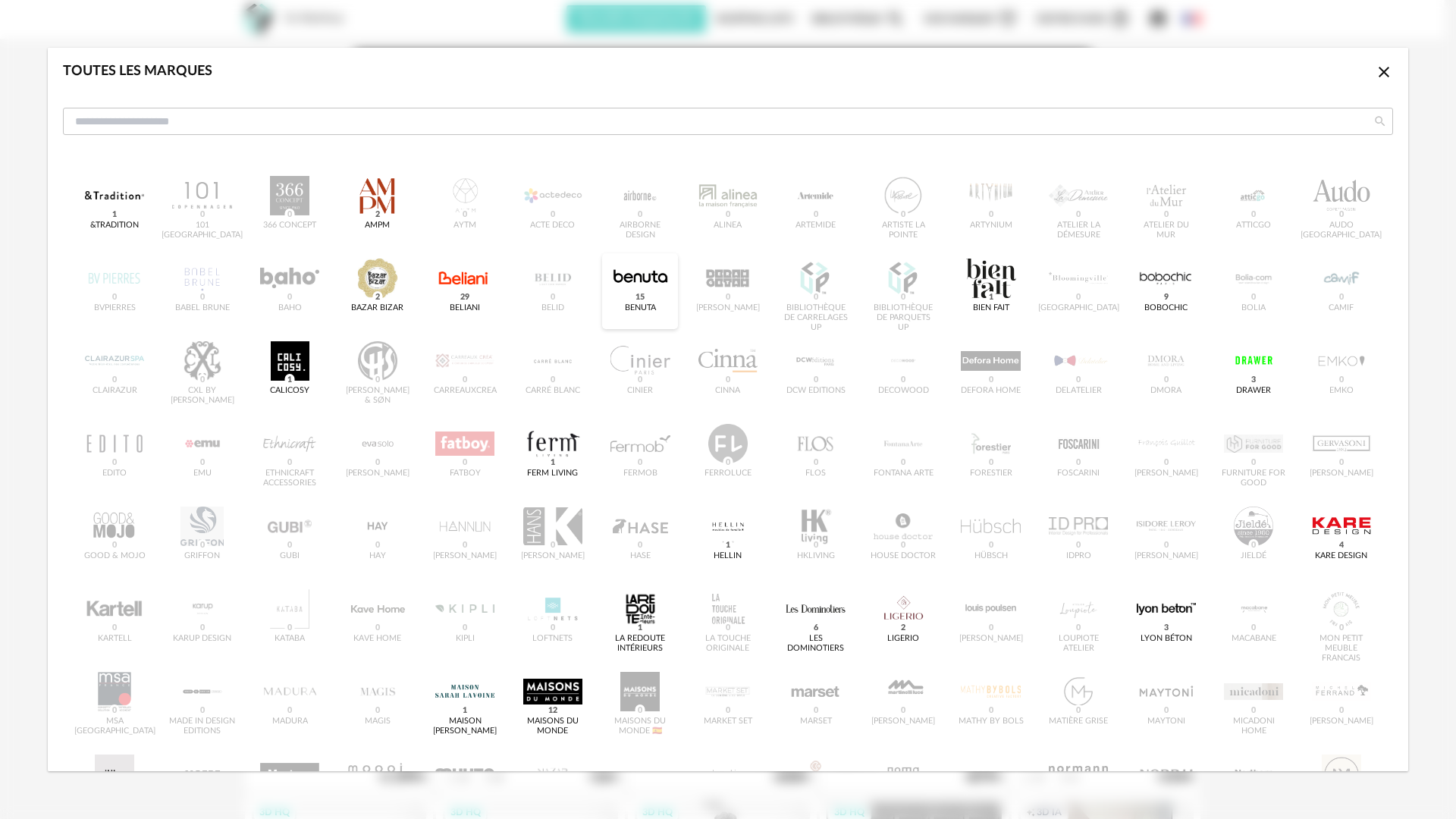 click at bounding box center [640, 278] 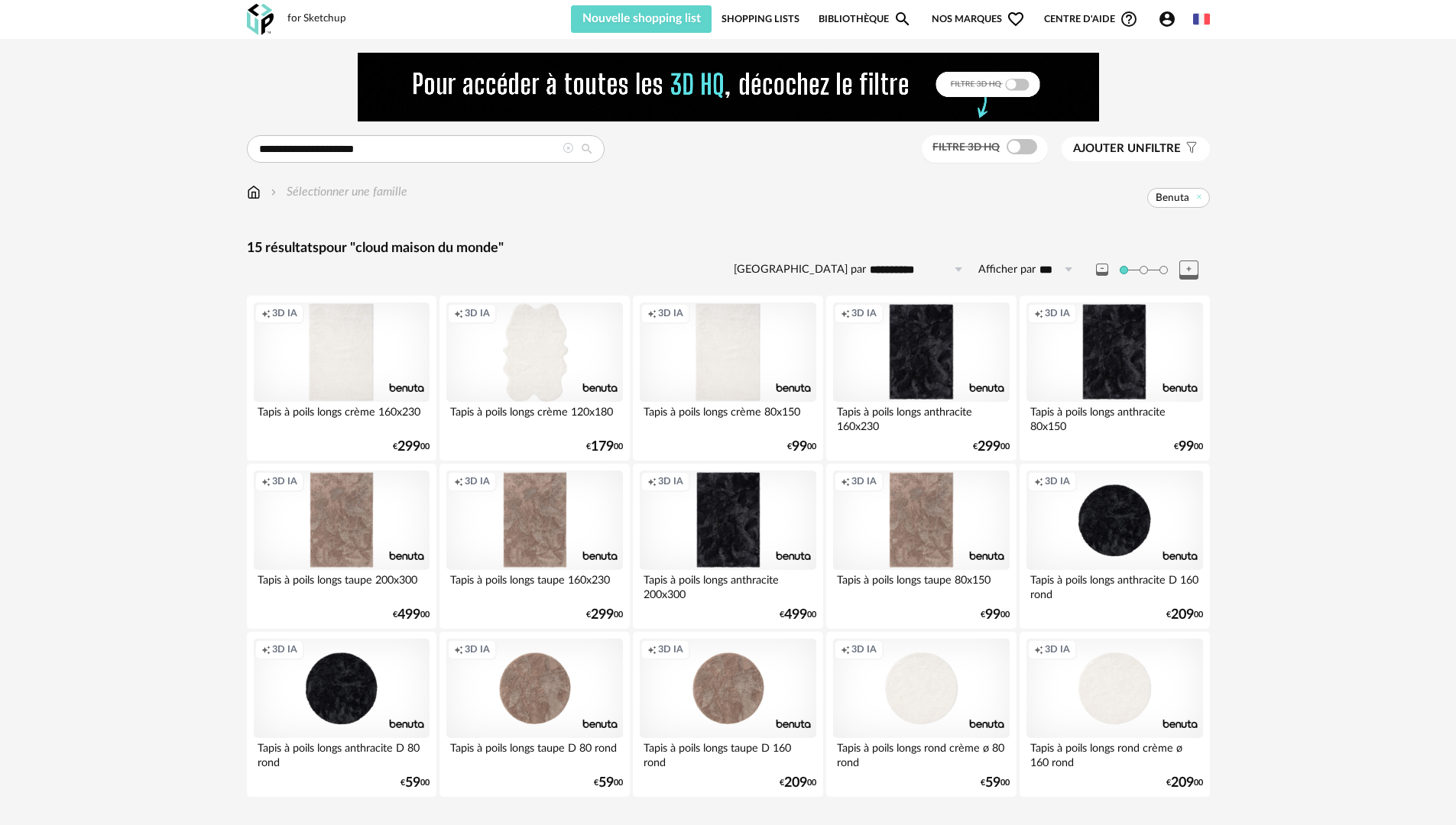 click at bounding box center [568, 148] 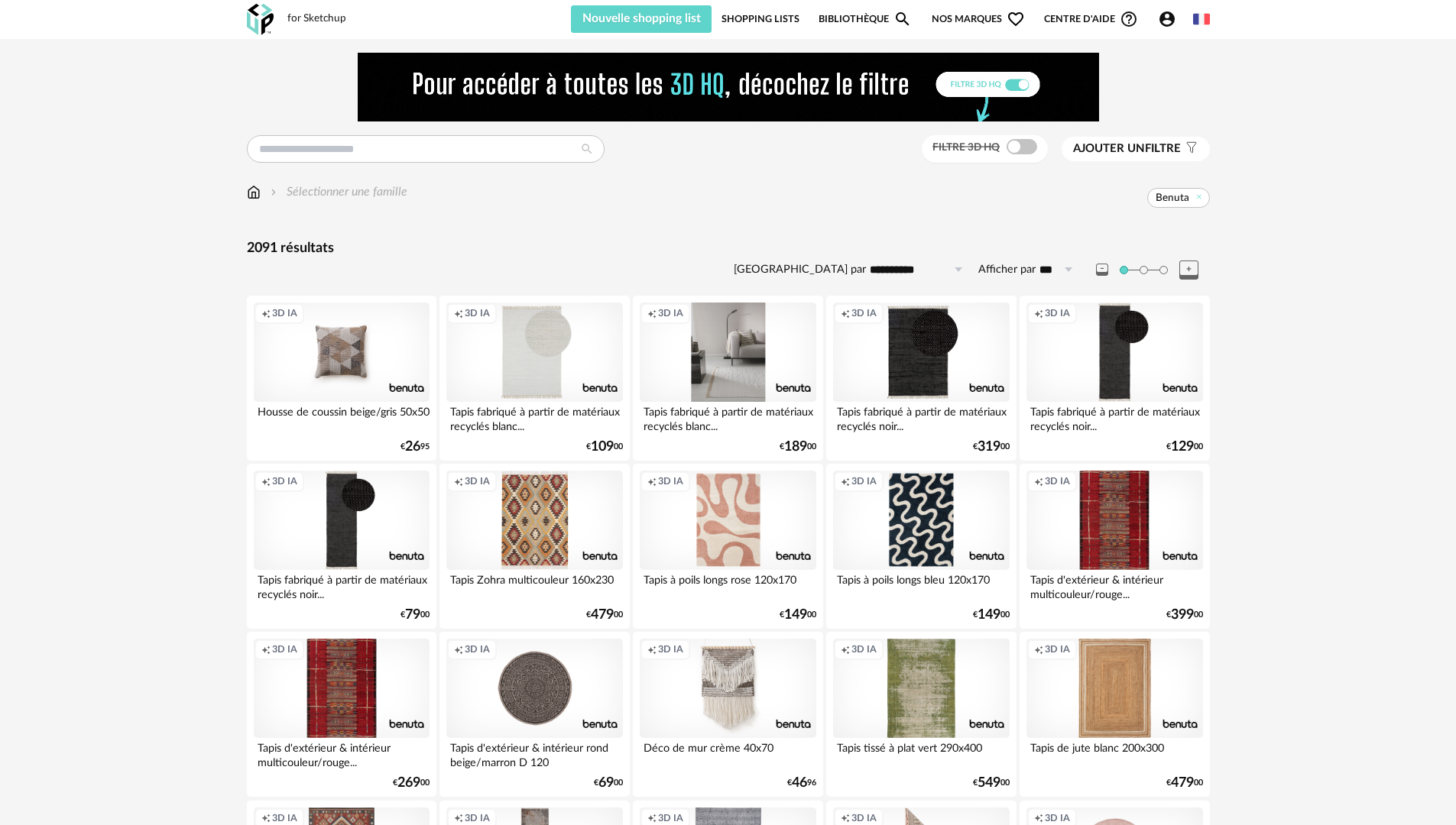 scroll, scrollTop: 3, scrollLeft: 0, axis: vertical 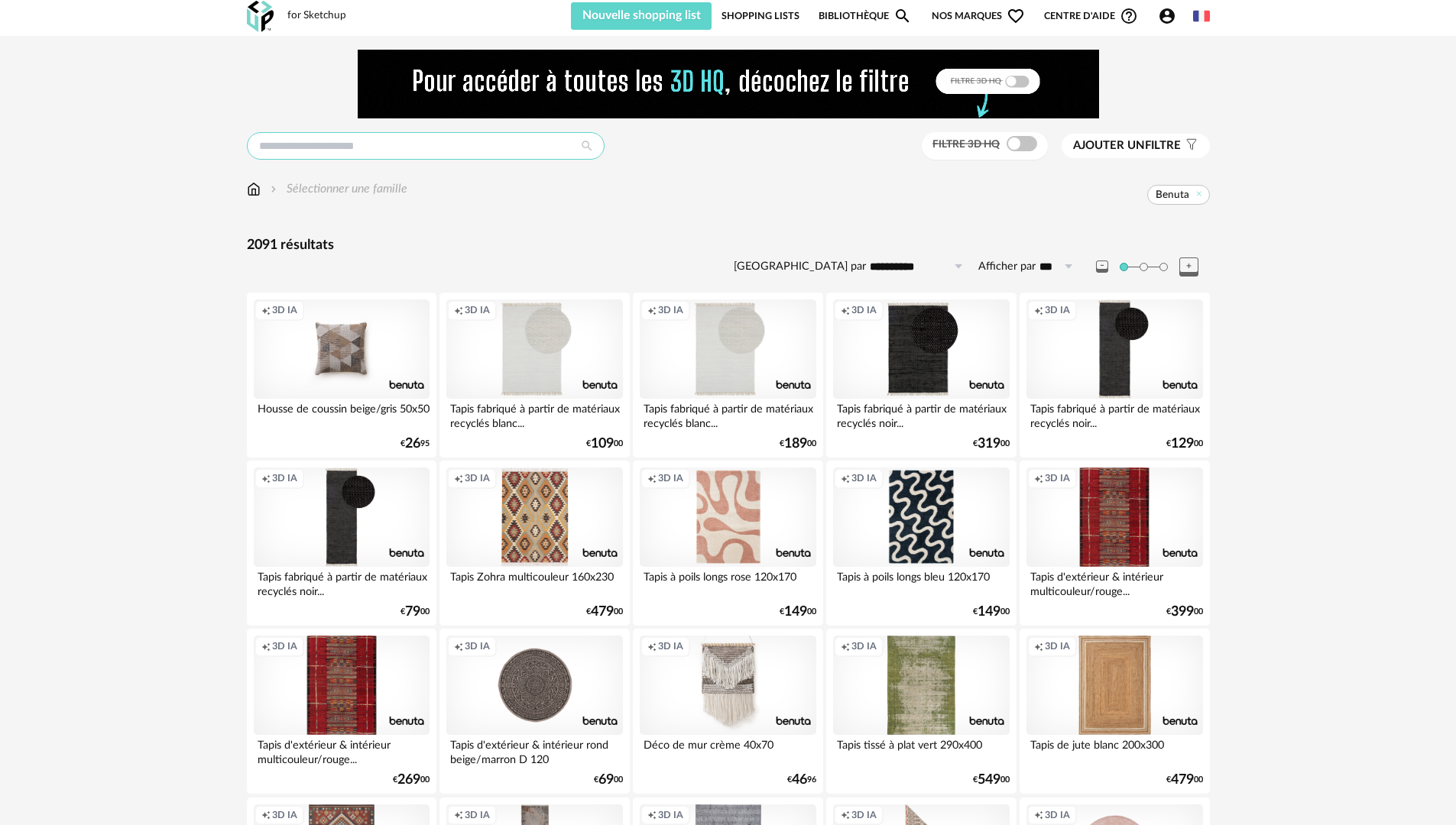 click at bounding box center [426, 146] 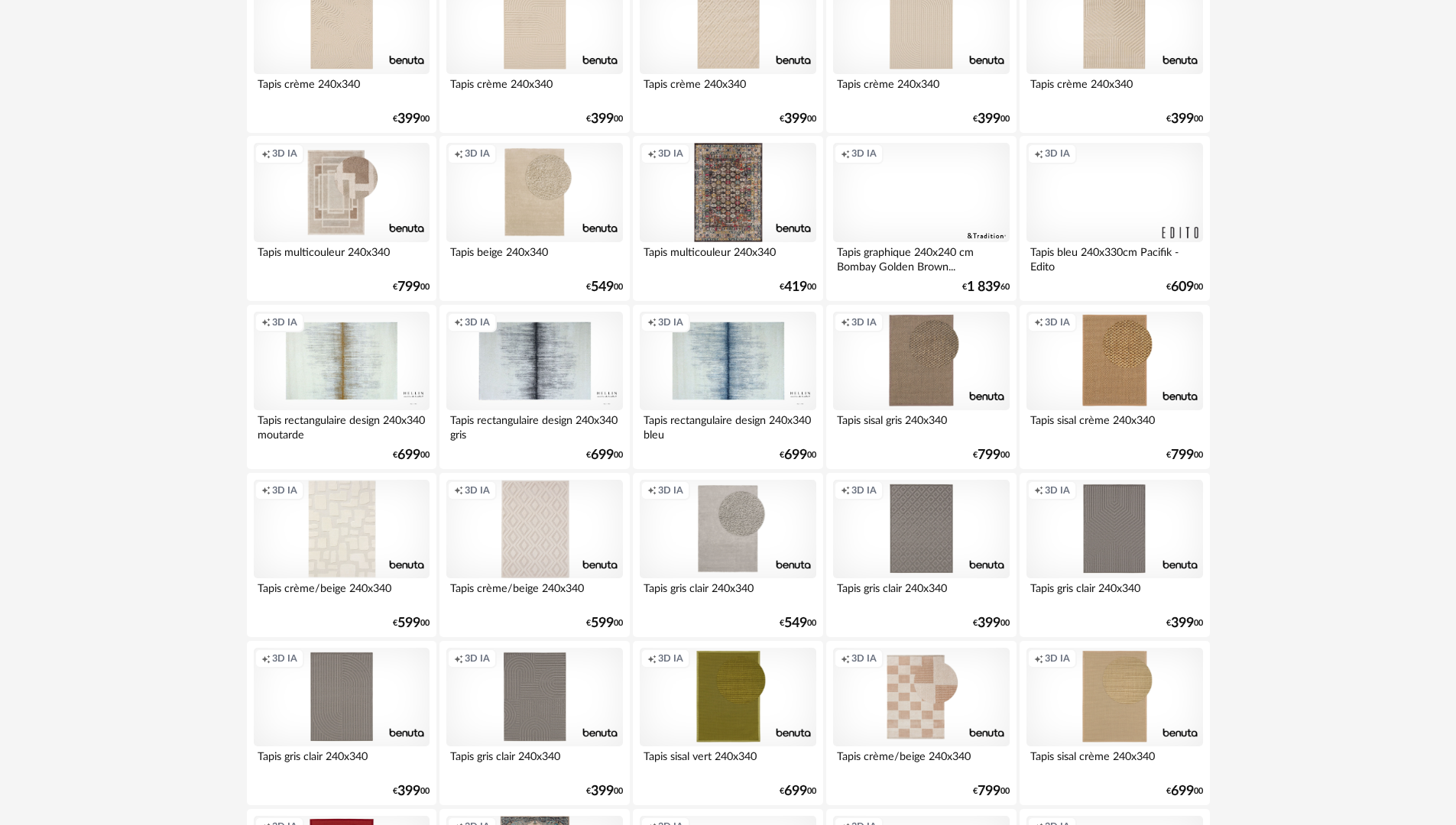 scroll, scrollTop: 0, scrollLeft: 0, axis: both 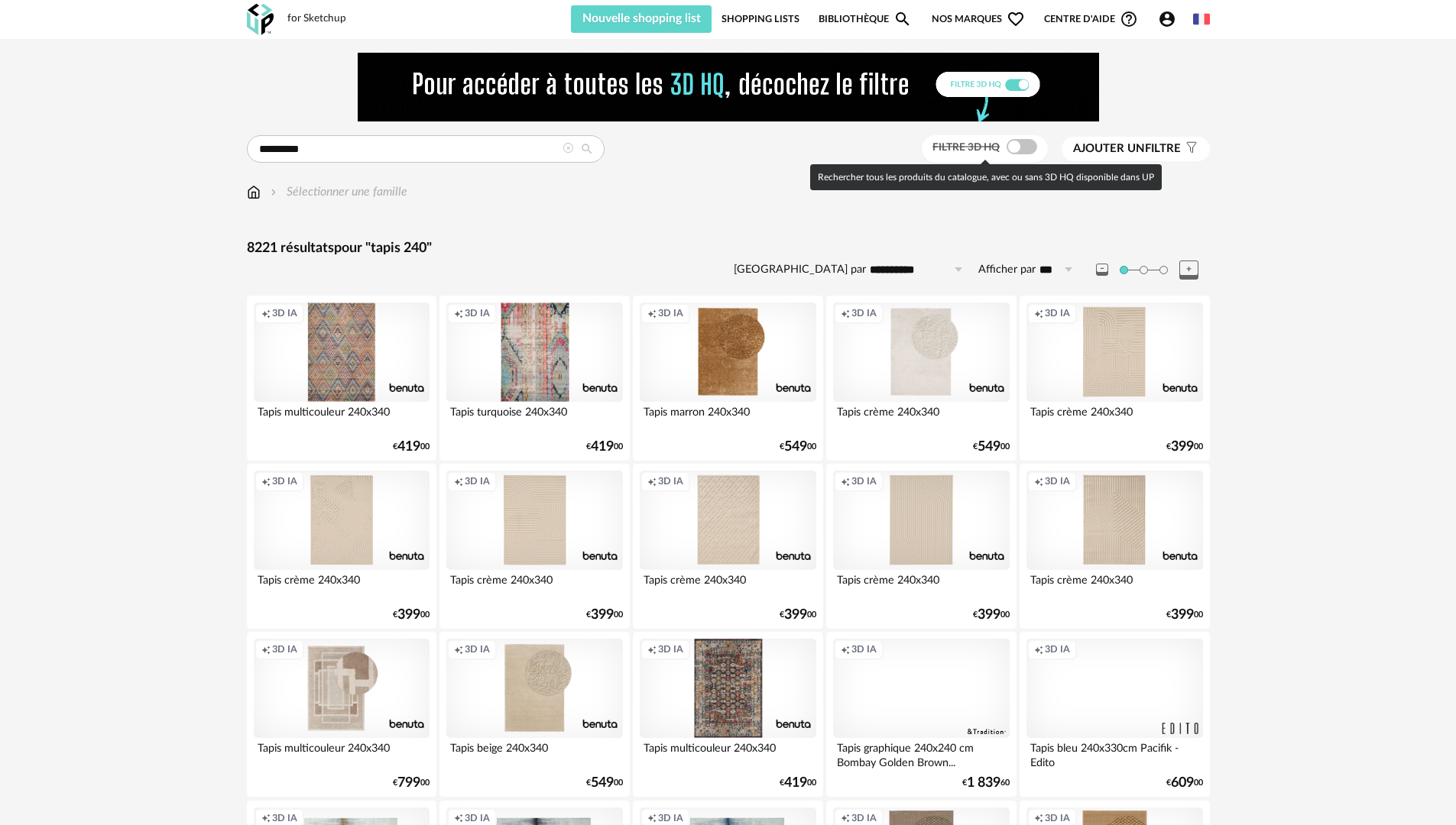 click on "Filtre 3D HQ" at bounding box center (987, 147) 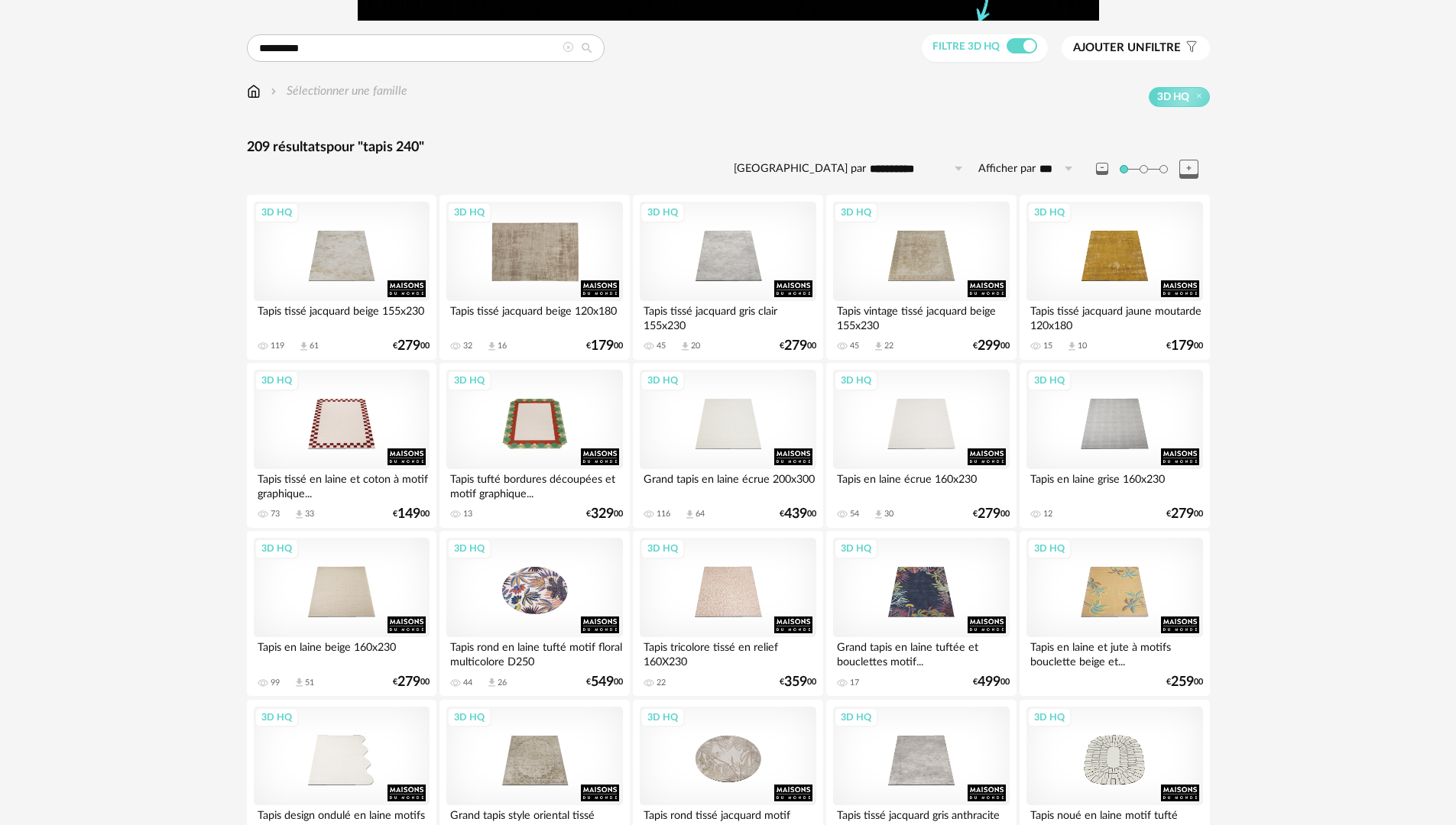 scroll, scrollTop: 25, scrollLeft: 0, axis: vertical 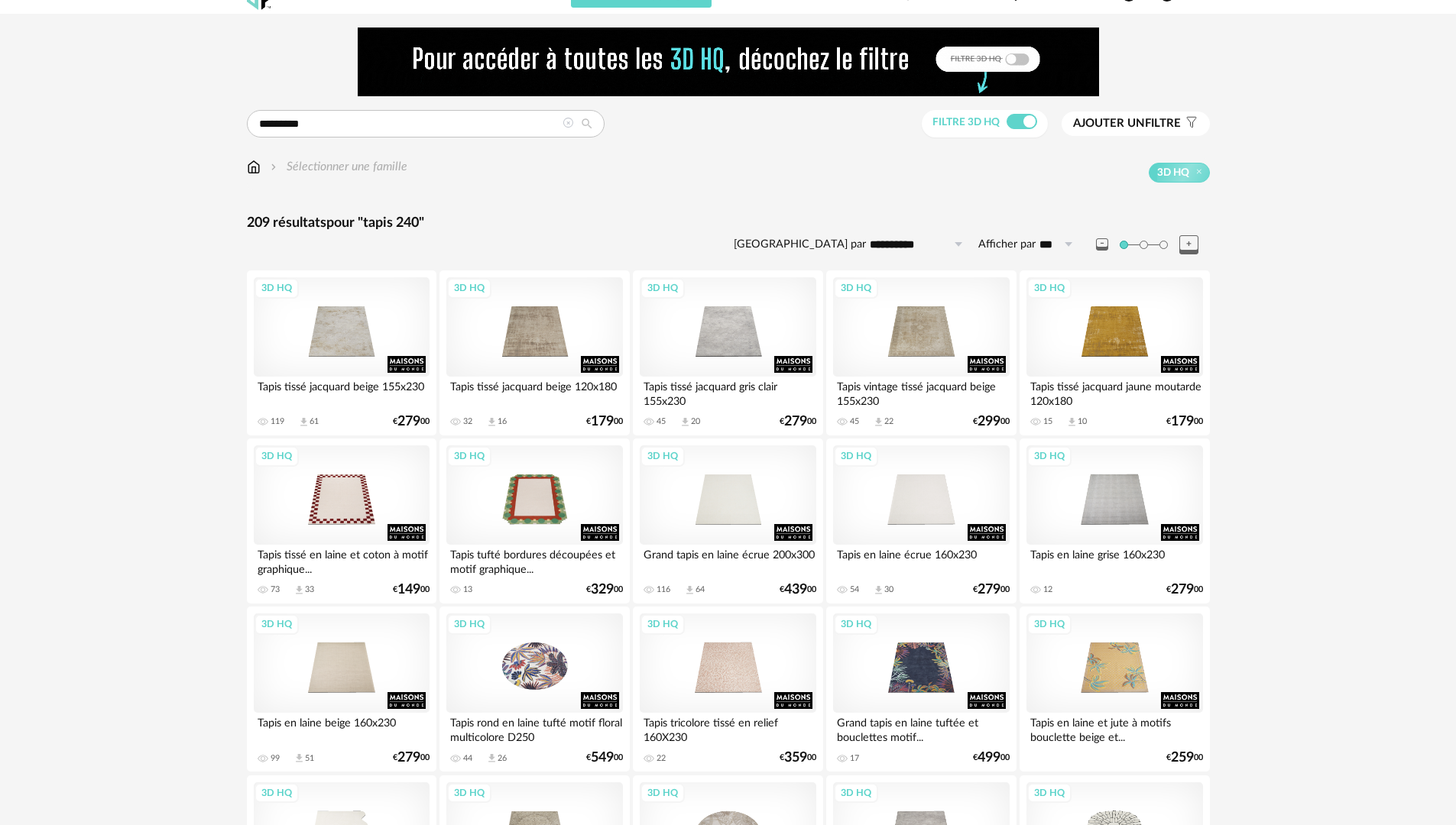 click on "Sélectionner une famille" at bounding box center (337, 167) 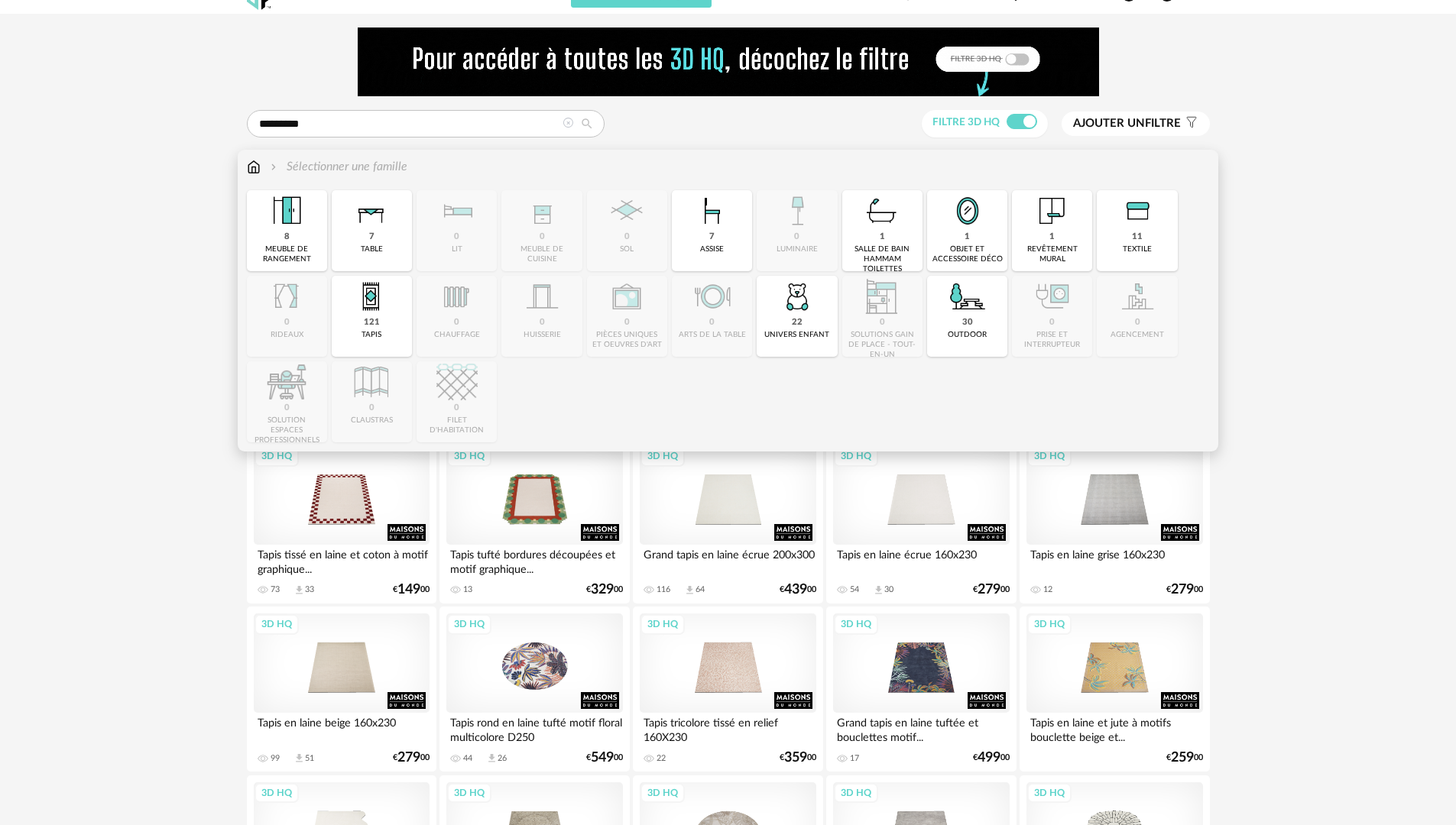 click on "Sélectionner une famille" at bounding box center (337, 167) 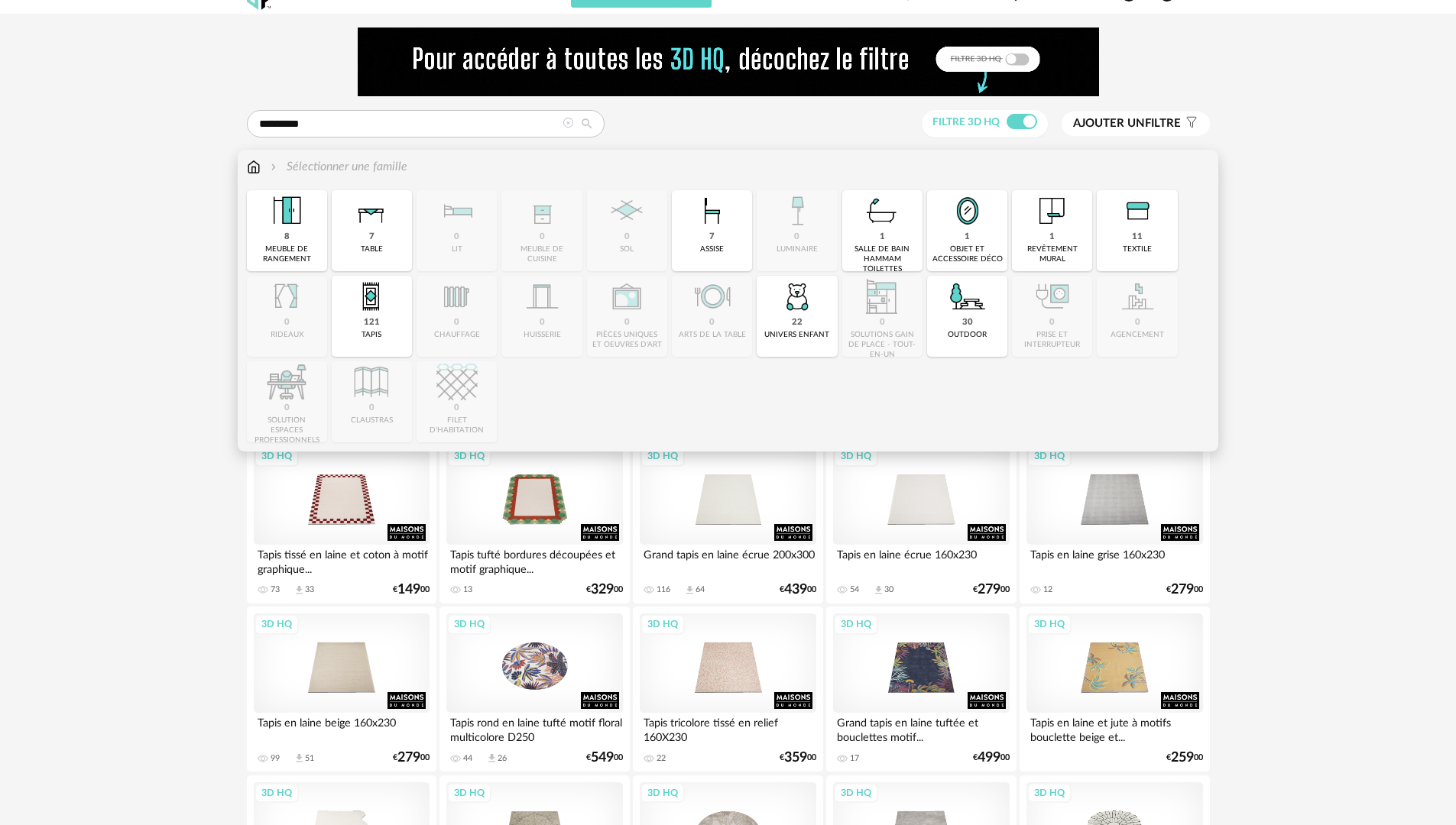 click at bounding box center [371, 296] 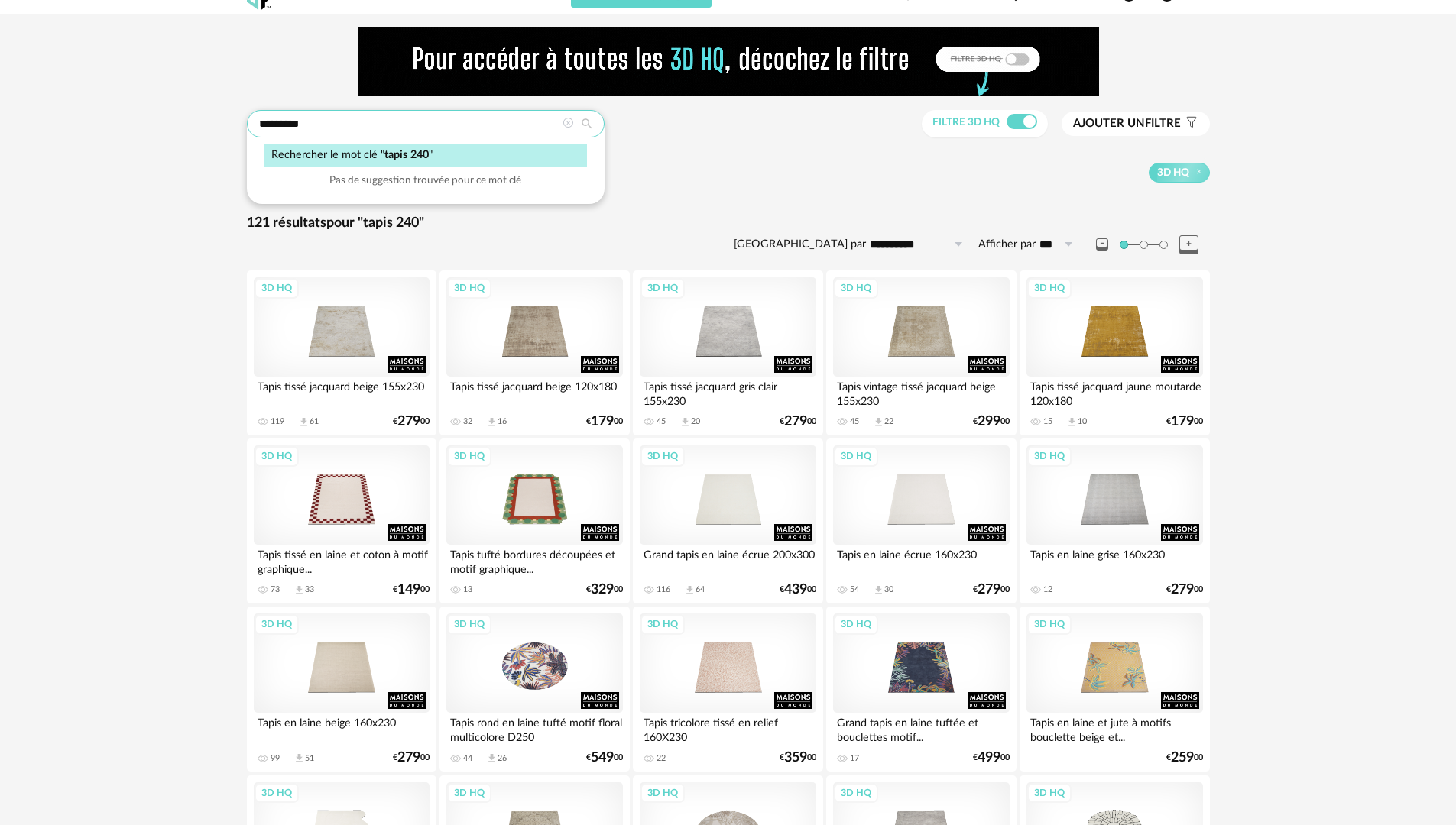 click on "*********" at bounding box center (426, 124) 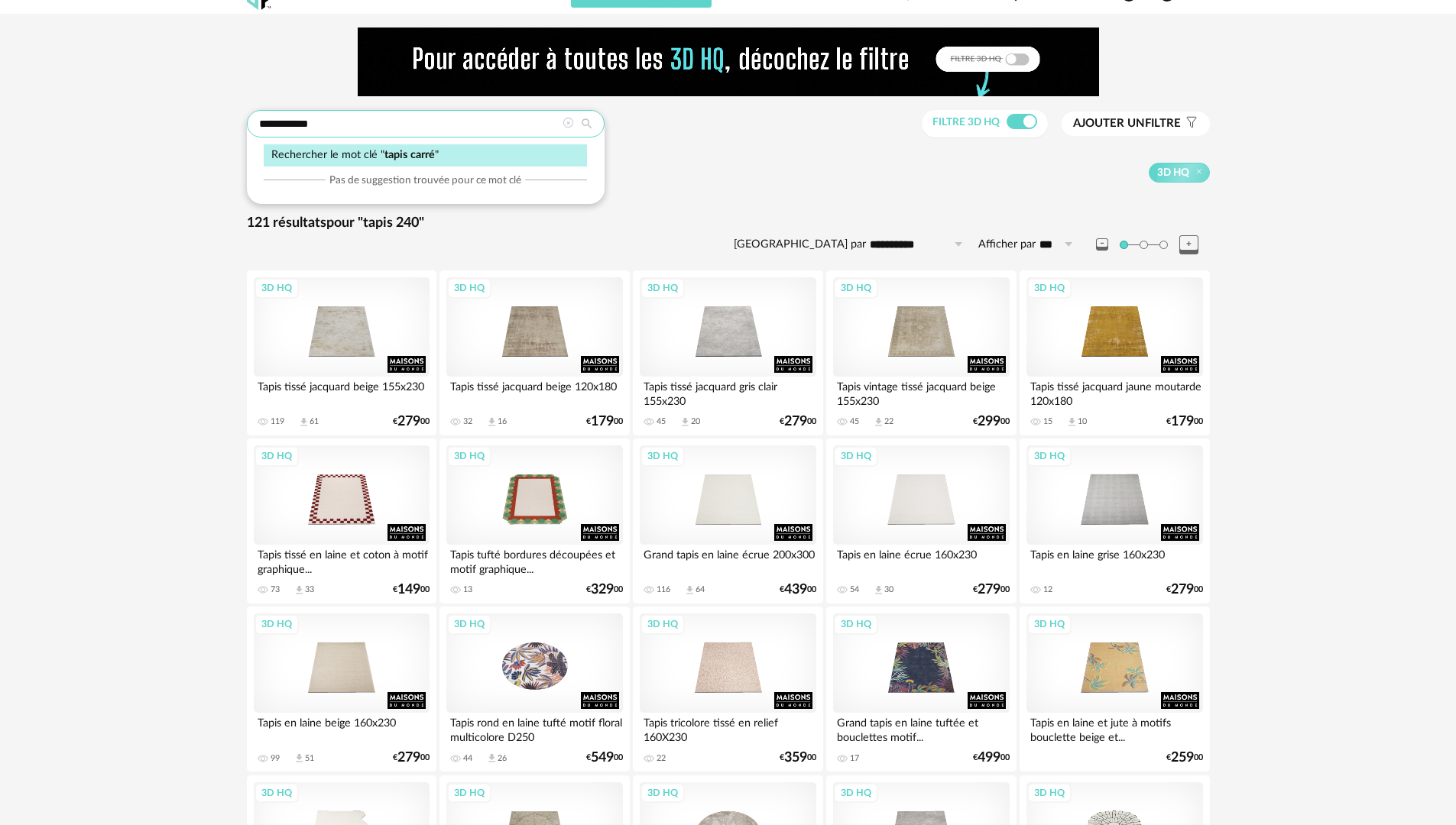 type on "**********" 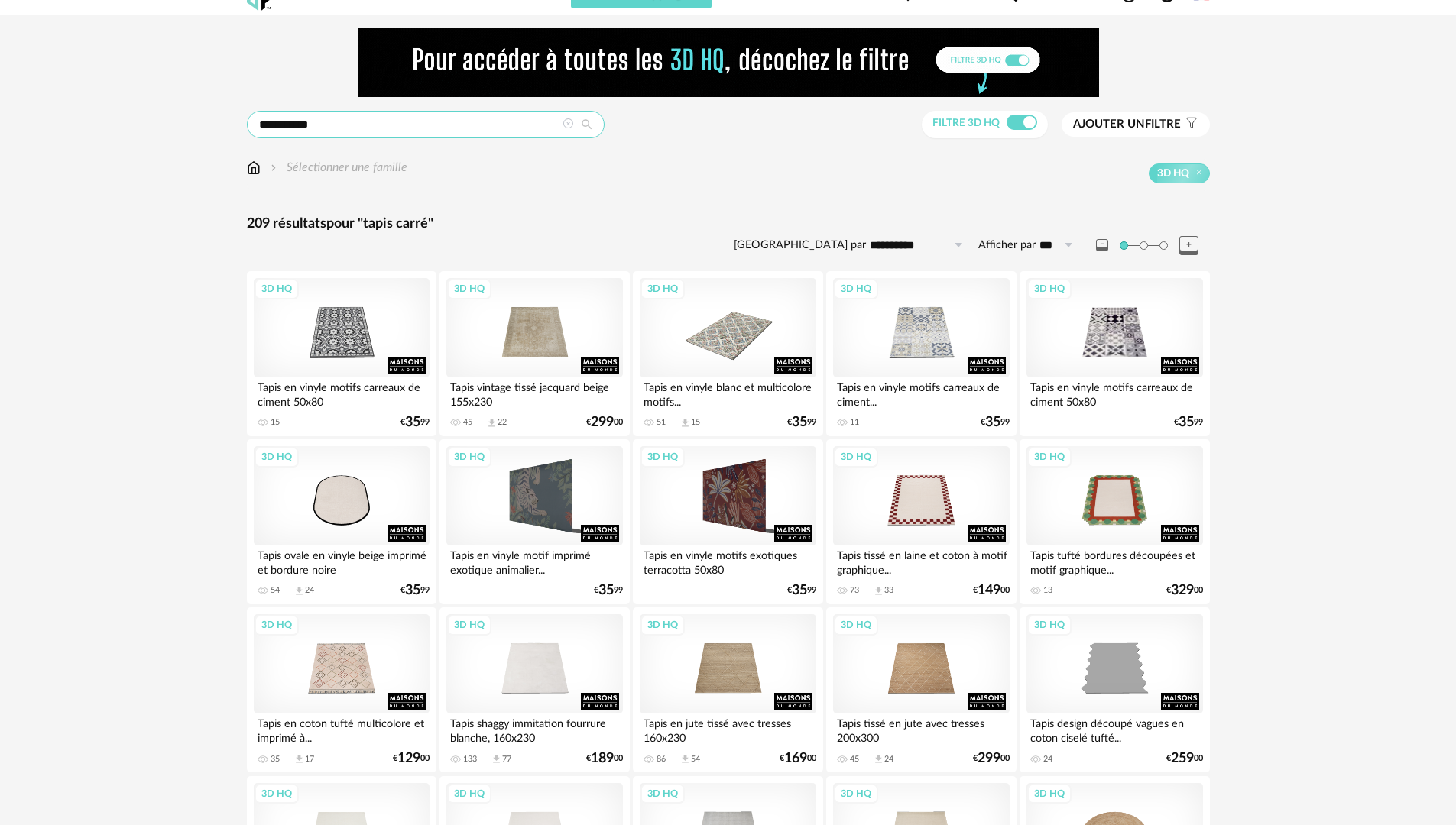 scroll, scrollTop: 0, scrollLeft: 0, axis: both 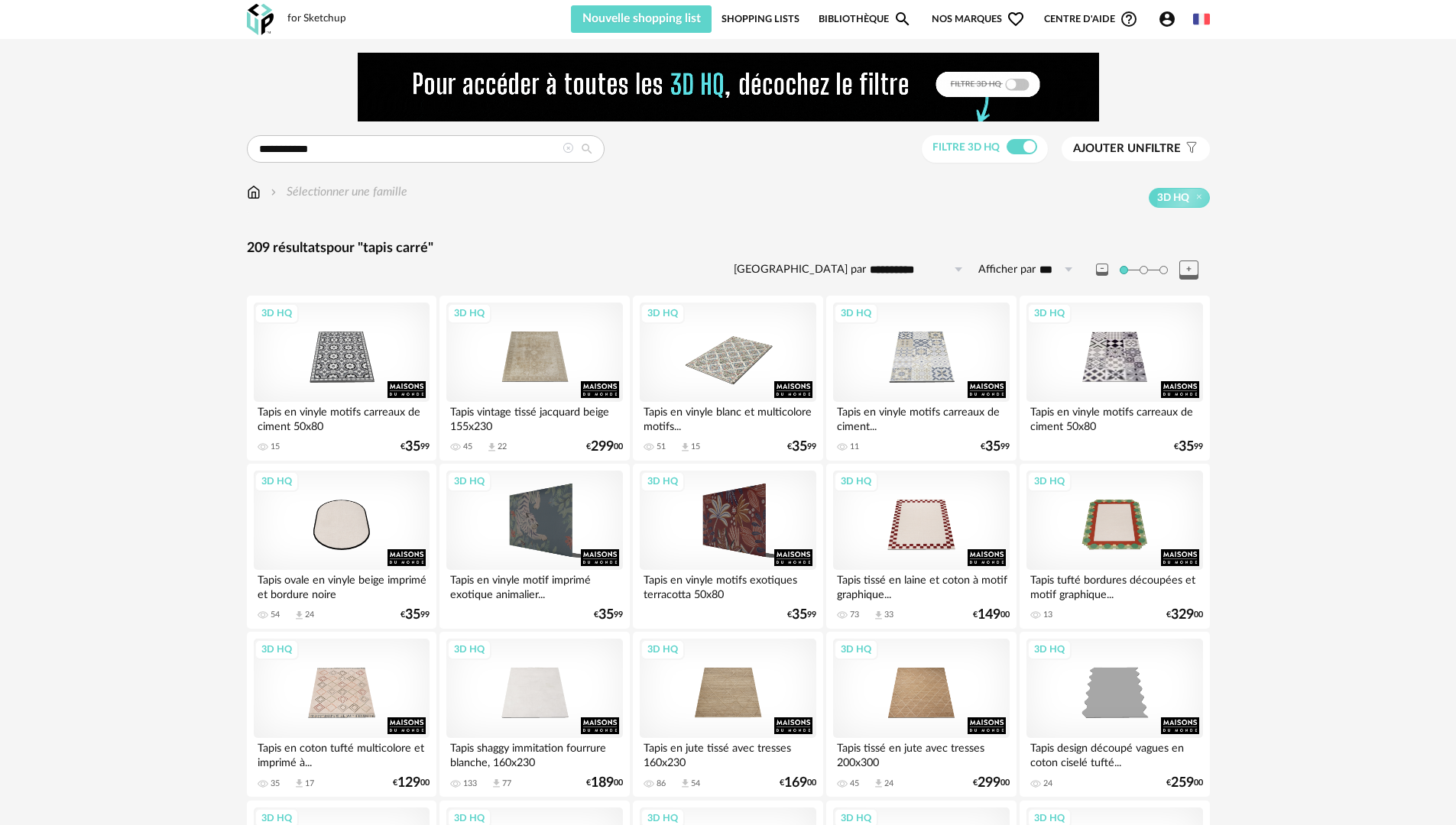 click on "Nos marques Heart Outline icon" at bounding box center (978, 19) 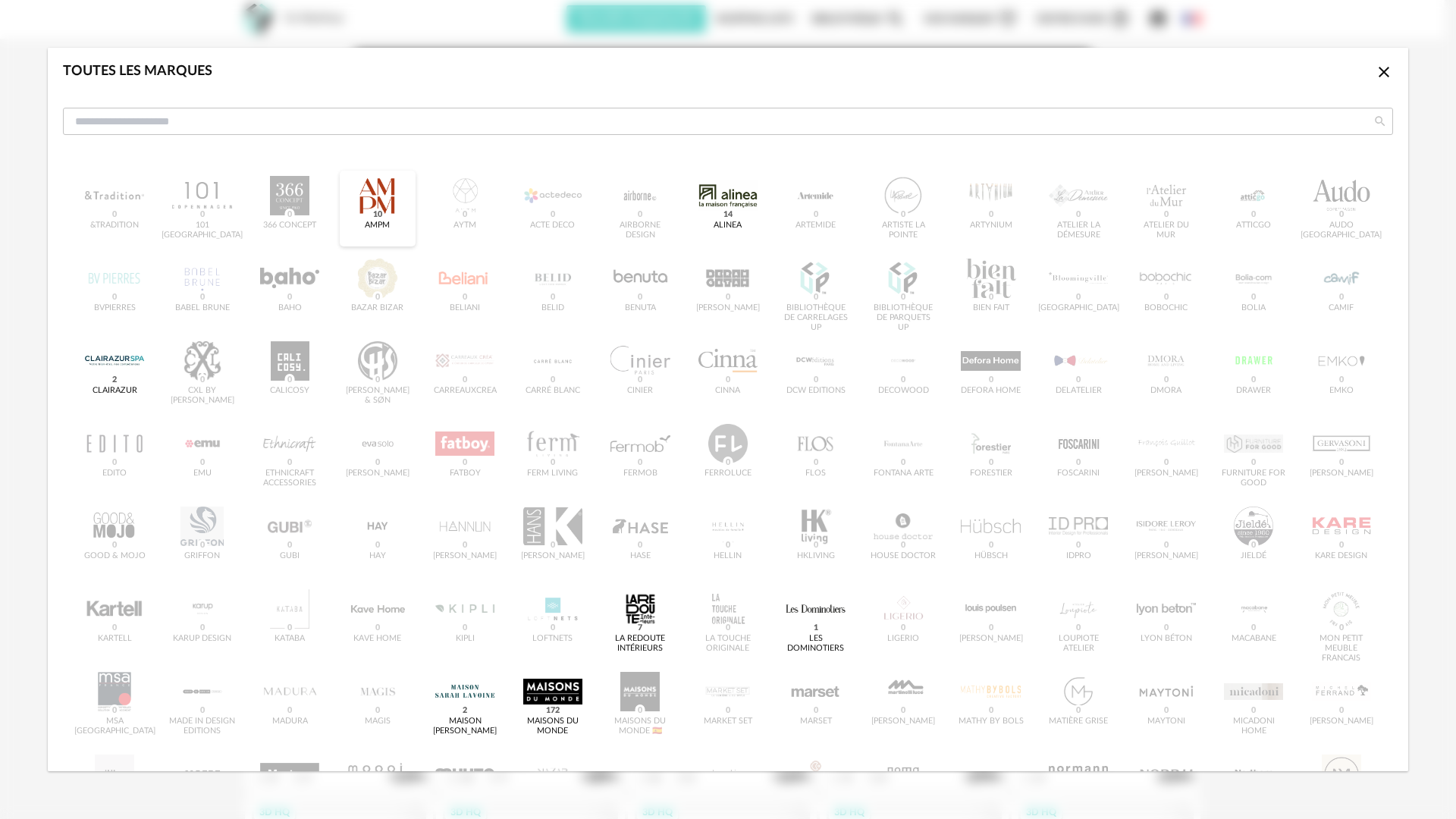 click at bounding box center [378, 196] 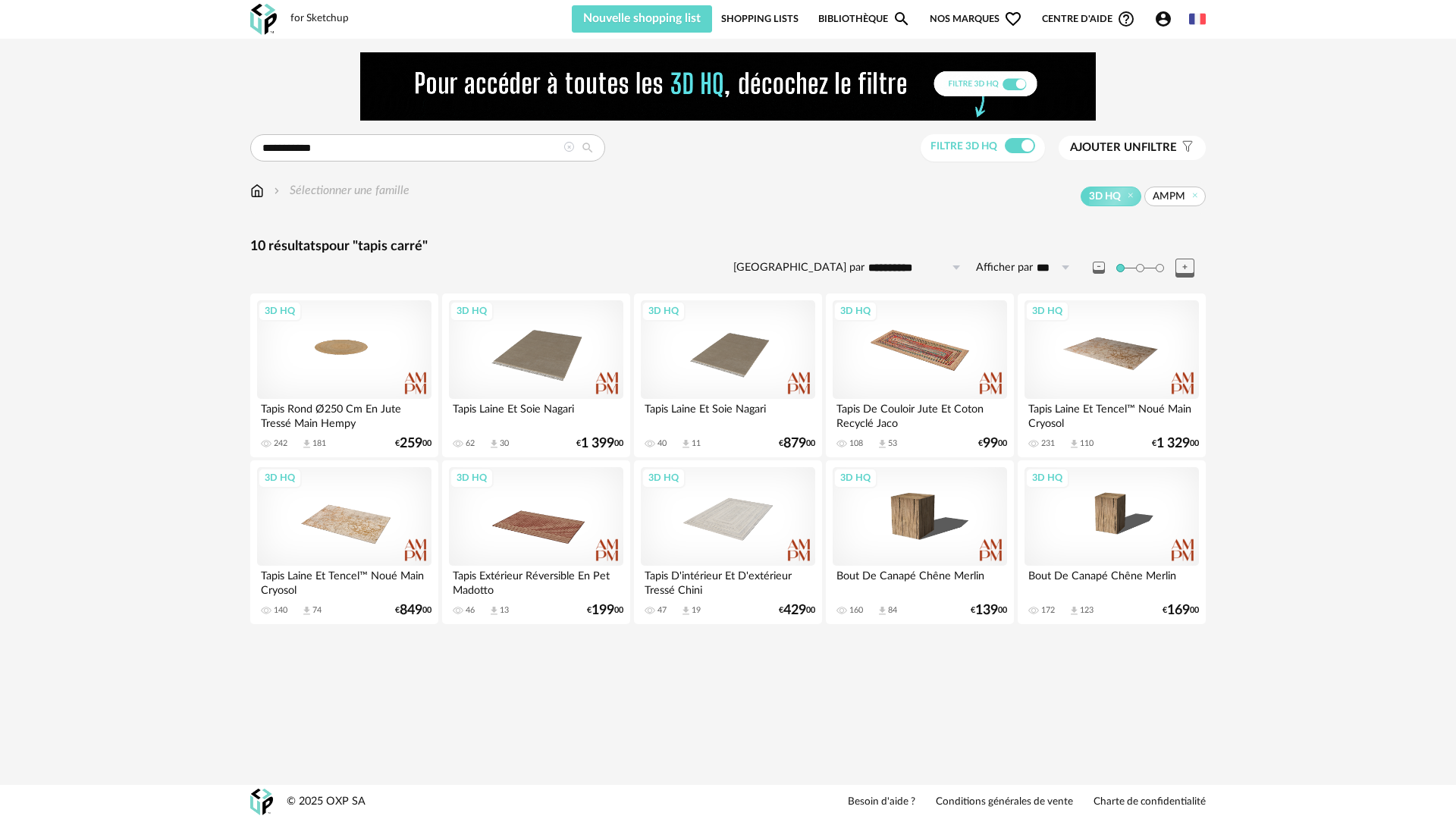 click on "Nos marques Heart Outline icon" at bounding box center (976, 19) 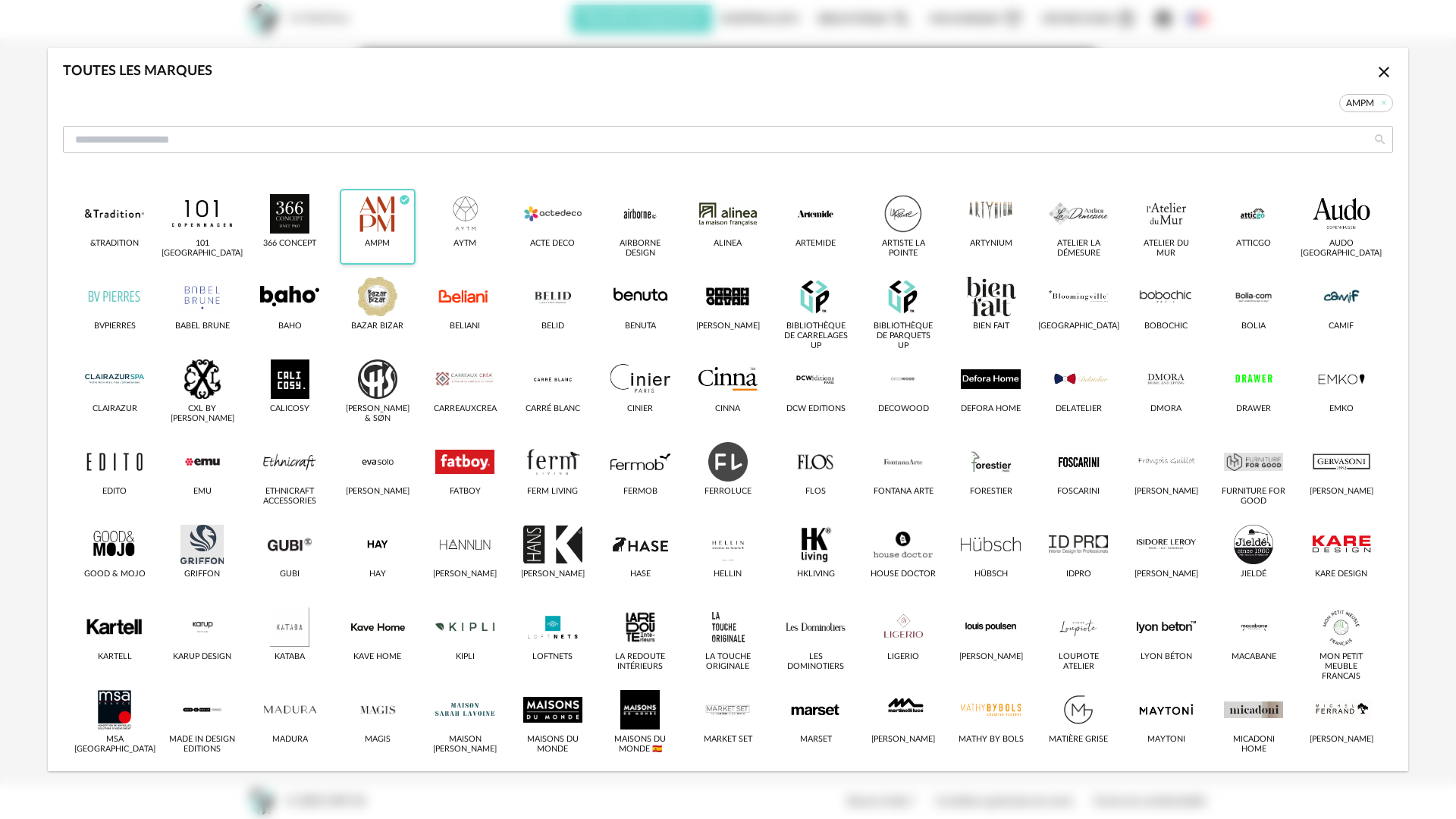 click at bounding box center (378, 214) 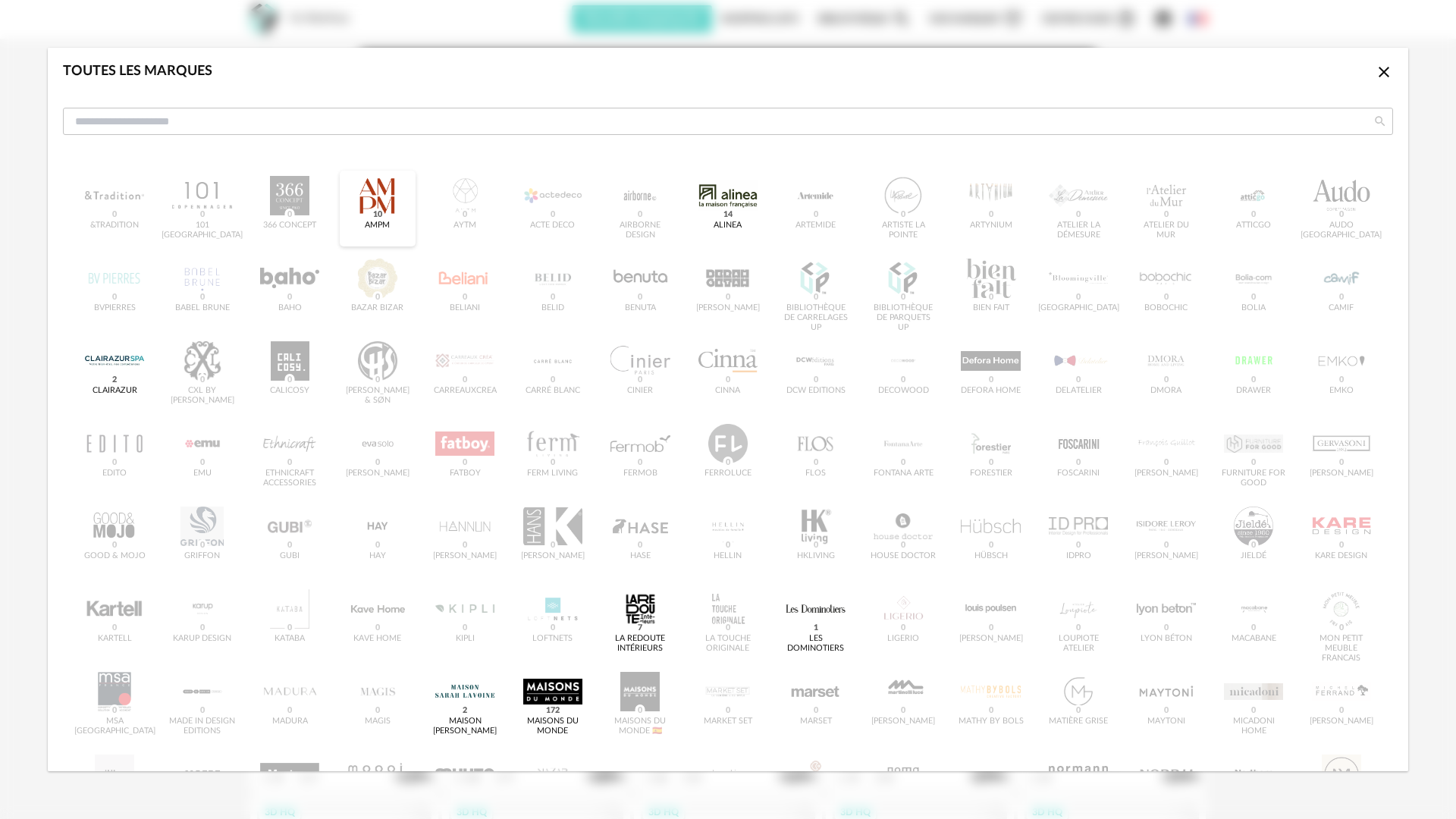 click at bounding box center (378, 196) 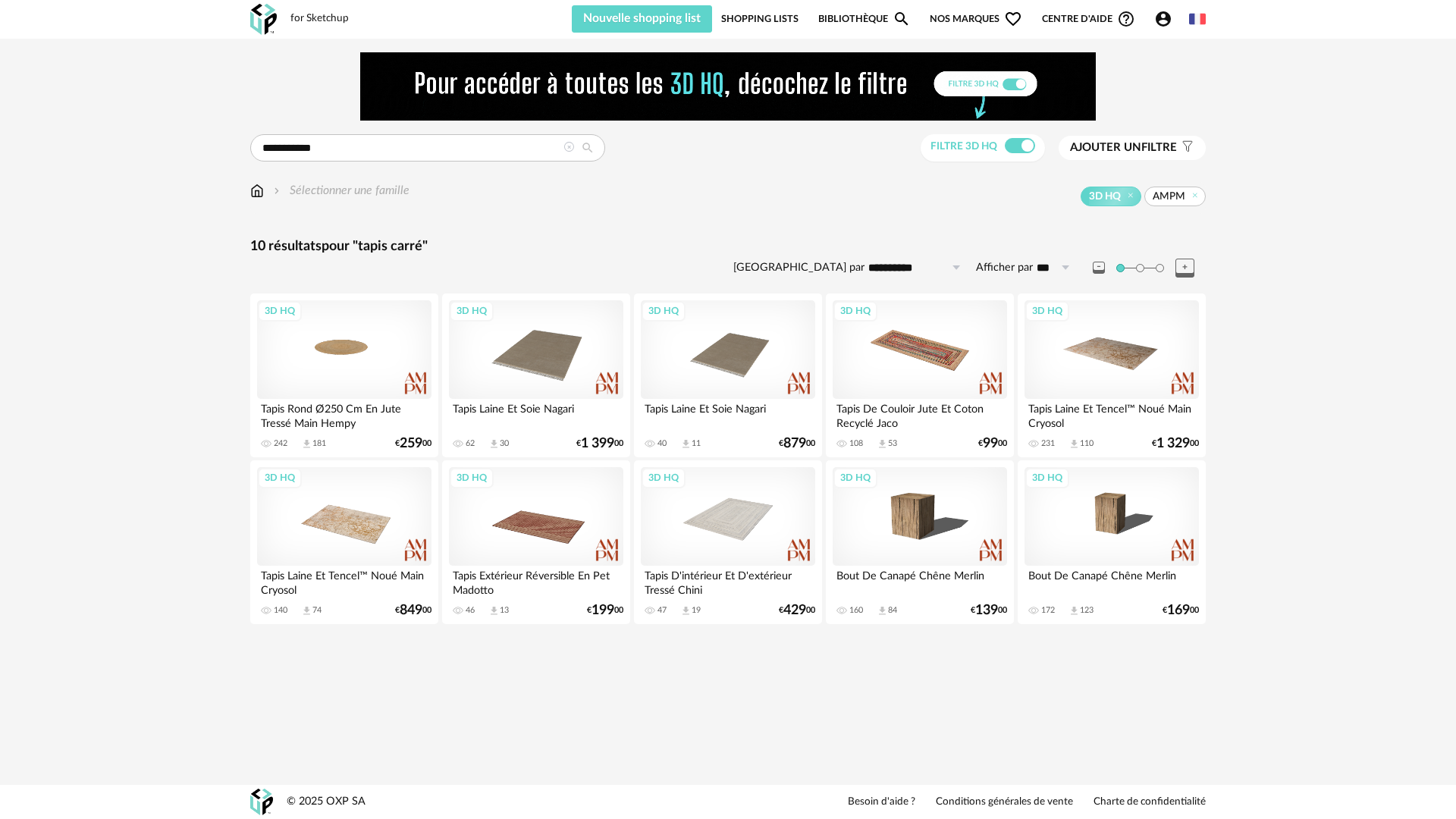 click at bounding box center (569, 147) 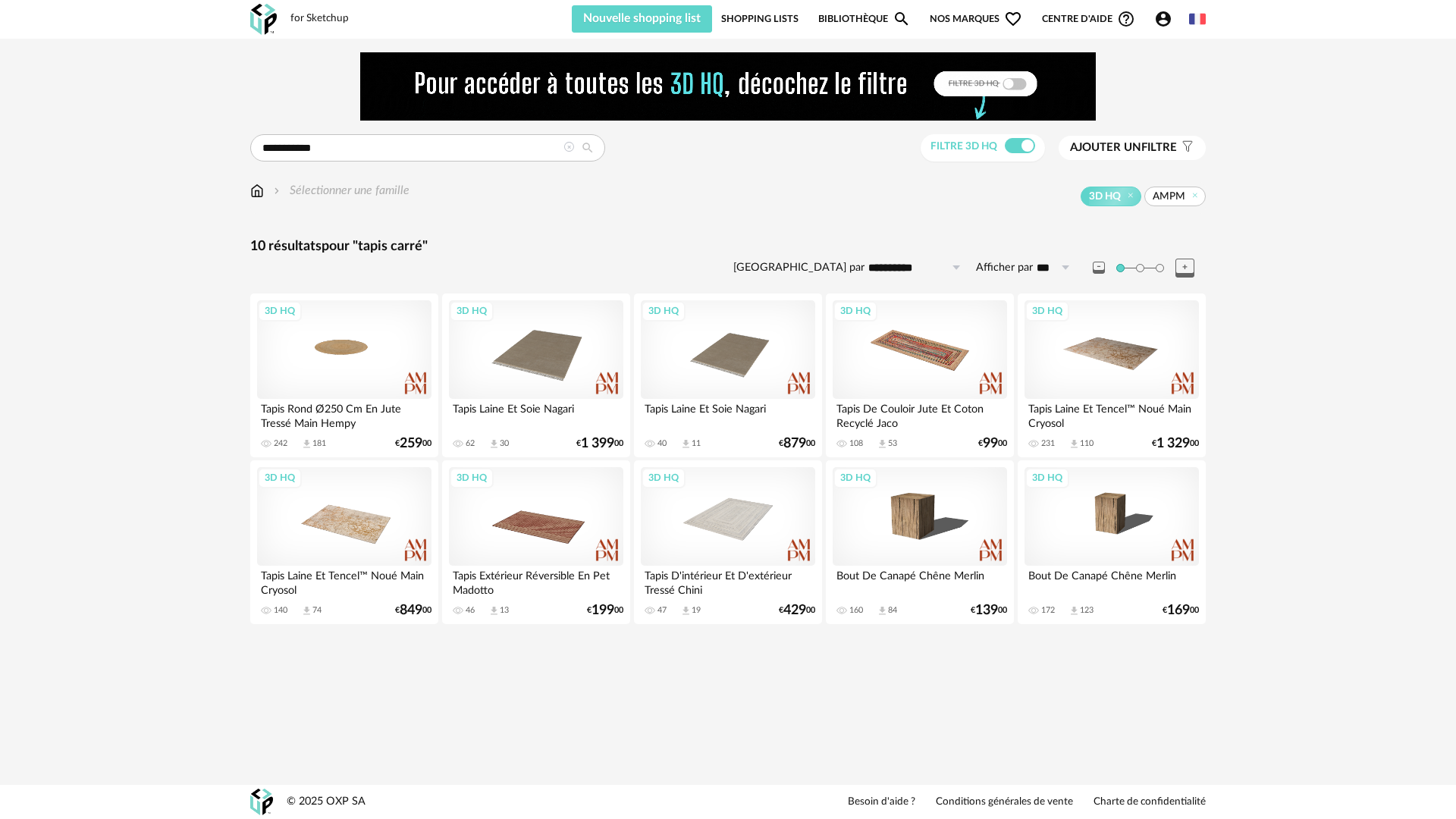 type 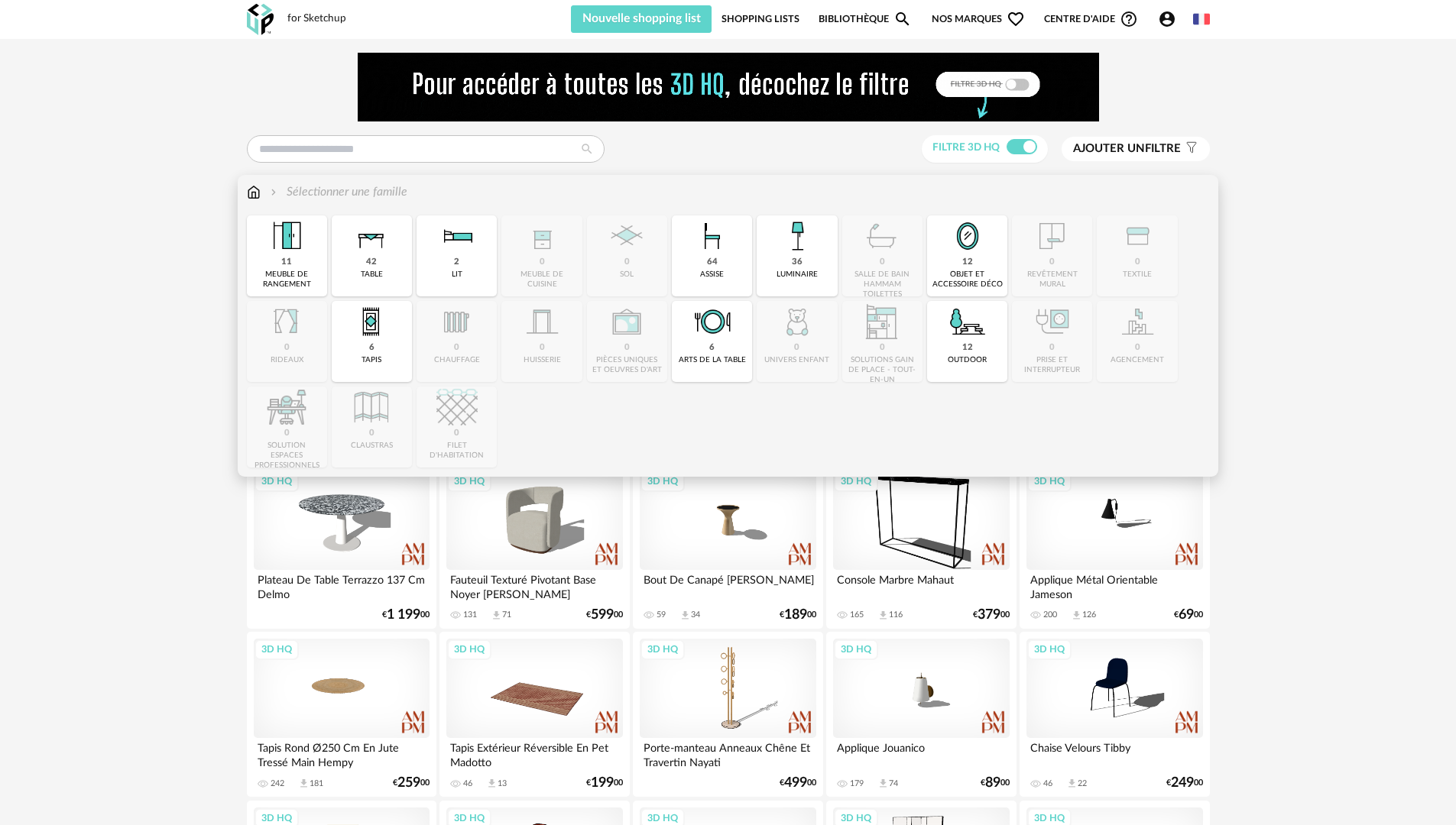 click on "Sélectionner une famille" at bounding box center [337, 192] 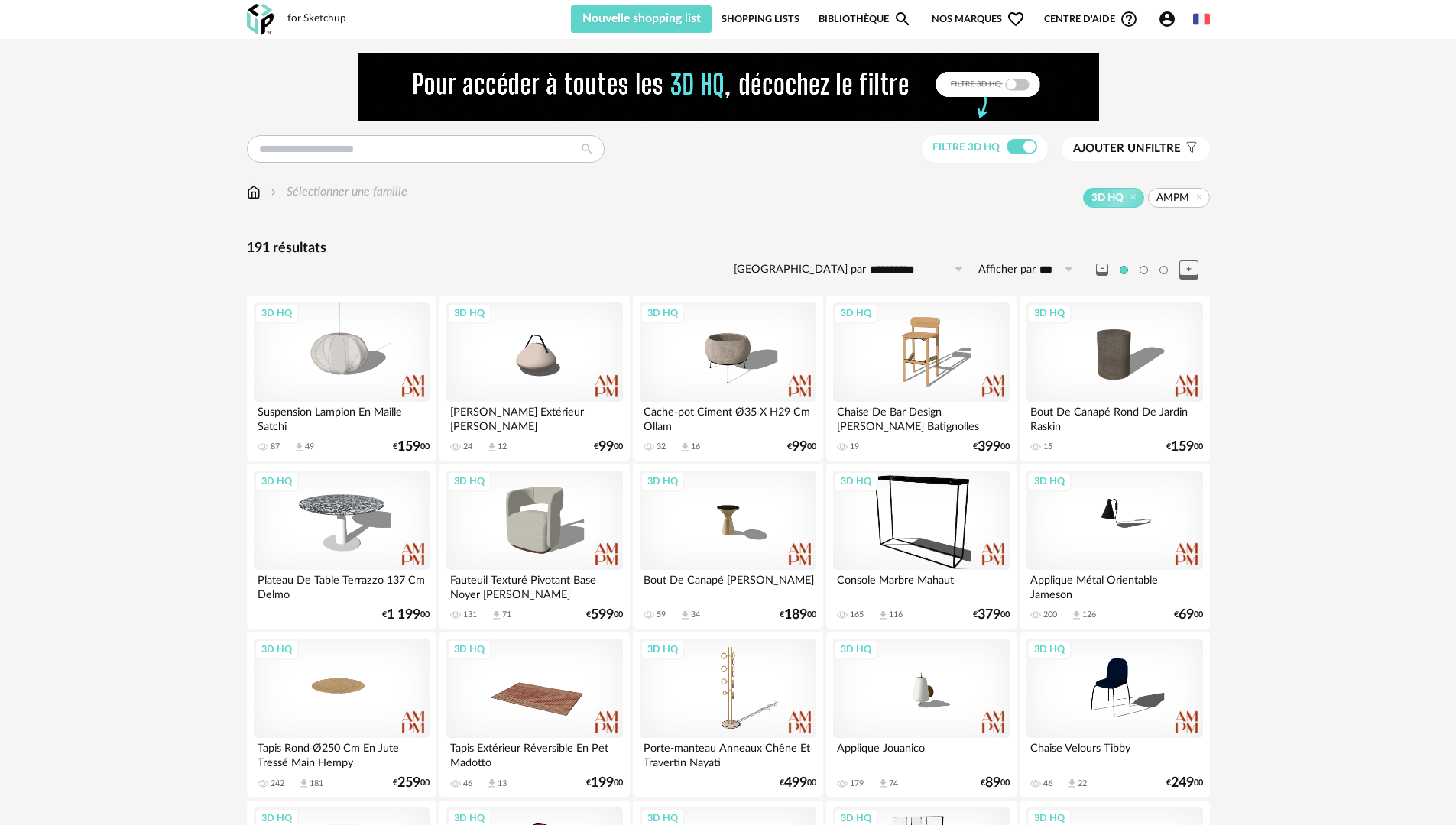click on "Nos marques Heart Outline icon" at bounding box center (978, 19) 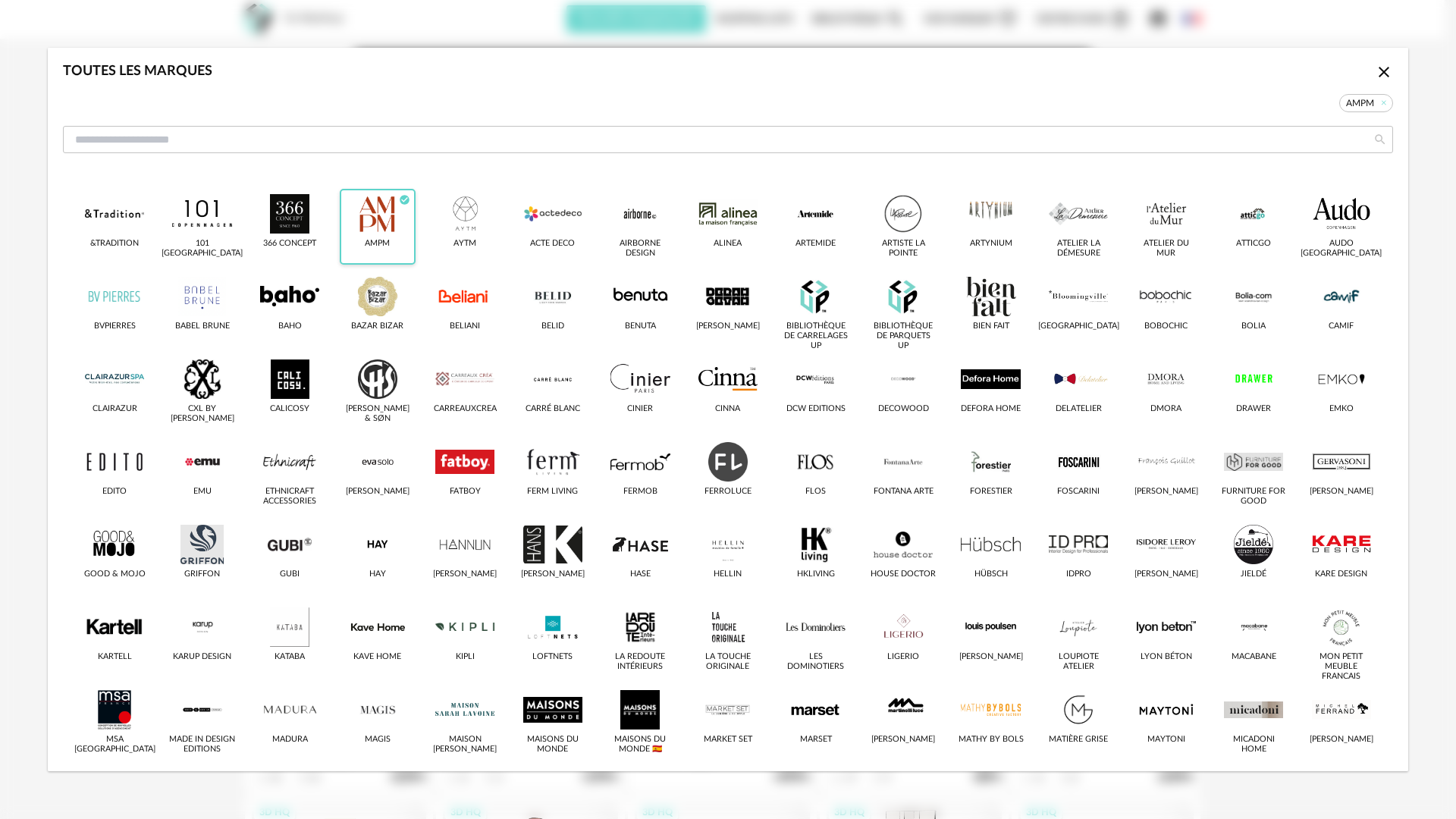 click on "AMPM
Check Circle icon" at bounding box center [378, 227] 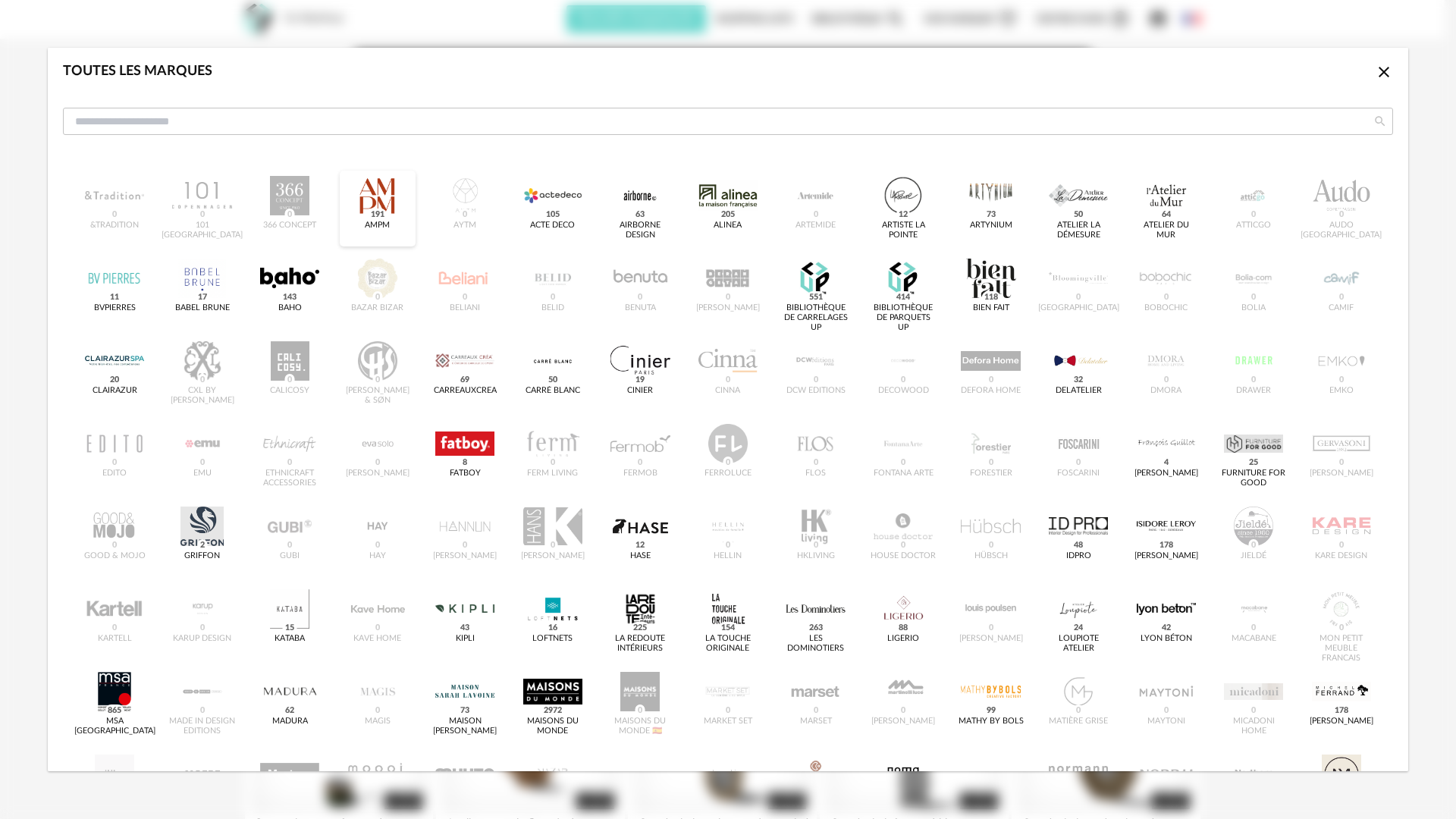 click at bounding box center [378, 196] 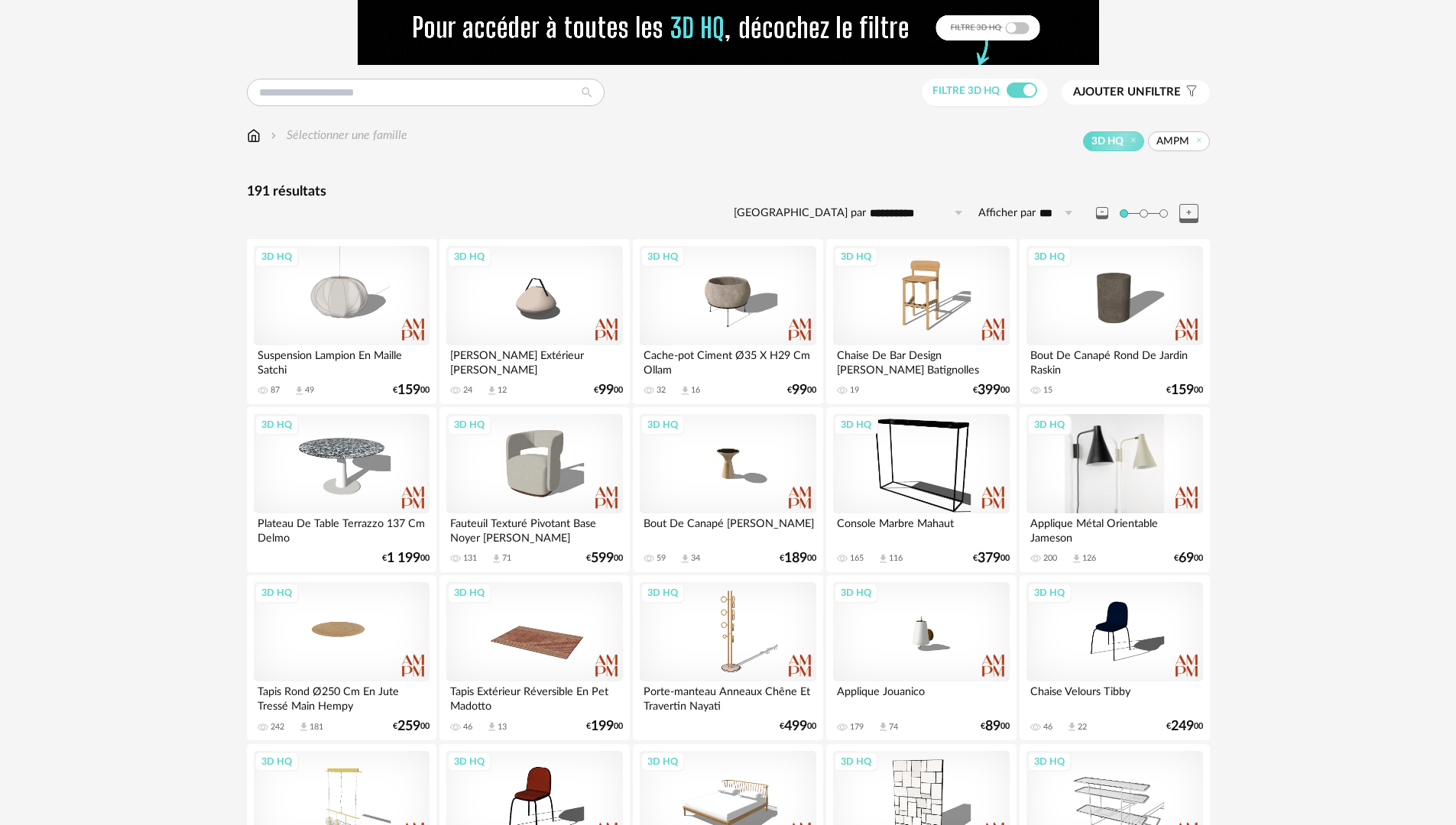 scroll, scrollTop: 0, scrollLeft: 0, axis: both 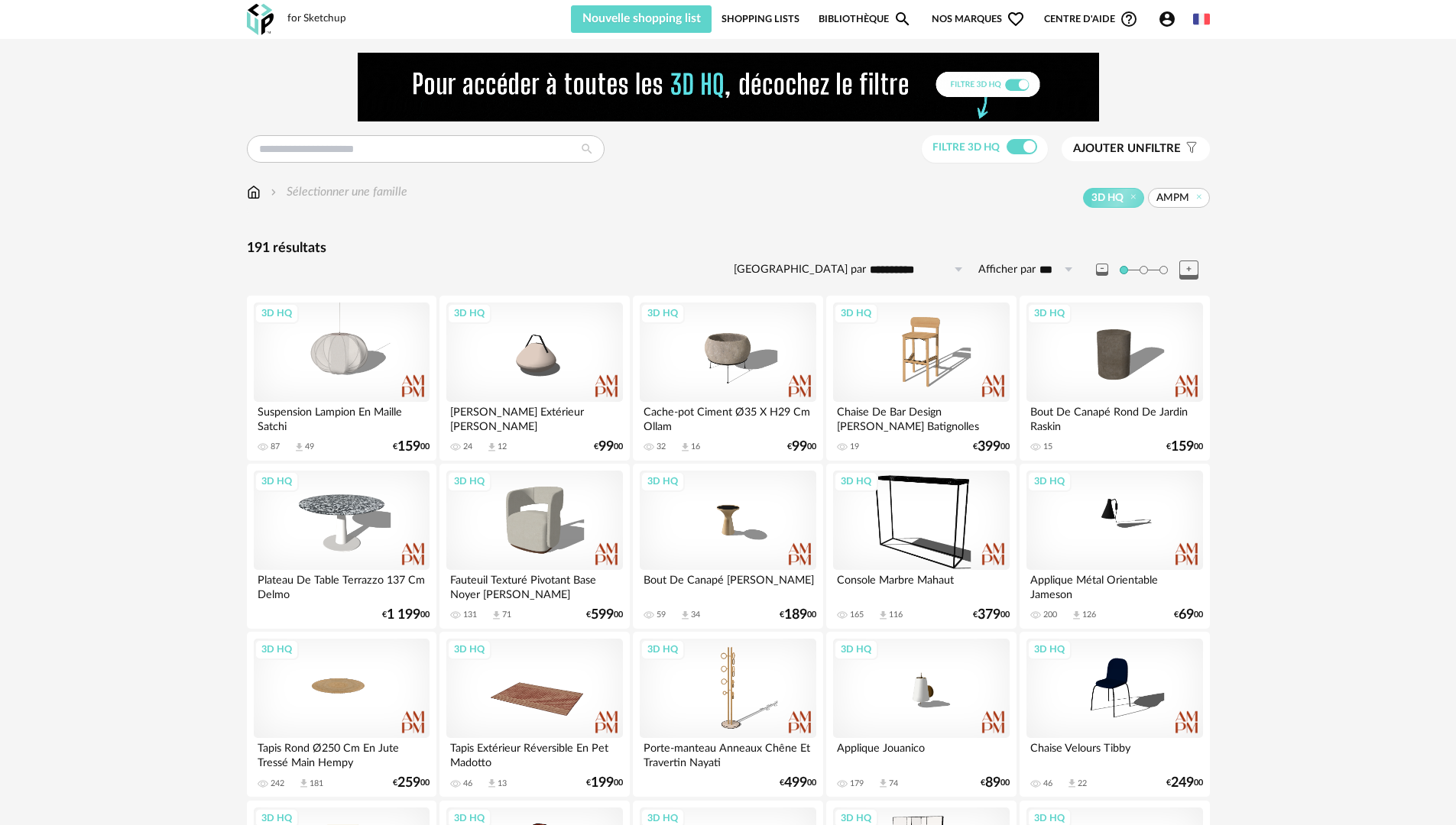 click on "AMPM" at bounding box center [1172, 198] 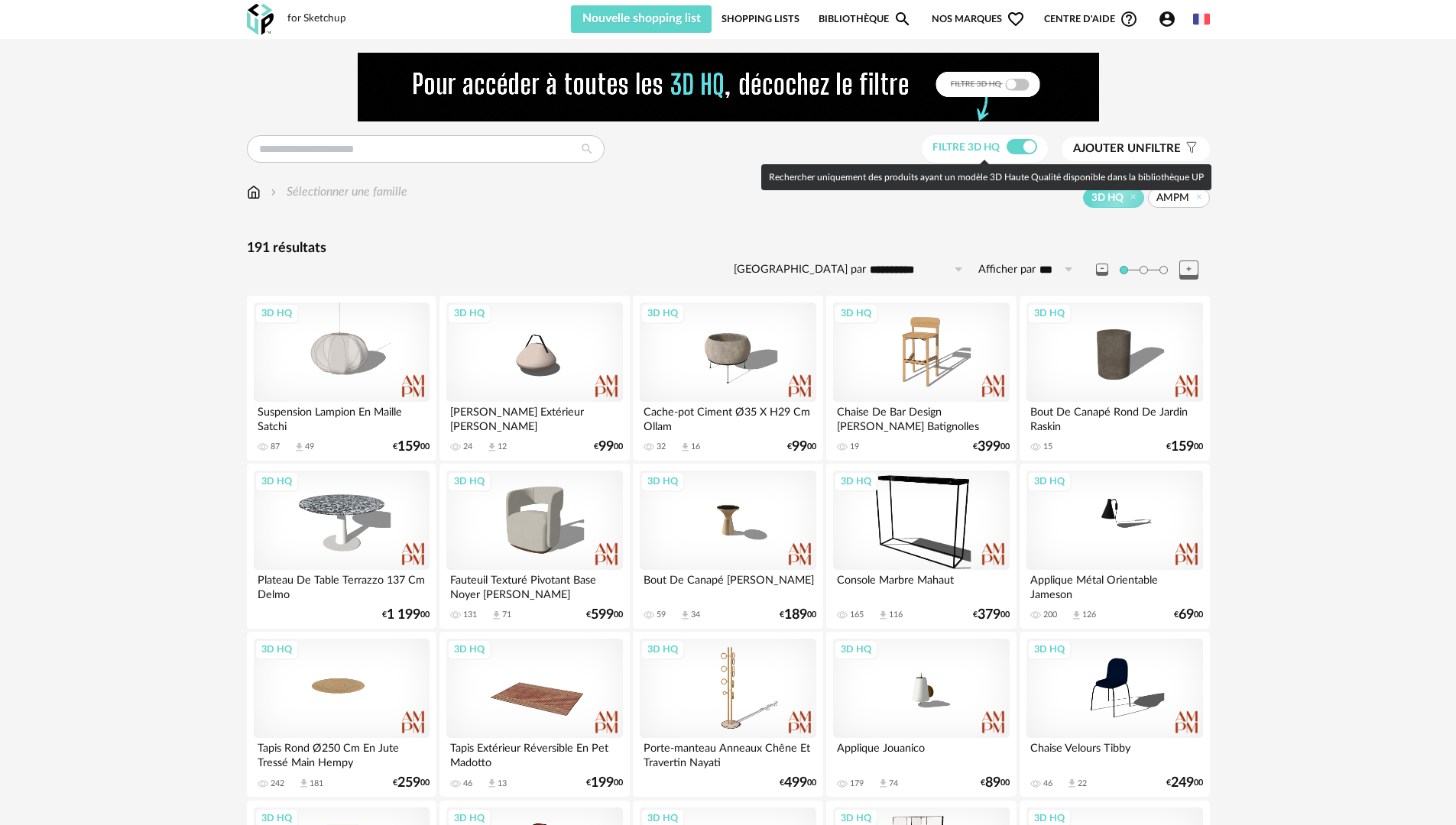 click at bounding box center (1022, 147) 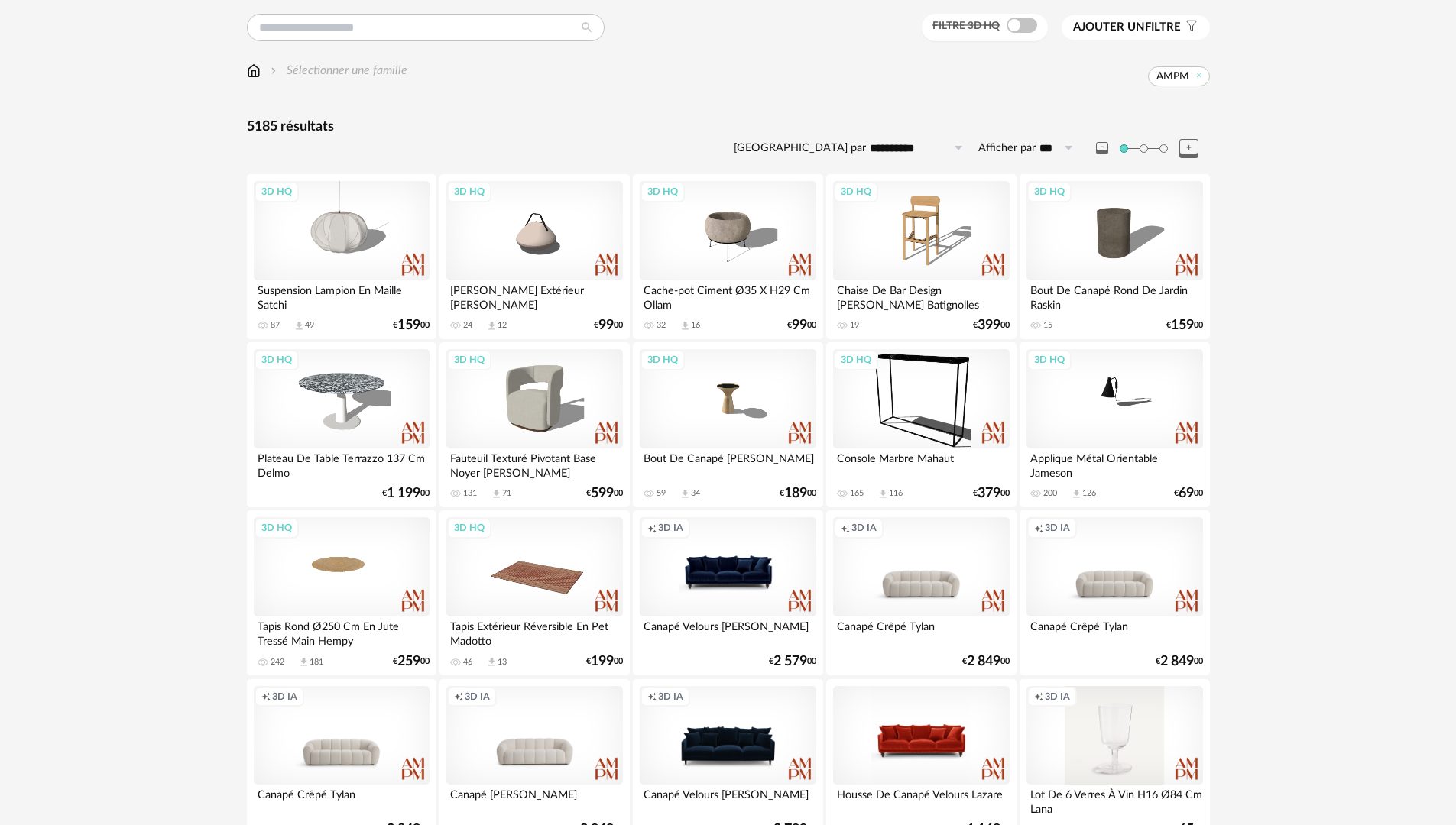 scroll, scrollTop: 0, scrollLeft: 0, axis: both 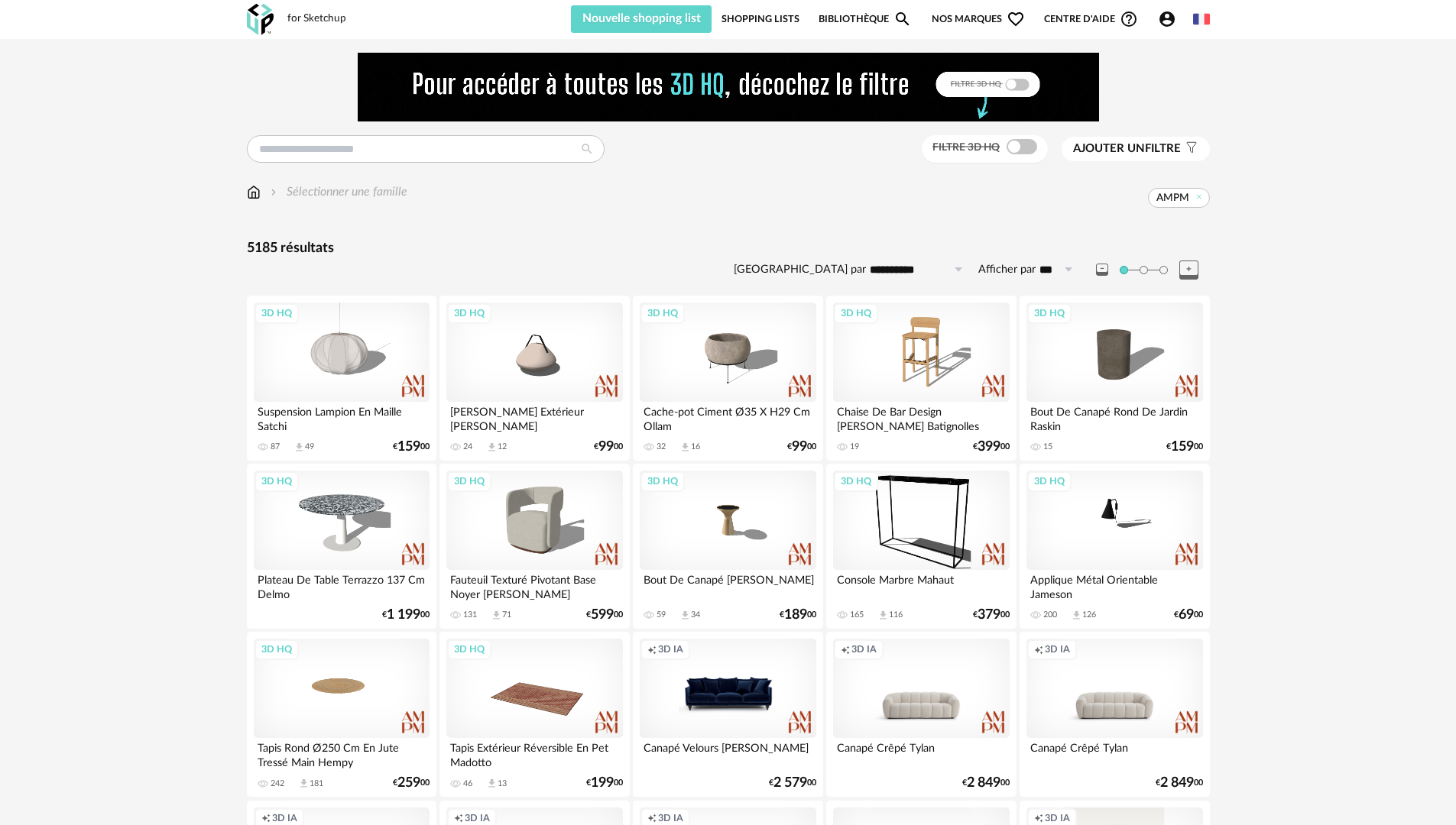 click on "Bibliothèque Magnify icon" at bounding box center (865, 19) 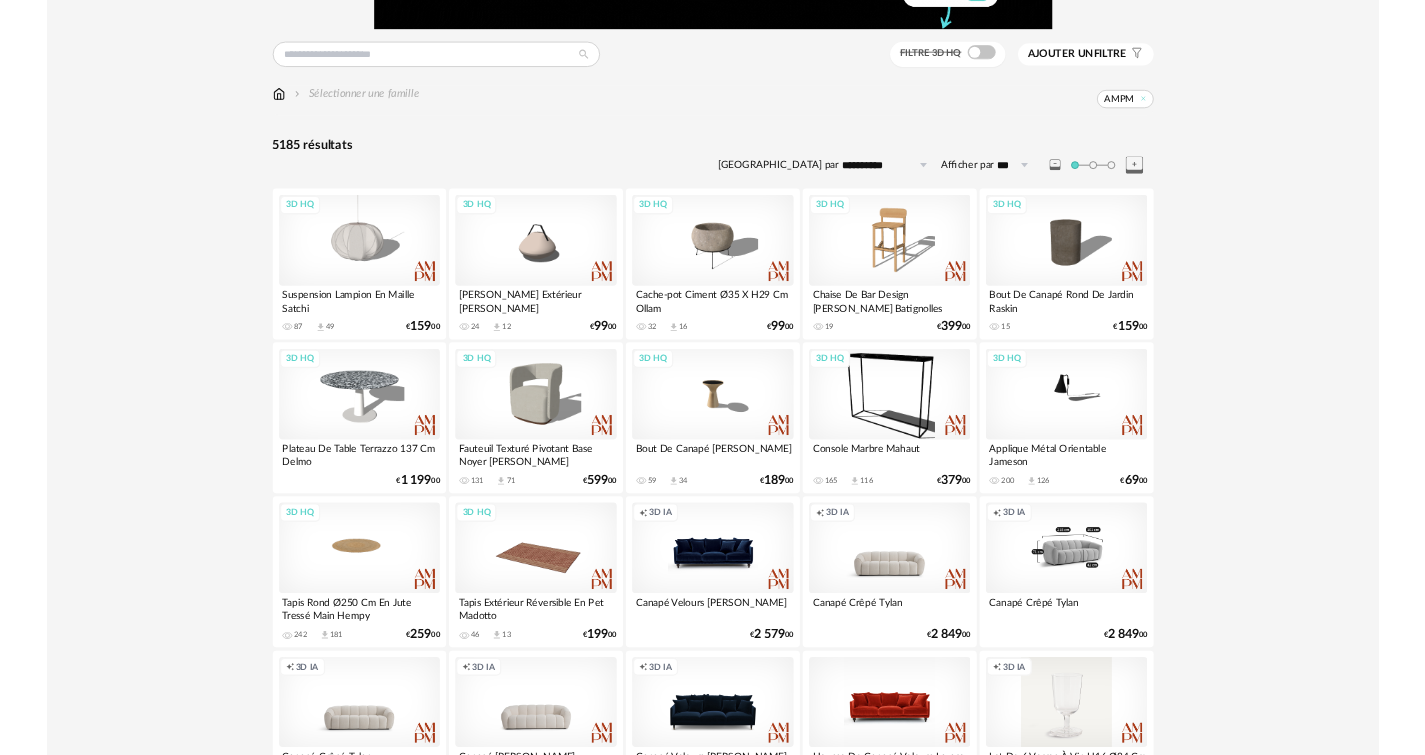 scroll, scrollTop: 0, scrollLeft: 0, axis: both 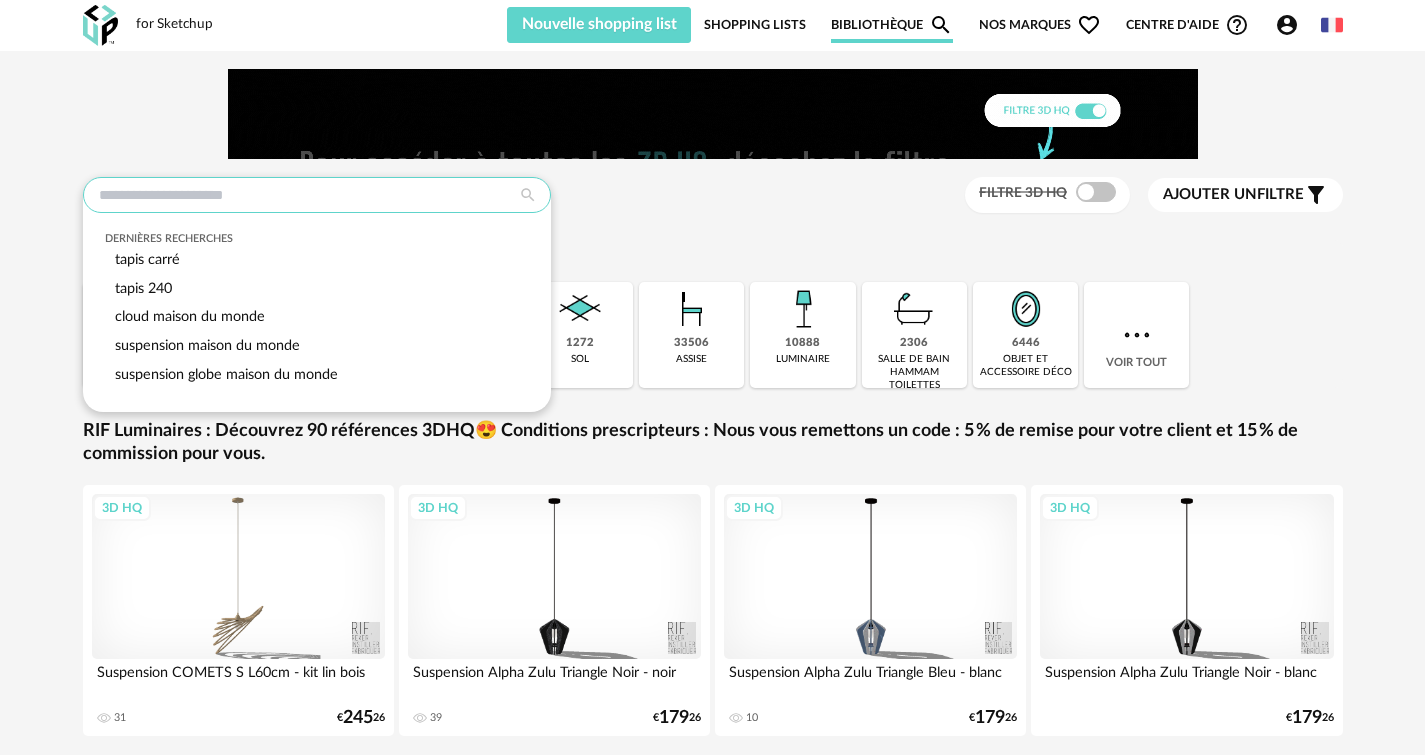 click at bounding box center (317, 195) 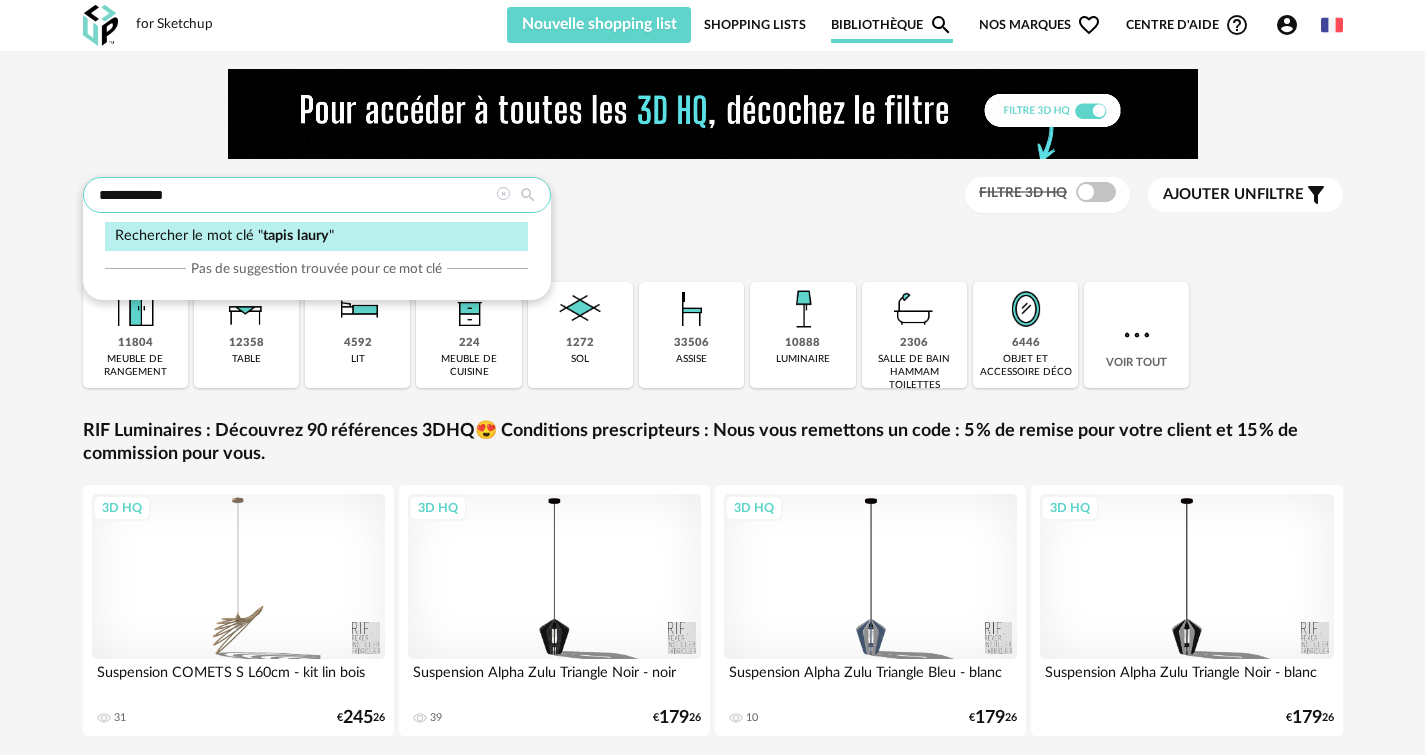 type on "**********" 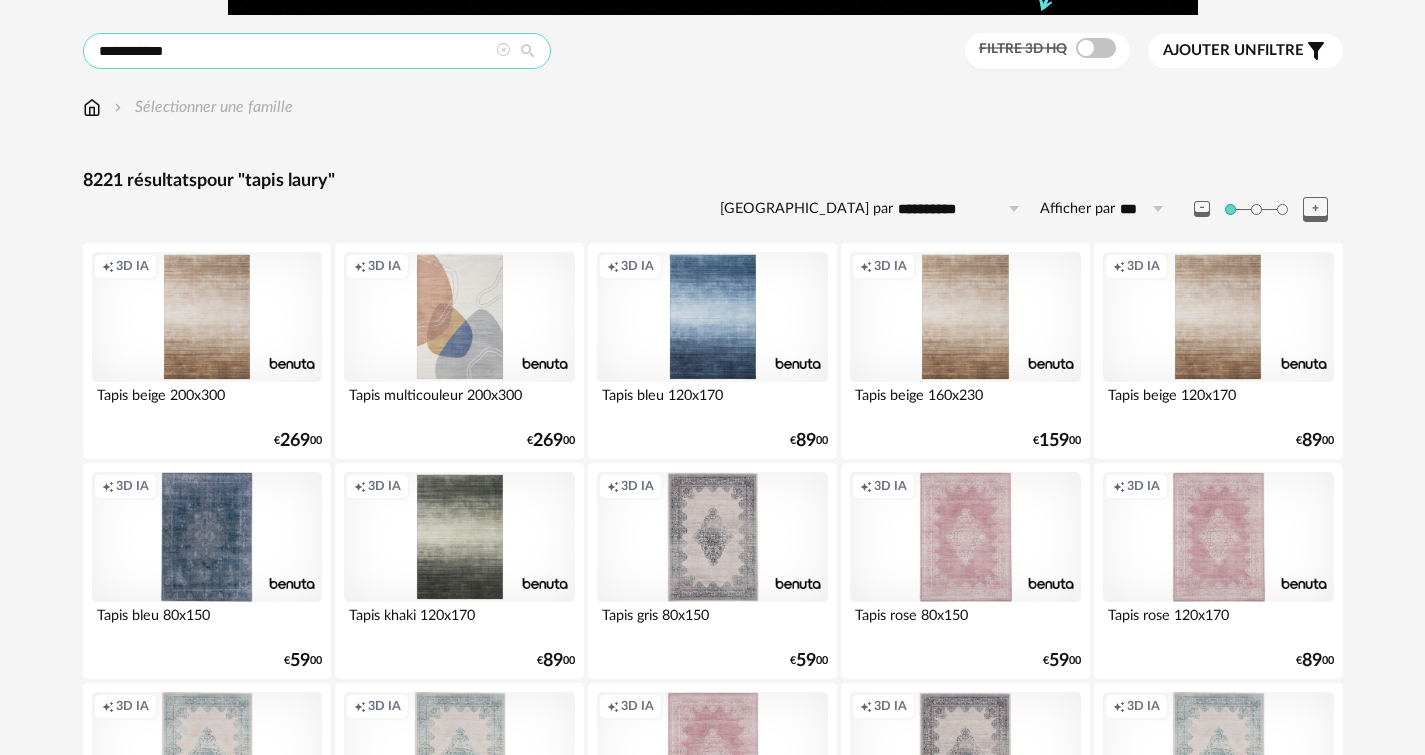 scroll, scrollTop: 147, scrollLeft: 0, axis: vertical 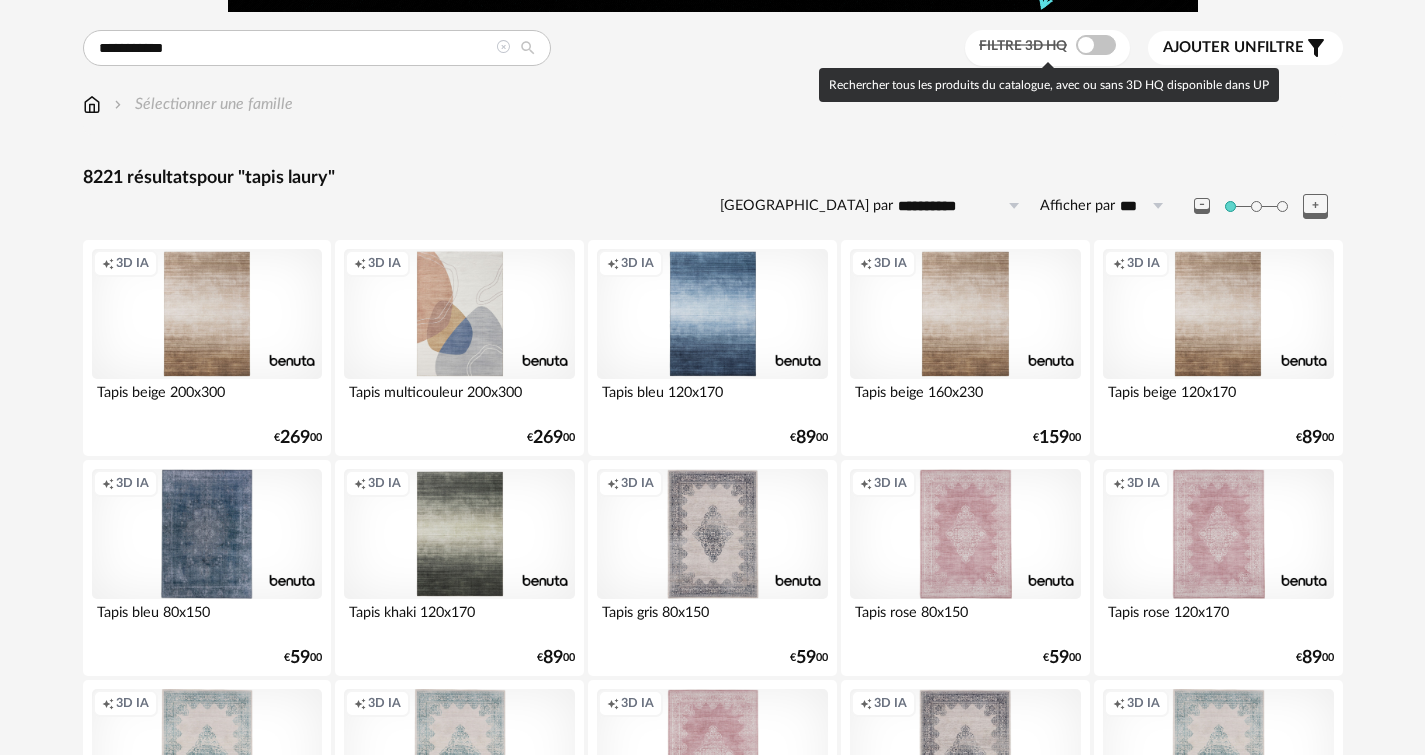 click at bounding box center (1096, 45) 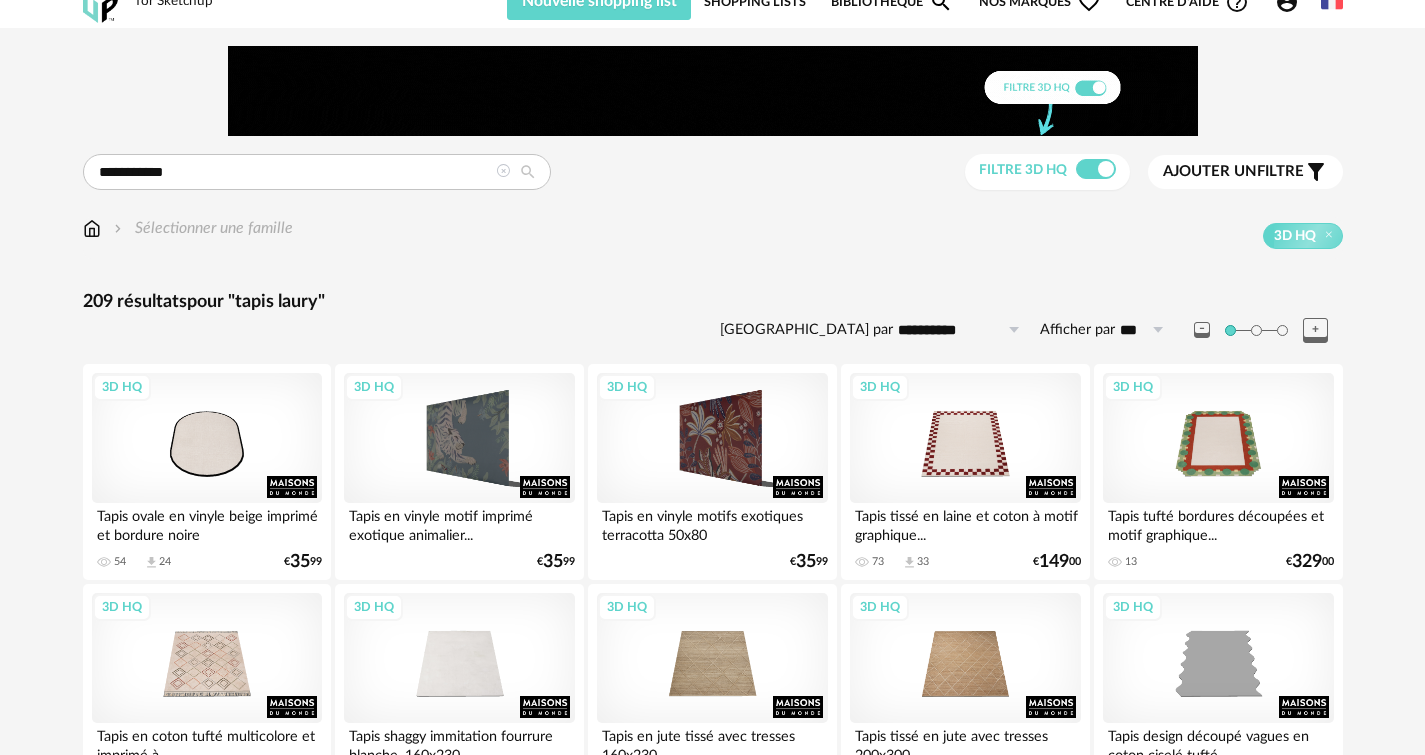 scroll, scrollTop: 0, scrollLeft: 0, axis: both 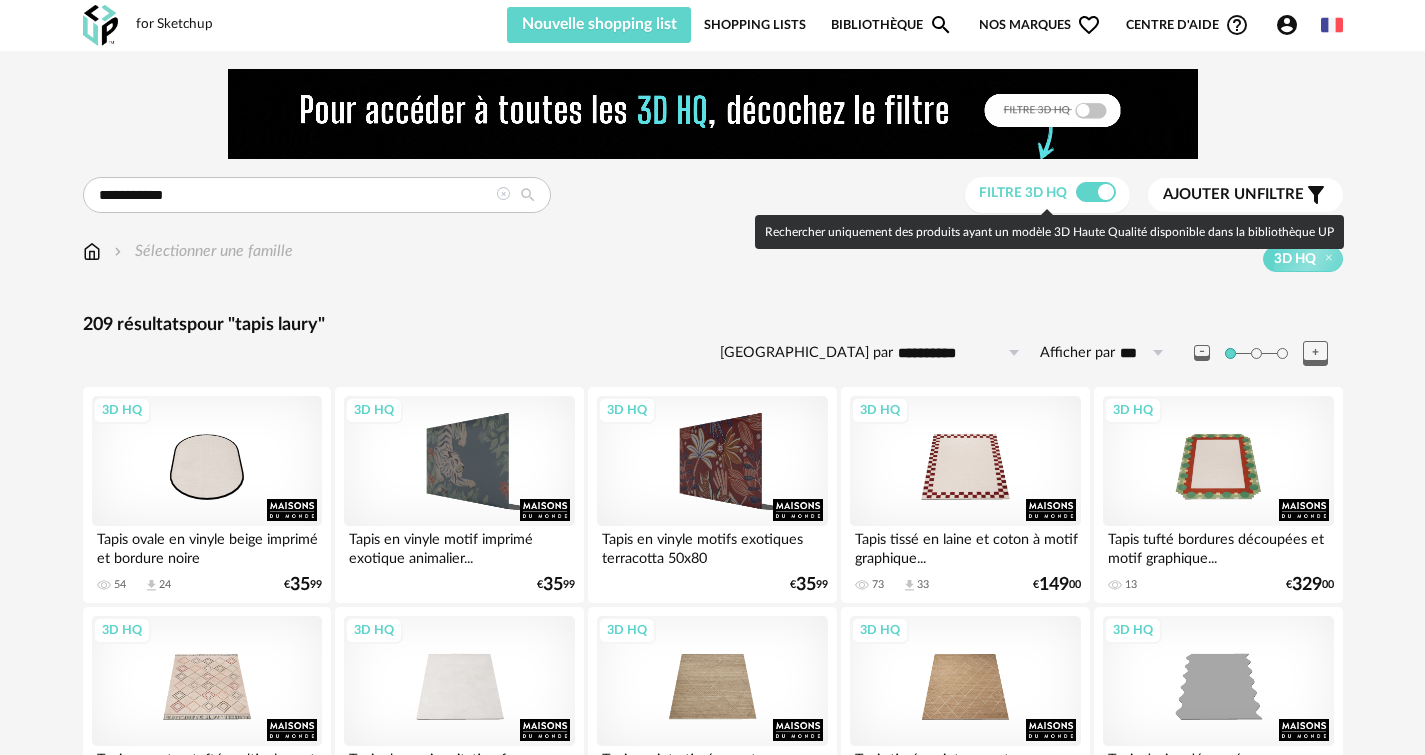 click at bounding box center [1096, 192] 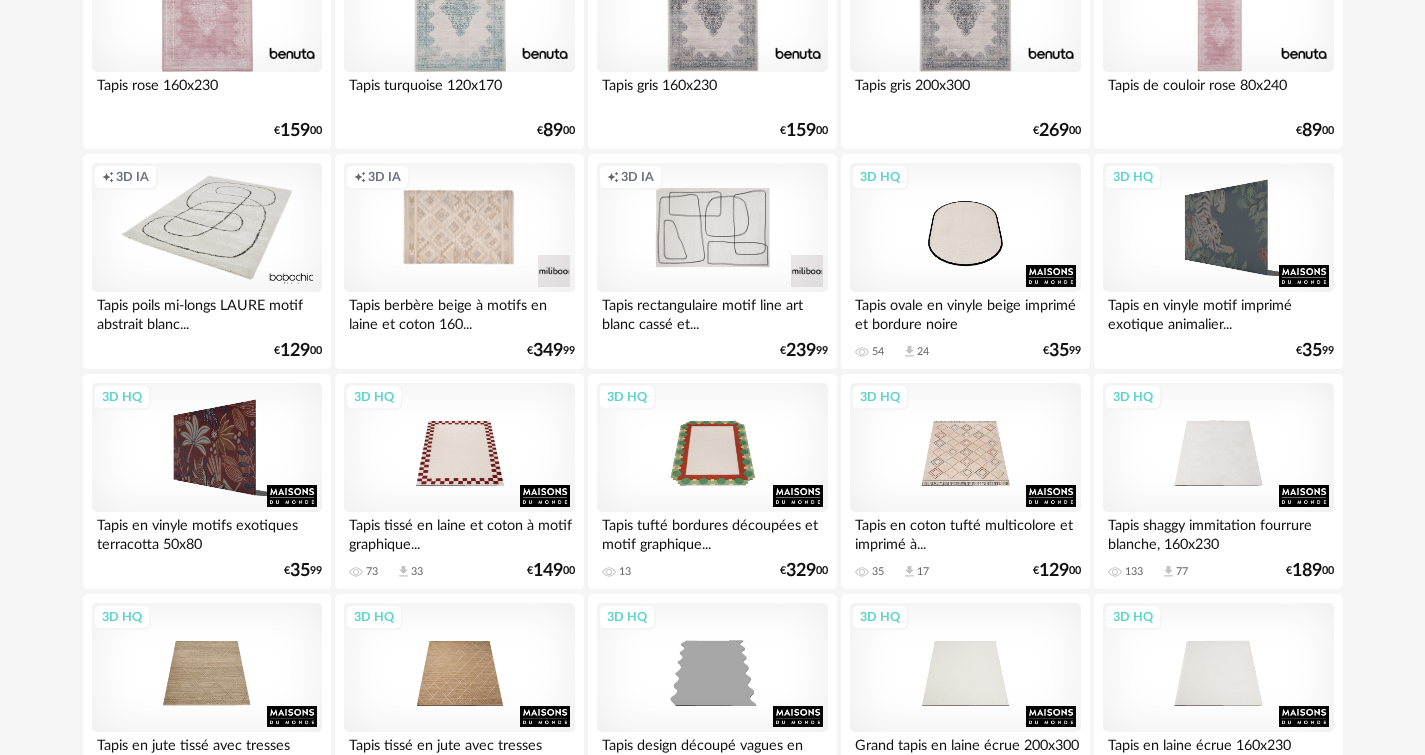 scroll, scrollTop: 523, scrollLeft: 0, axis: vertical 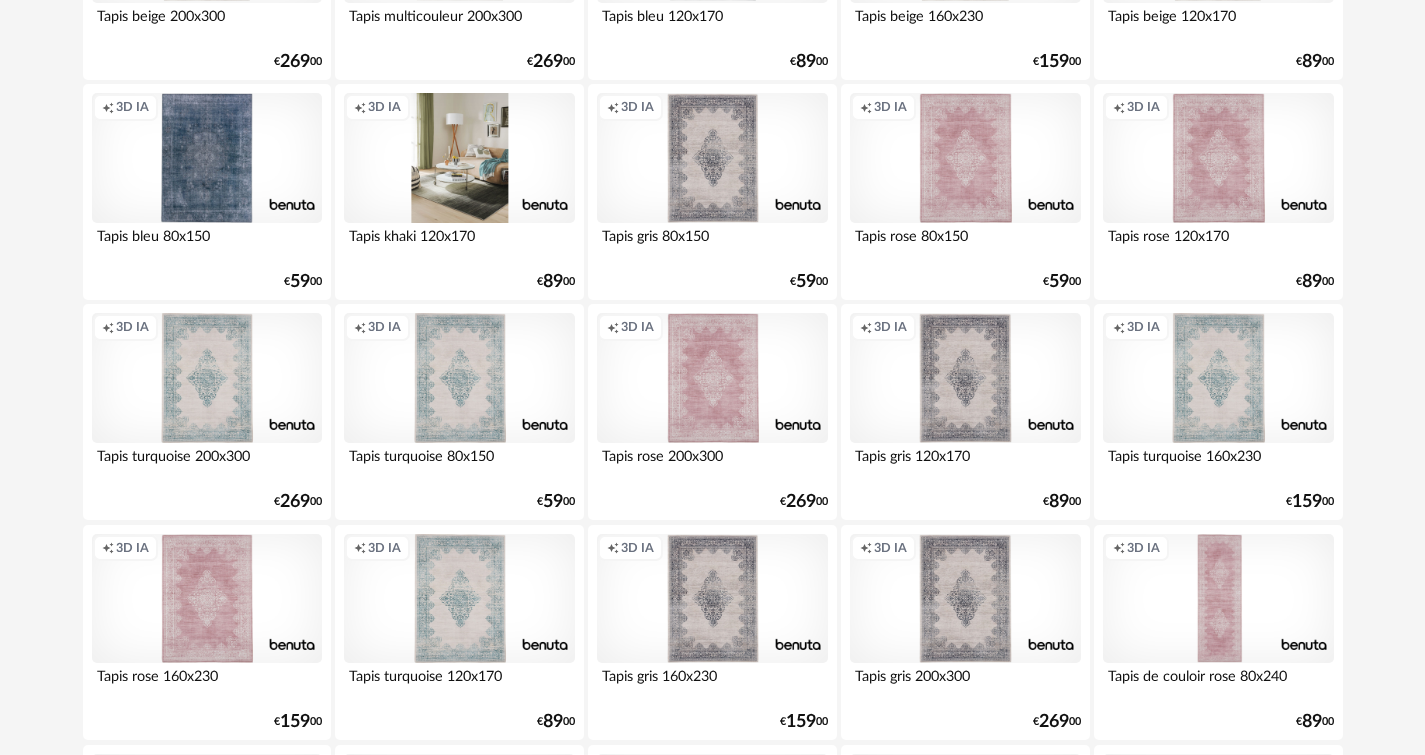 click on "Creation icon   3D IA" at bounding box center [459, 158] 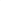 scroll, scrollTop: 0, scrollLeft: 0, axis: both 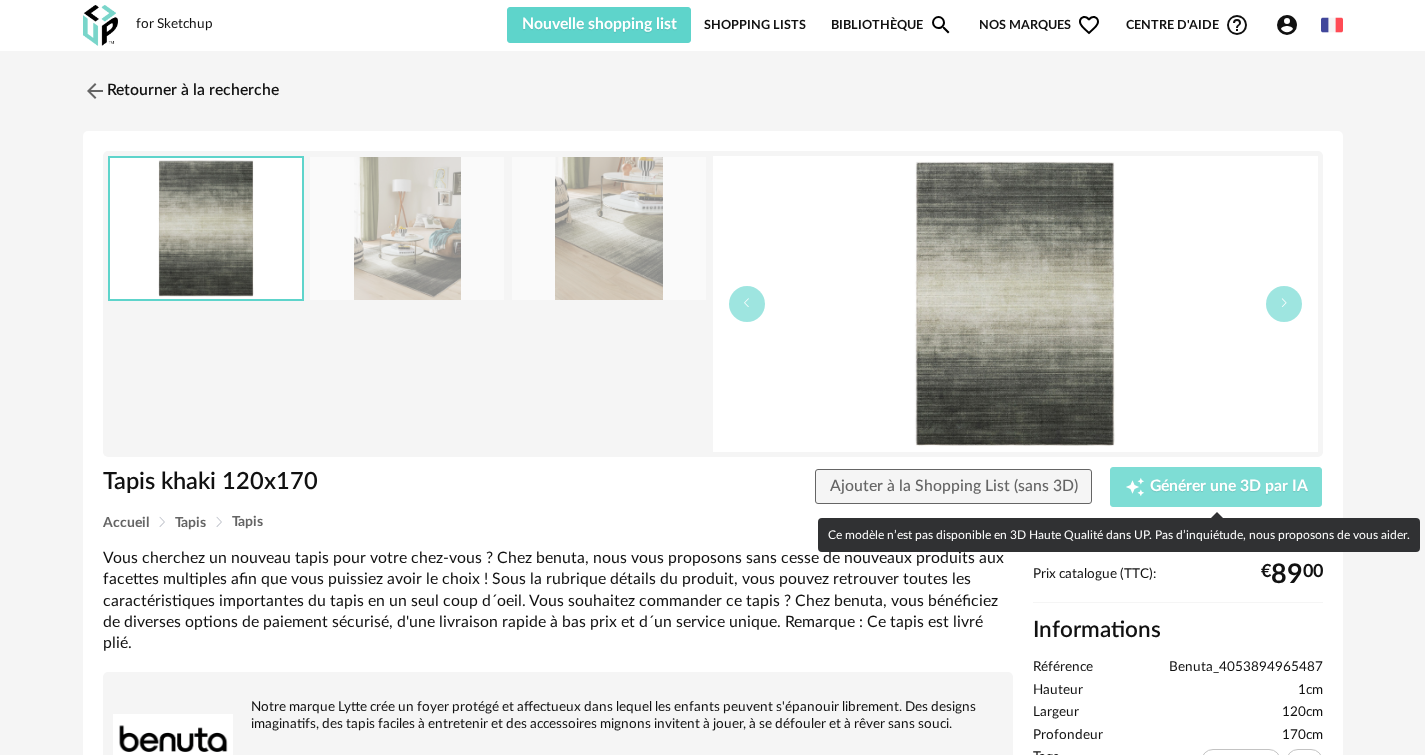 click on "Générer une 3D par IA" at bounding box center [1229, 487] 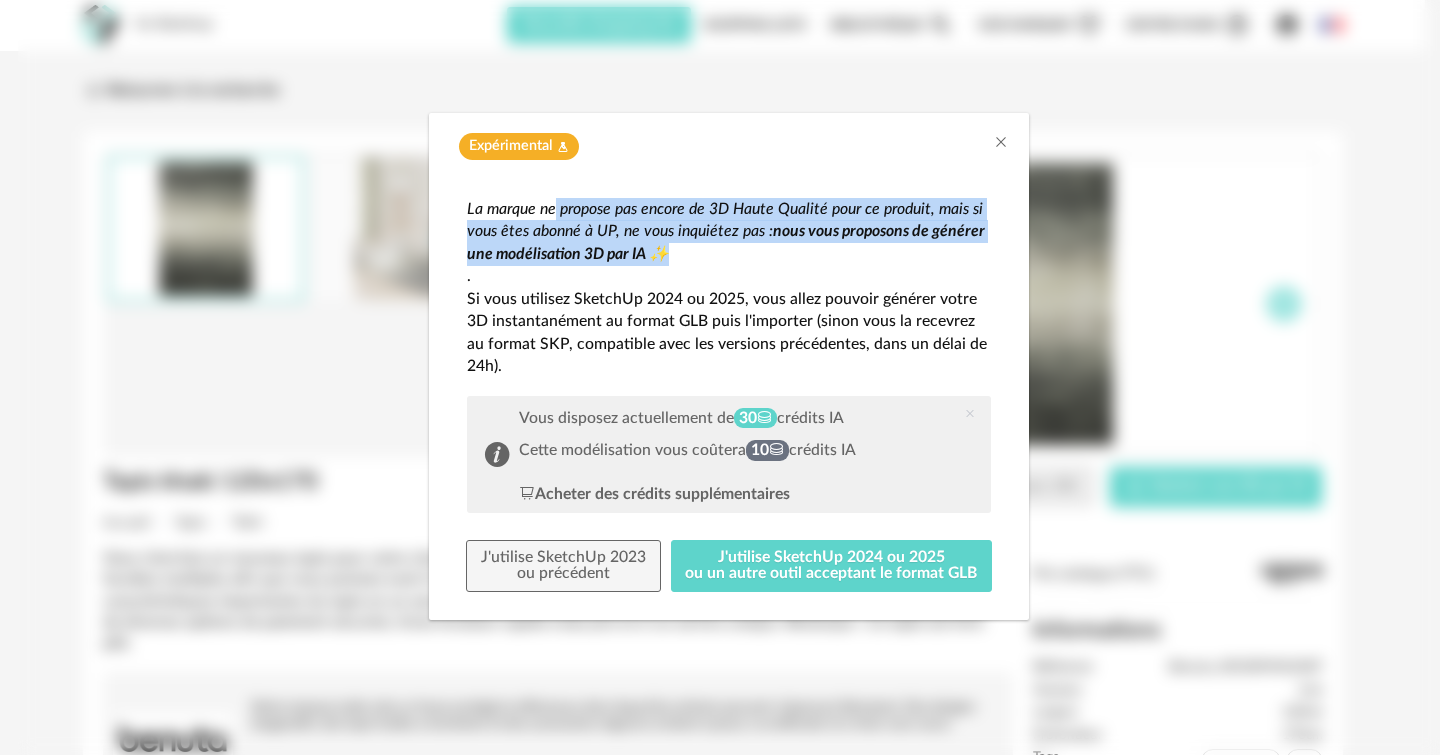 drag, startPoint x: 554, startPoint y: 213, endPoint x: 708, endPoint y: 248, distance: 157.9272 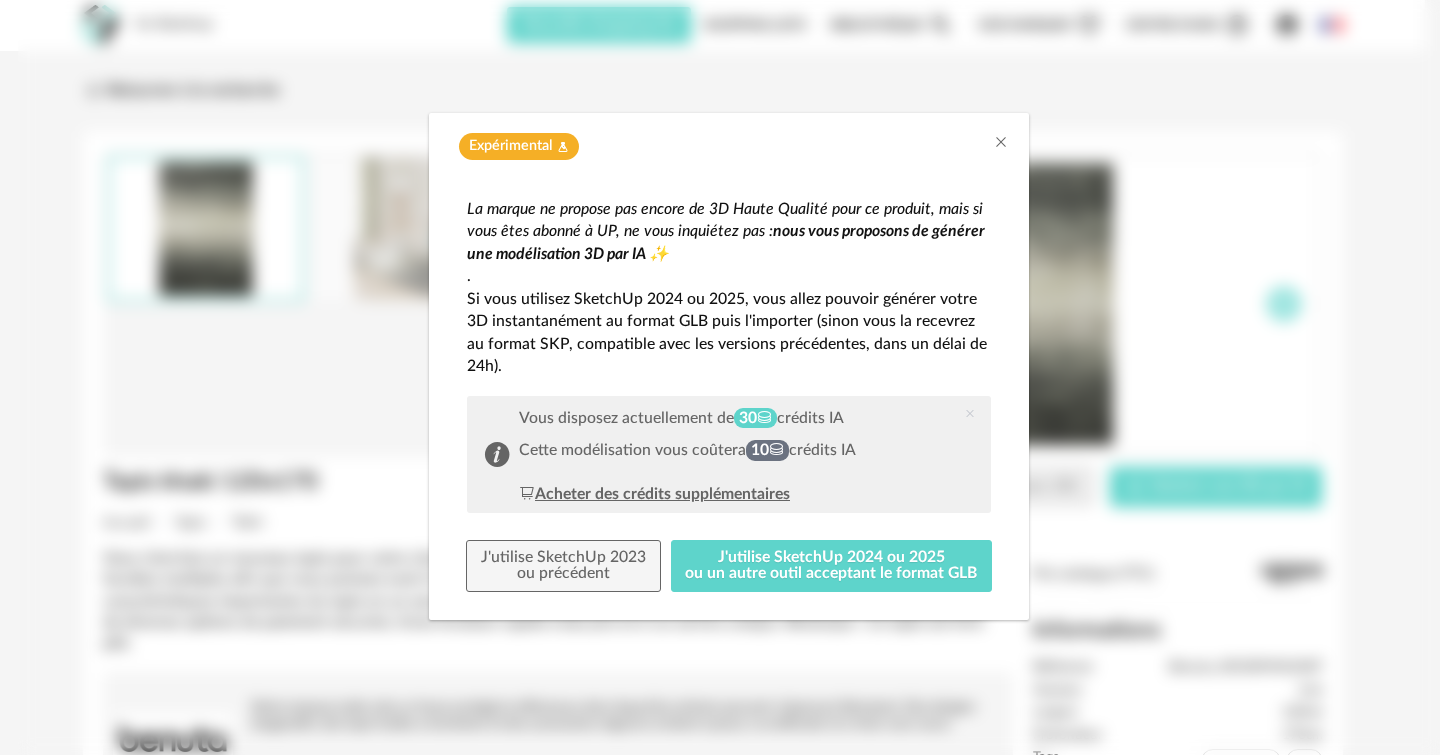 click on "Acheter des crédits supplémentaires" at bounding box center (654, 494) 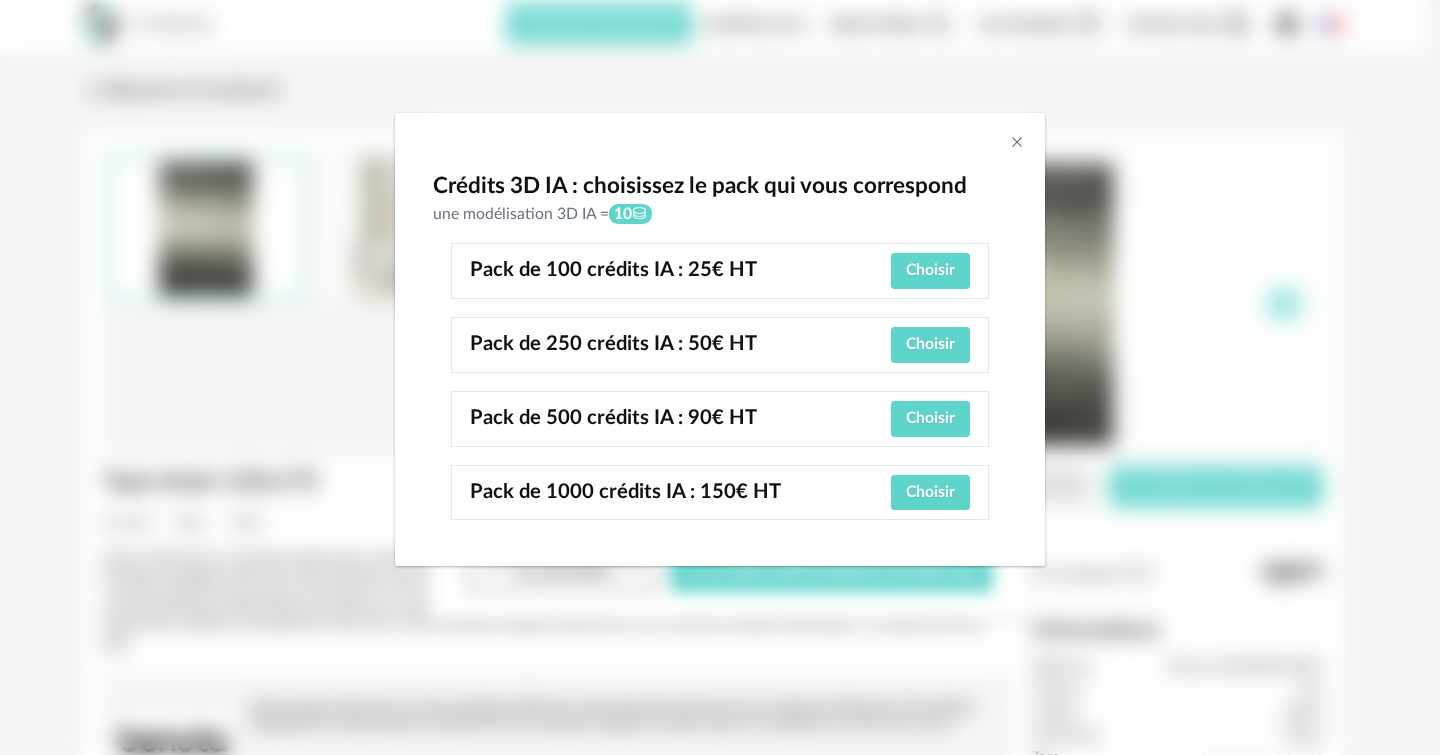 click on "Crédits 3D IA : choisissez le pack qui vous correspond   une modélisation 3D IA =  10      Pack de 100 crédits IA : 25€ HT   Choisir Pack de 250 crédits IA : 50€ HT   Choisir Pack de 500 crédits IA : 90€ HT   Choisir Pack de 1000 crédits IA : 150€ HT   Choisir" at bounding box center [720, 354] 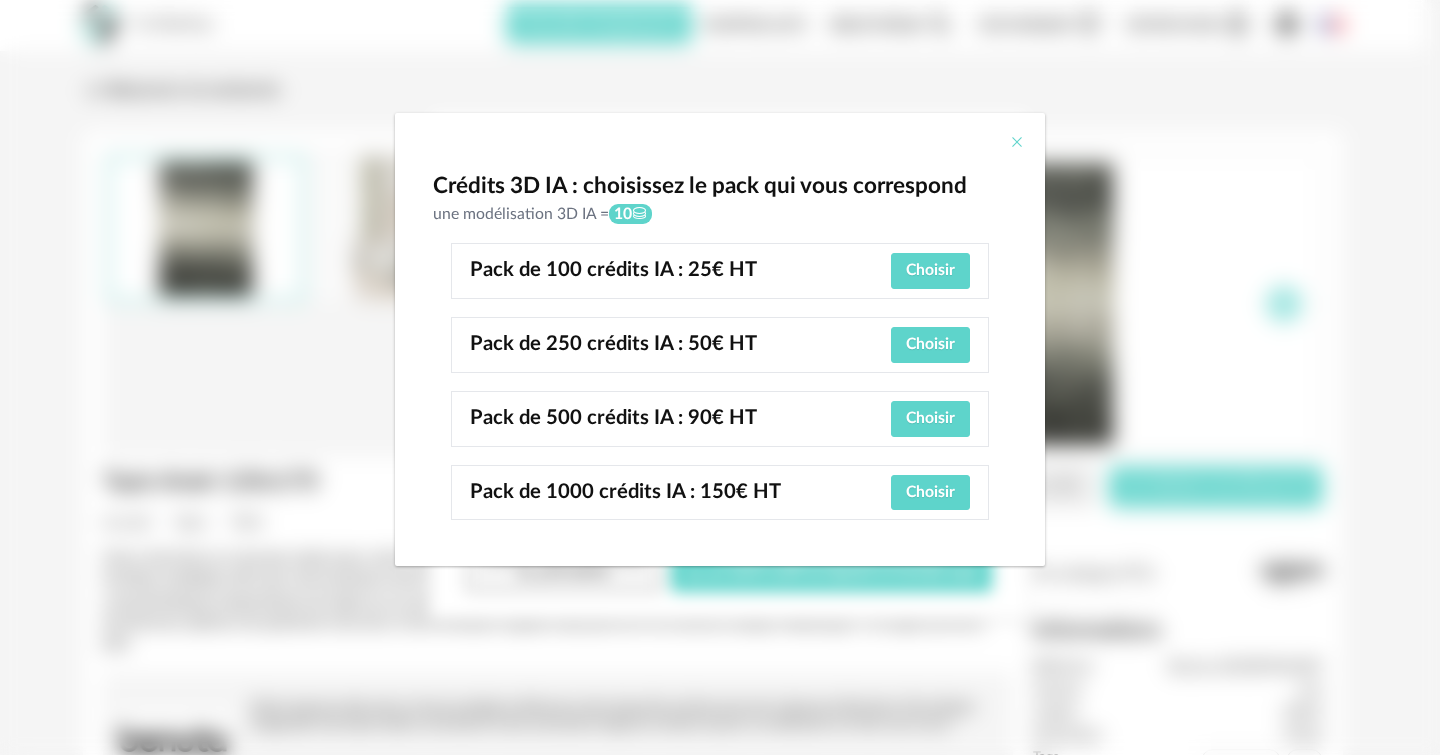 click at bounding box center [1017, 142] 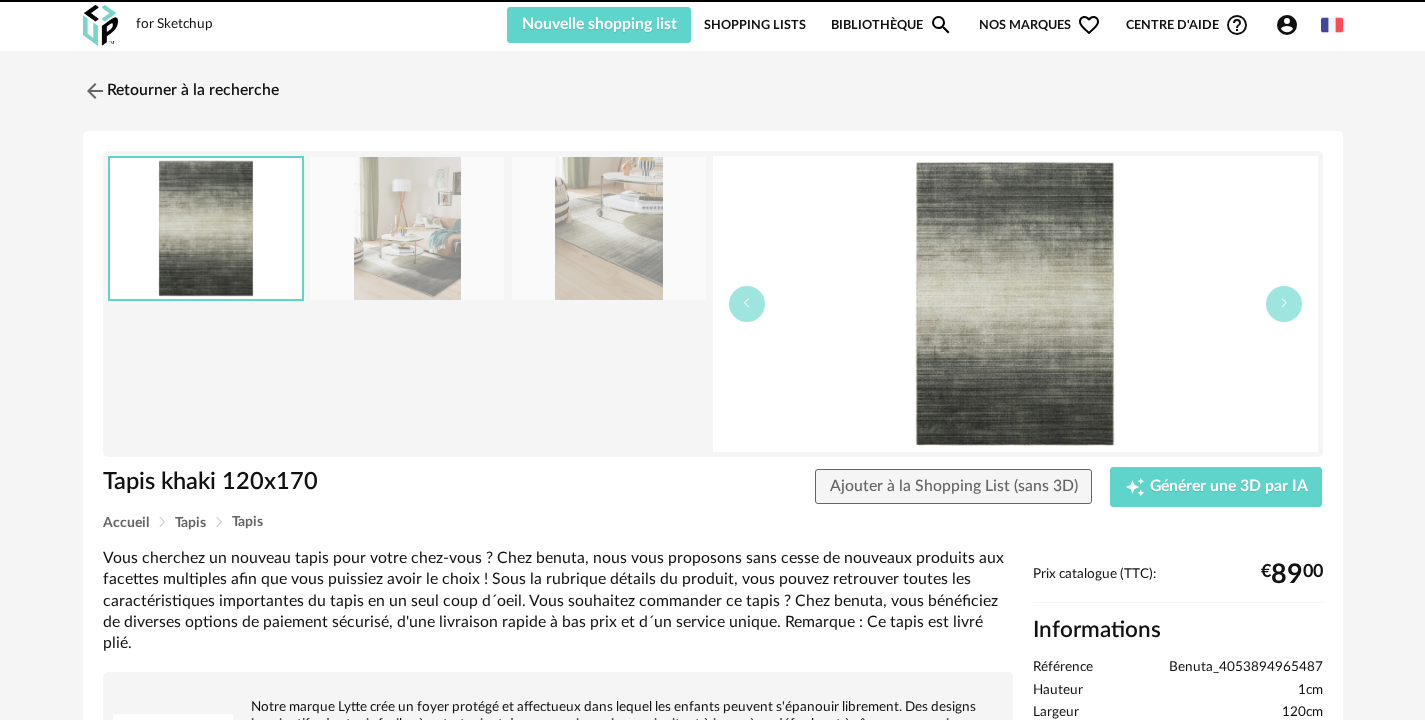 scroll, scrollTop: 0, scrollLeft: 0, axis: both 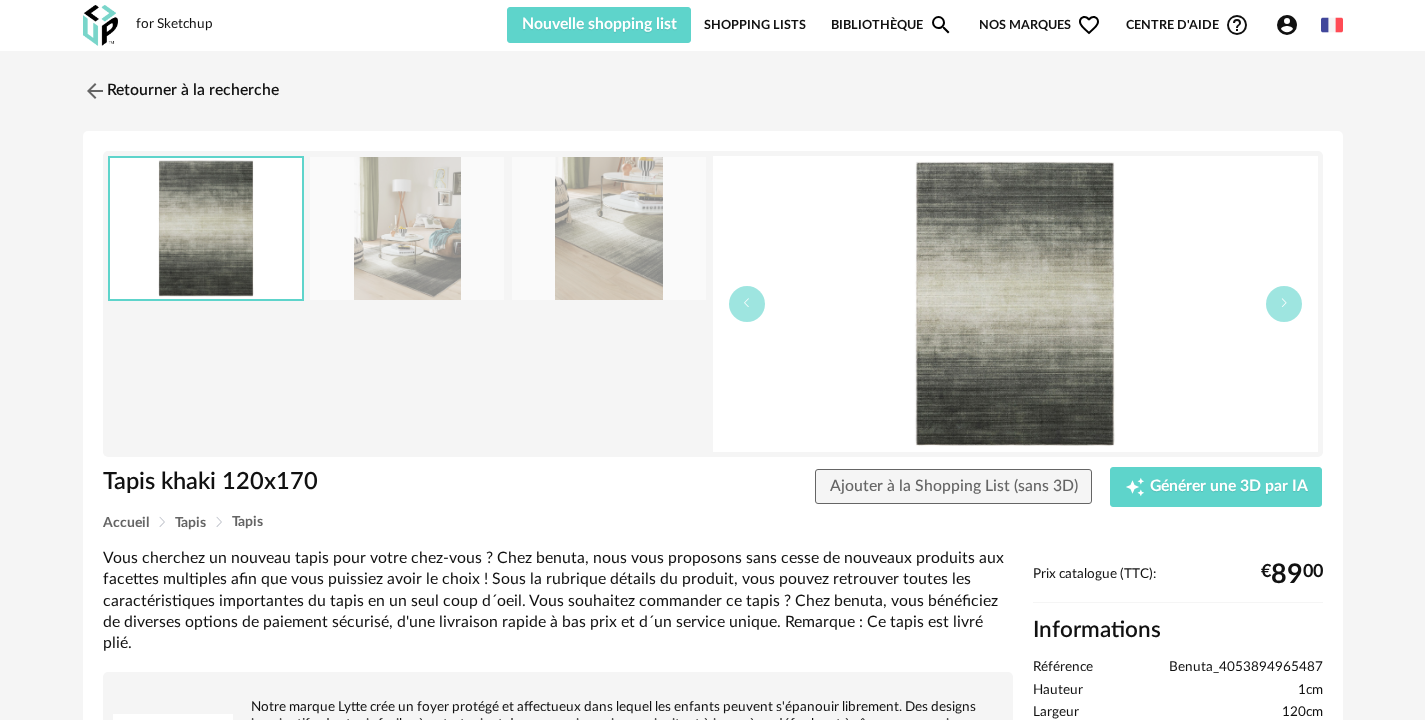 click on "Magnify icon" 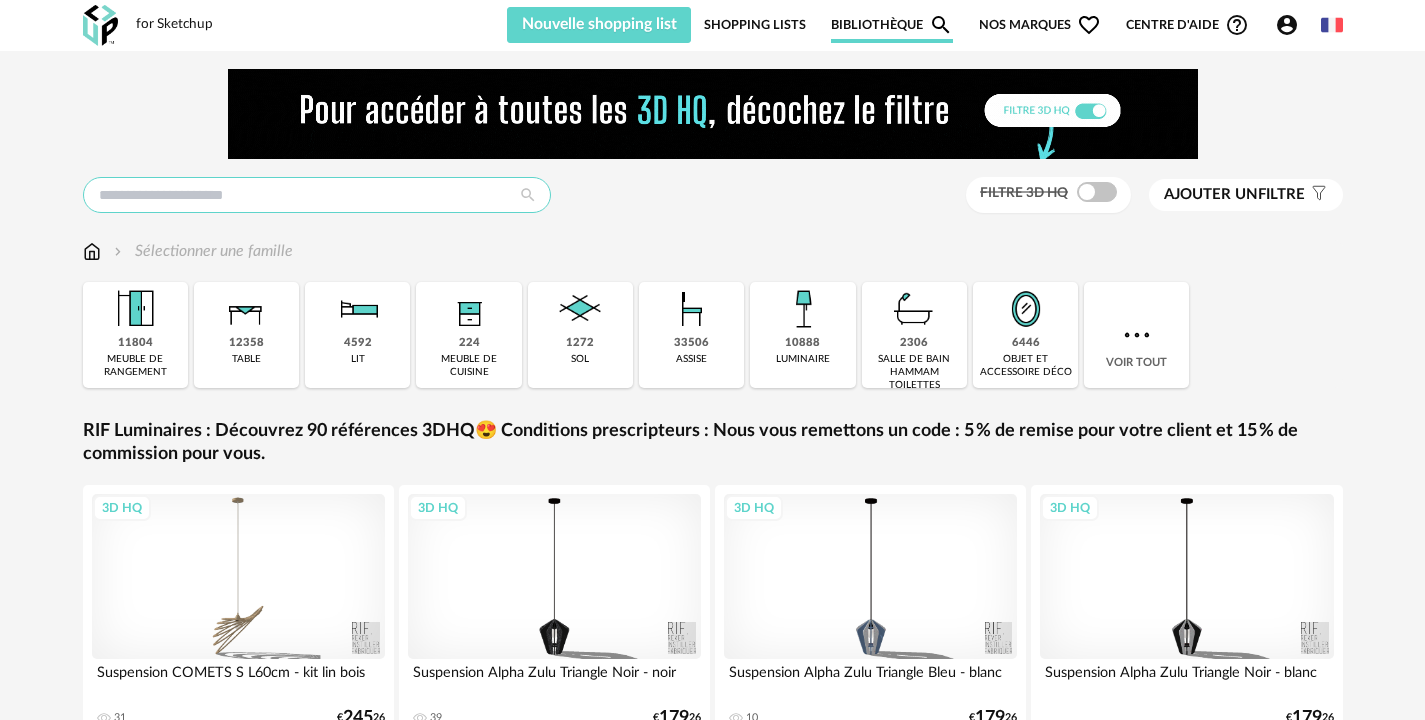 click at bounding box center [317, 195] 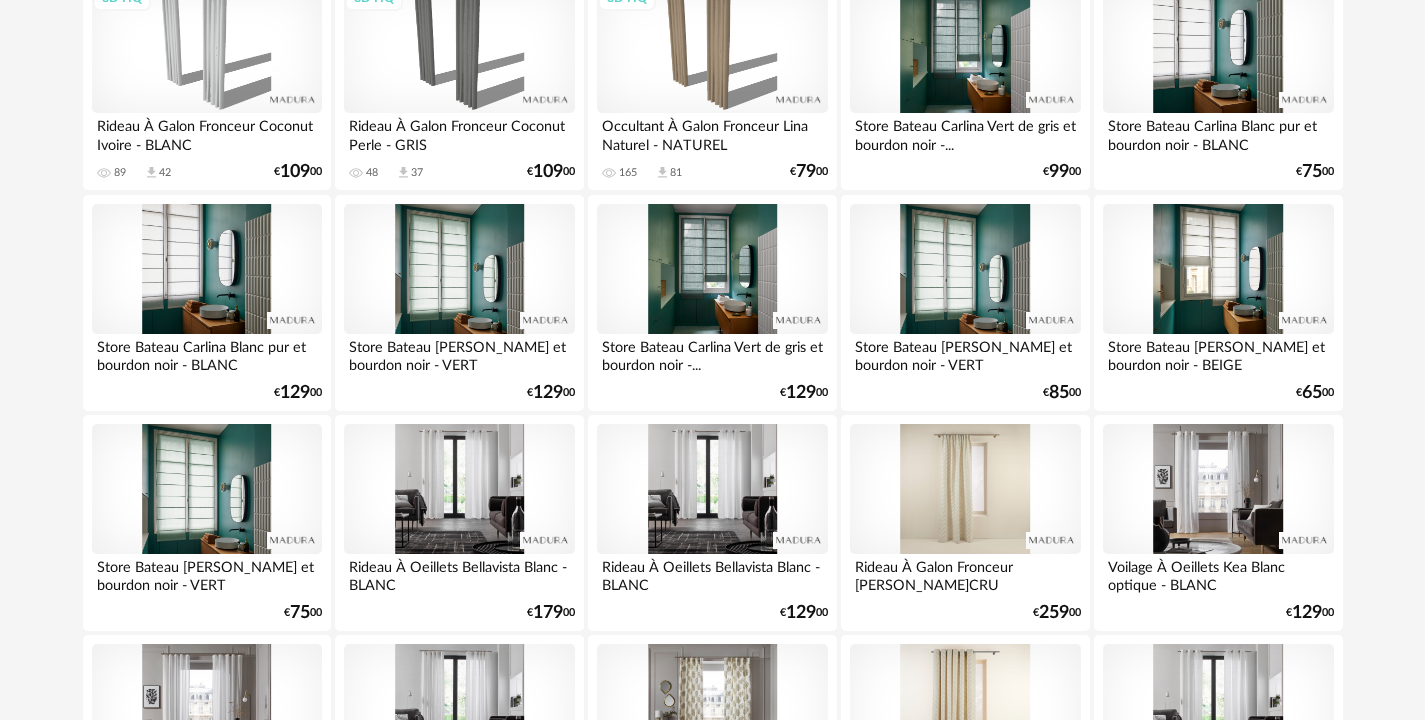 scroll, scrollTop: 1730, scrollLeft: 0, axis: vertical 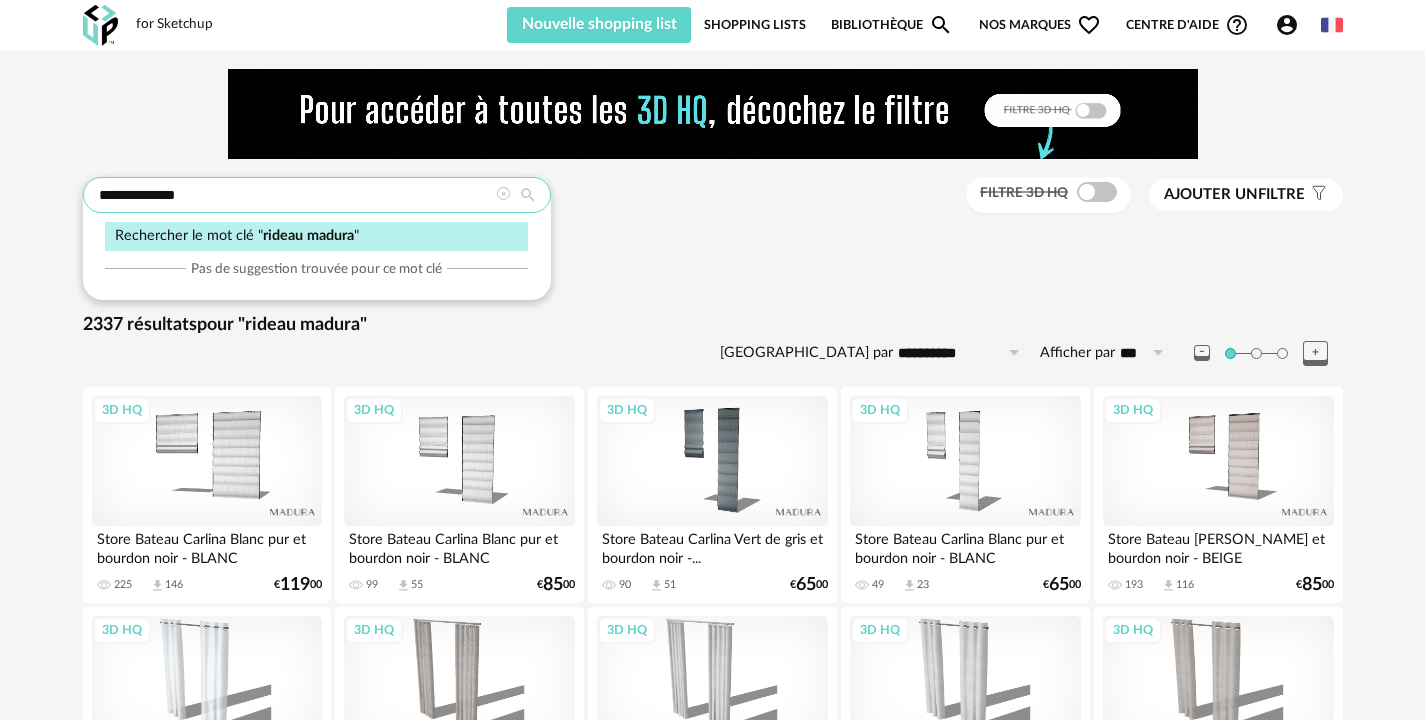 click on "**********" at bounding box center [712, 2460] 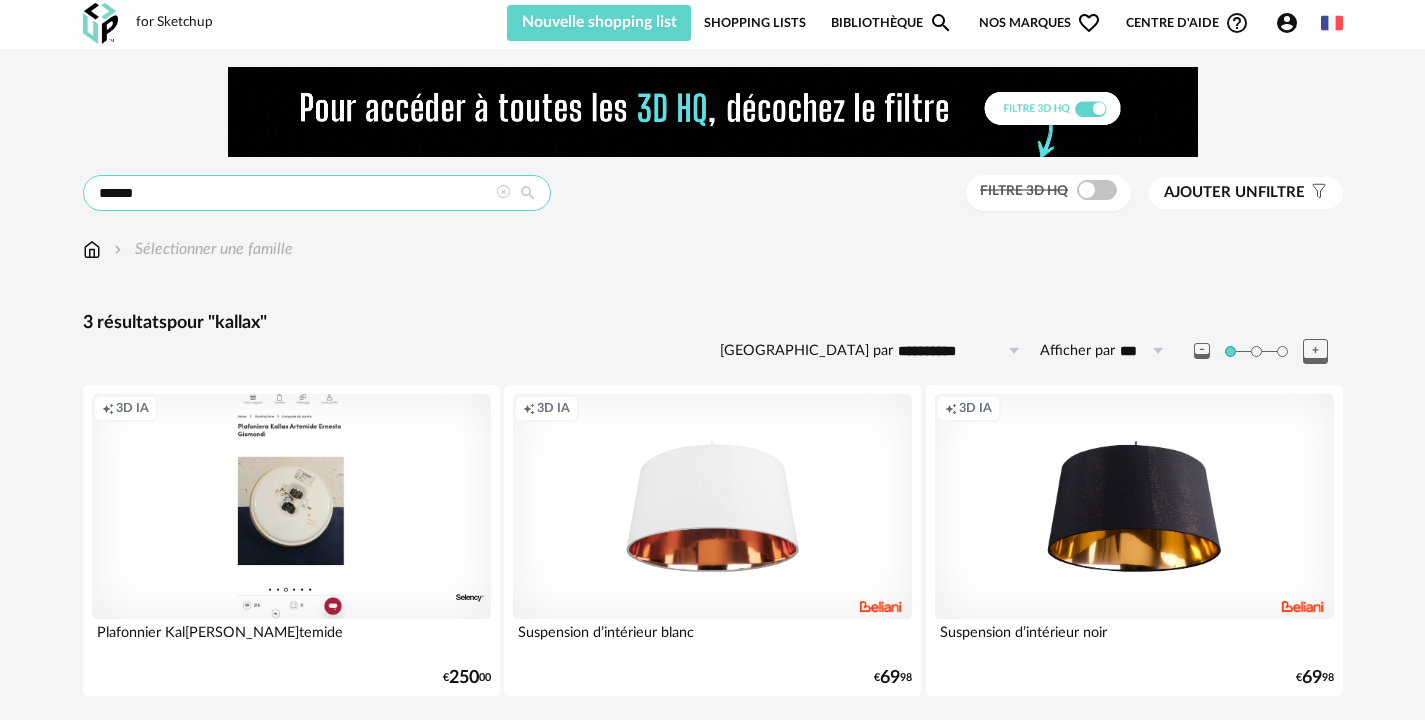 scroll, scrollTop: 0, scrollLeft: 0, axis: both 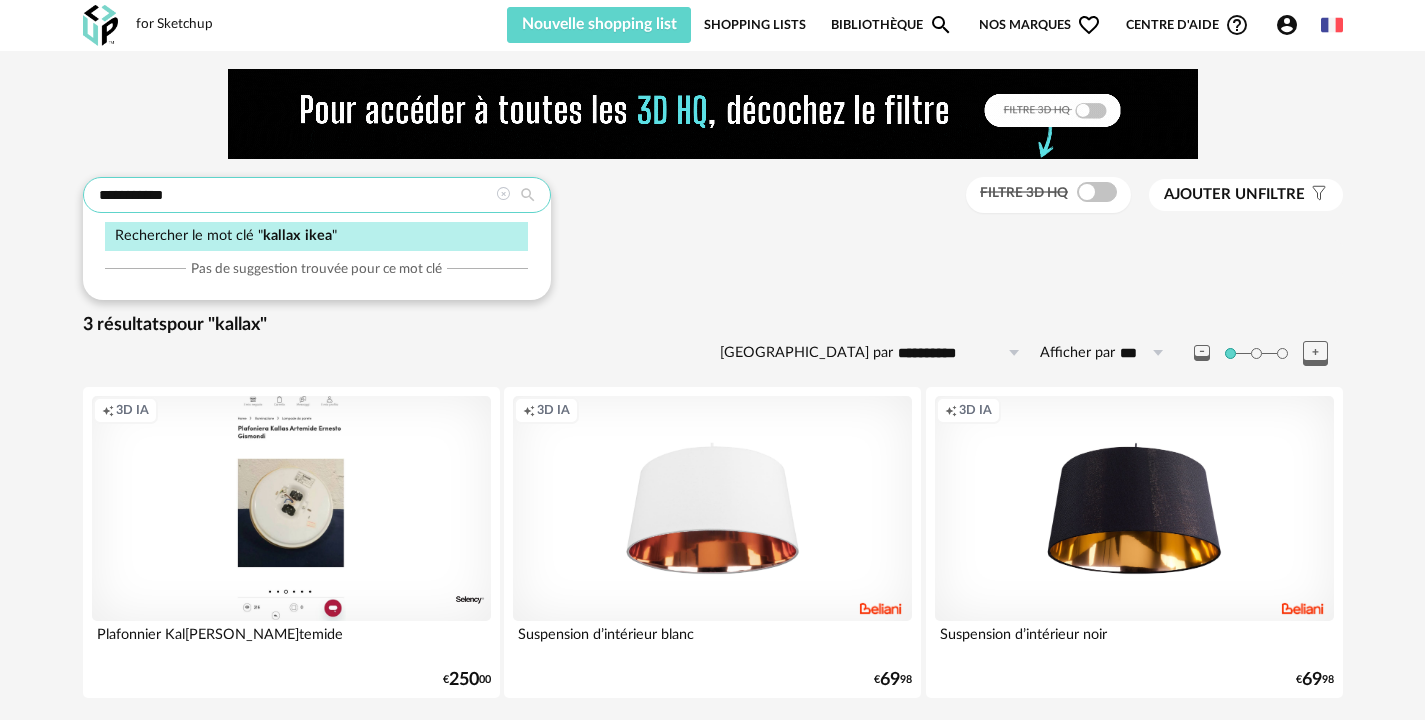 type on "**********" 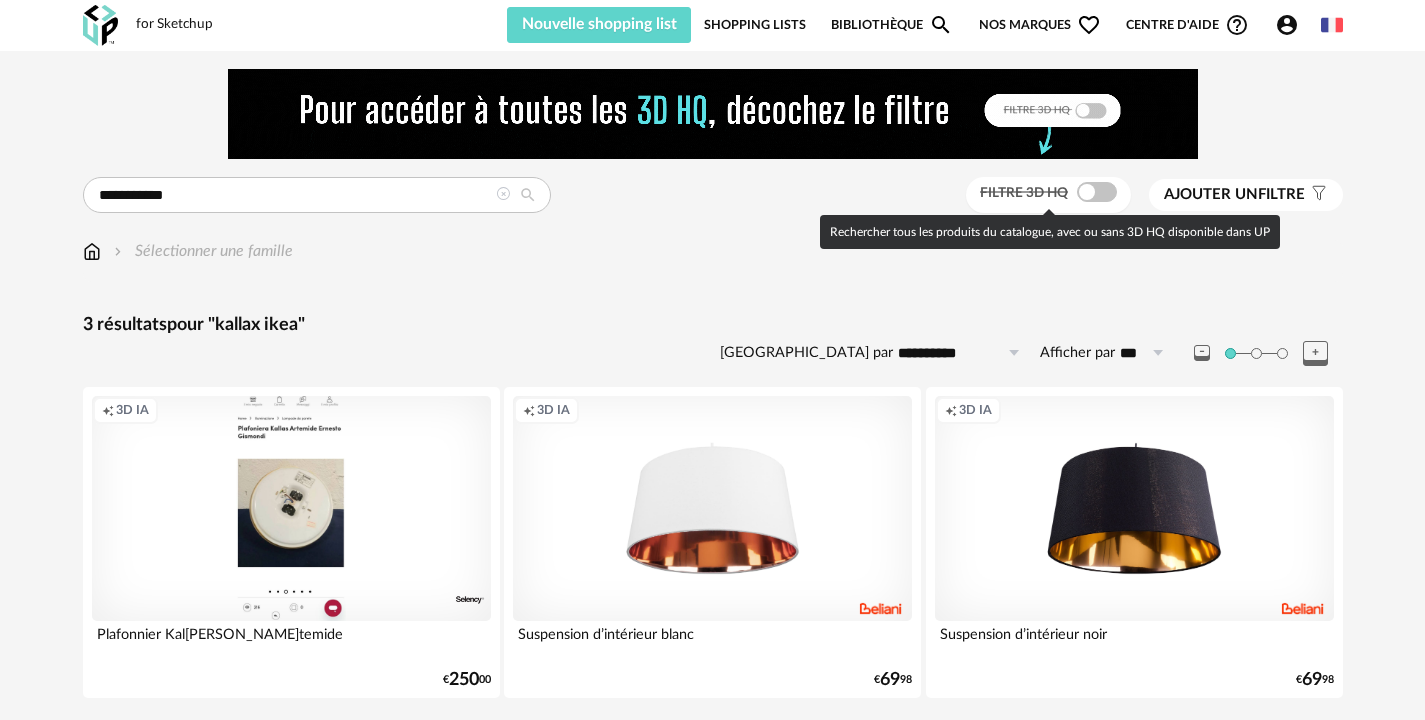 click at bounding box center [1097, 192] 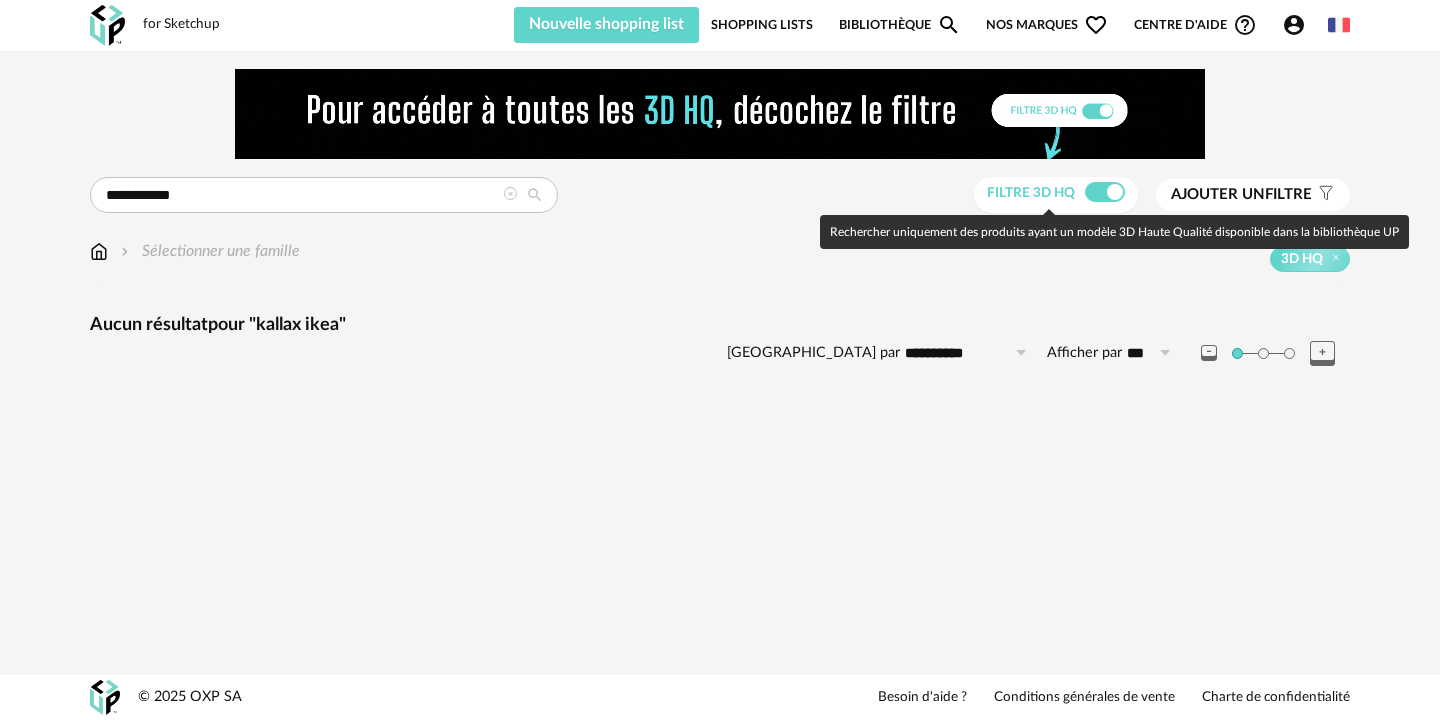 click at bounding box center [1105, 192] 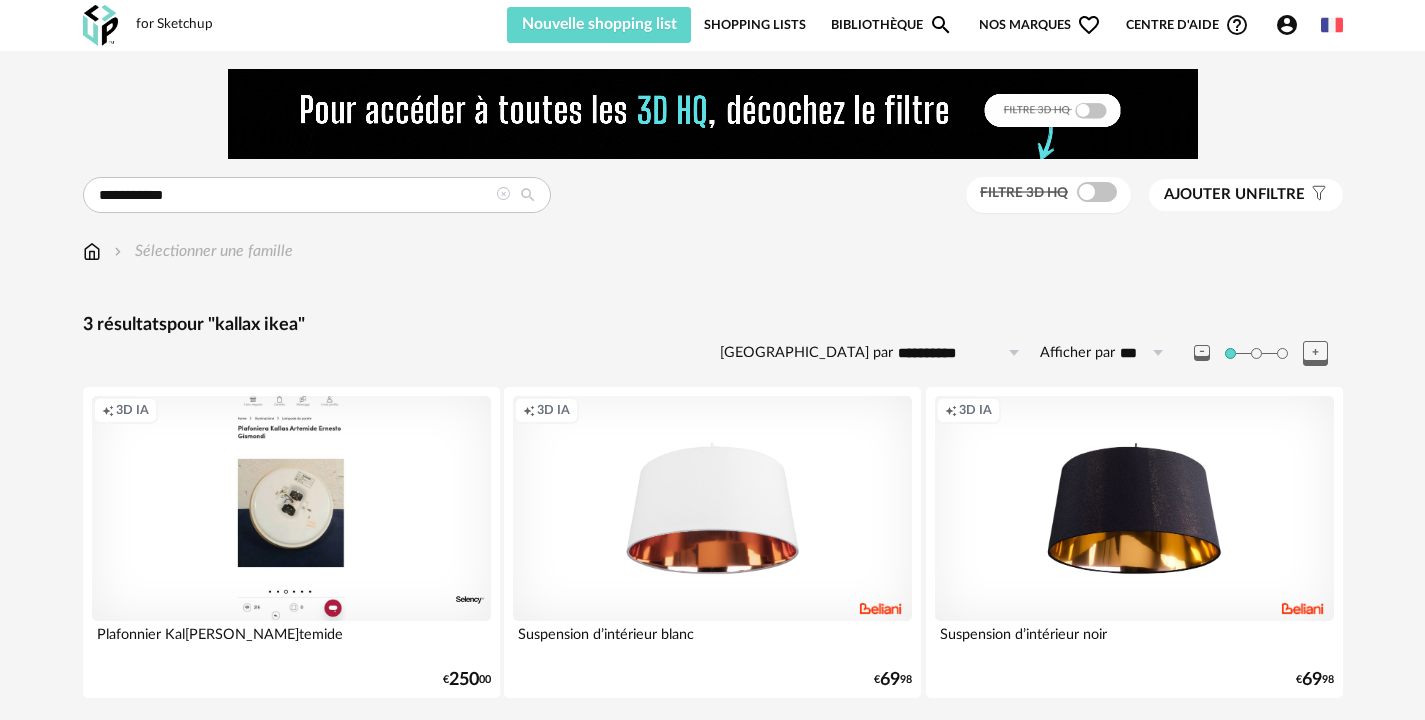 click on "Bibliothèque Magnify icon" at bounding box center [892, 25] 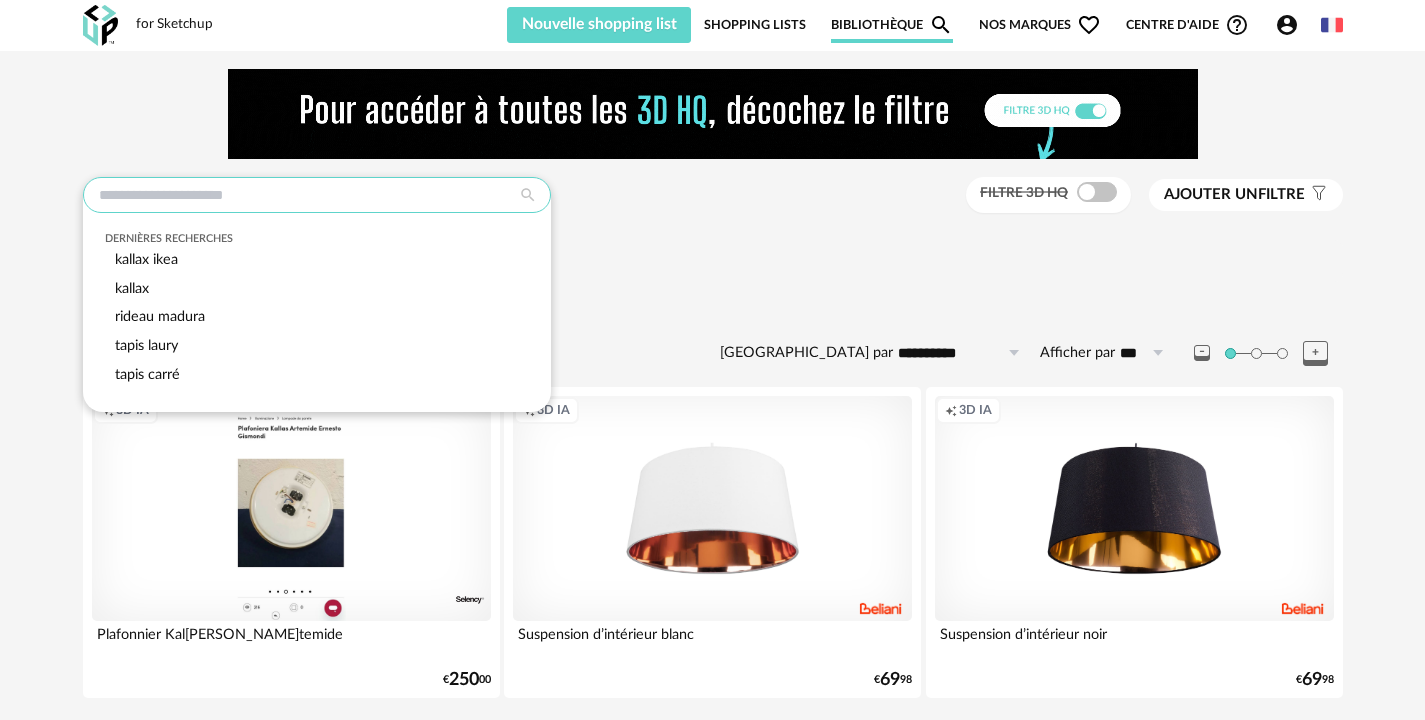 click at bounding box center [317, 195] 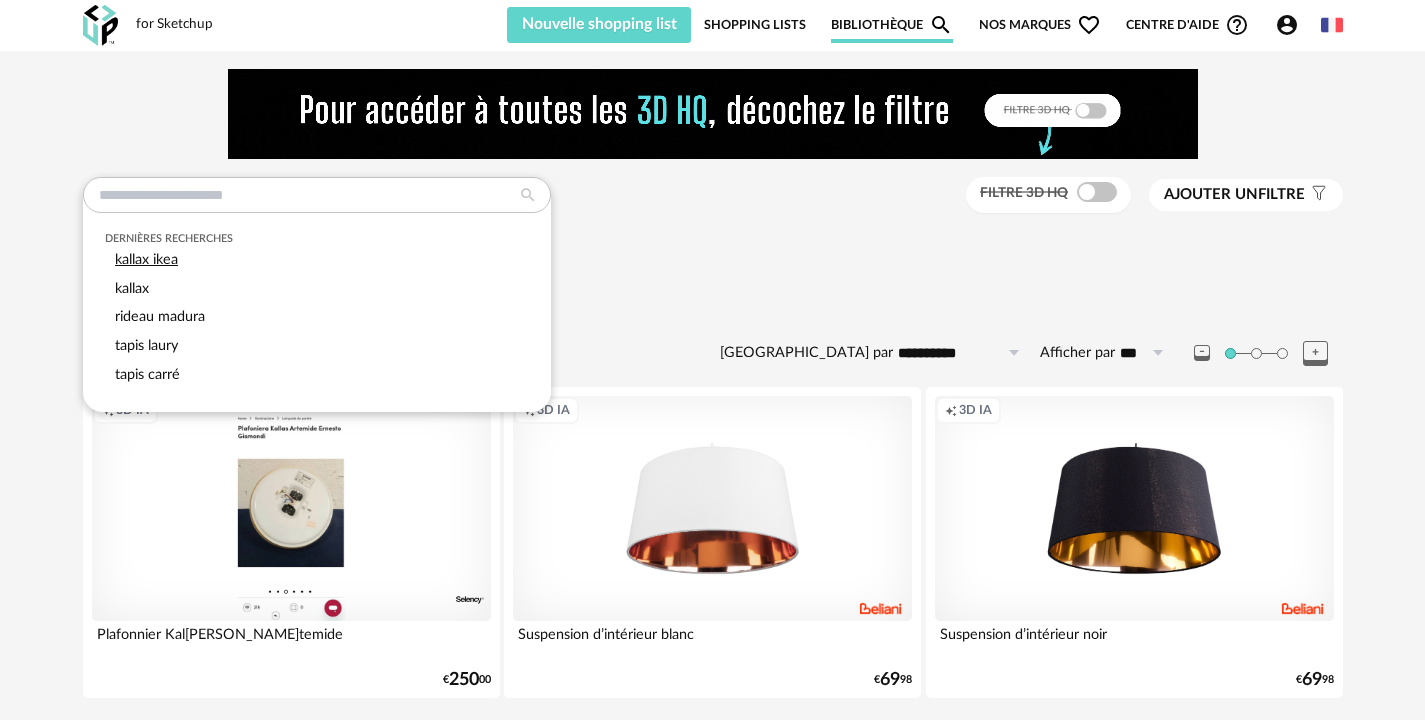 click on "kallax ikea" at bounding box center [146, 259] 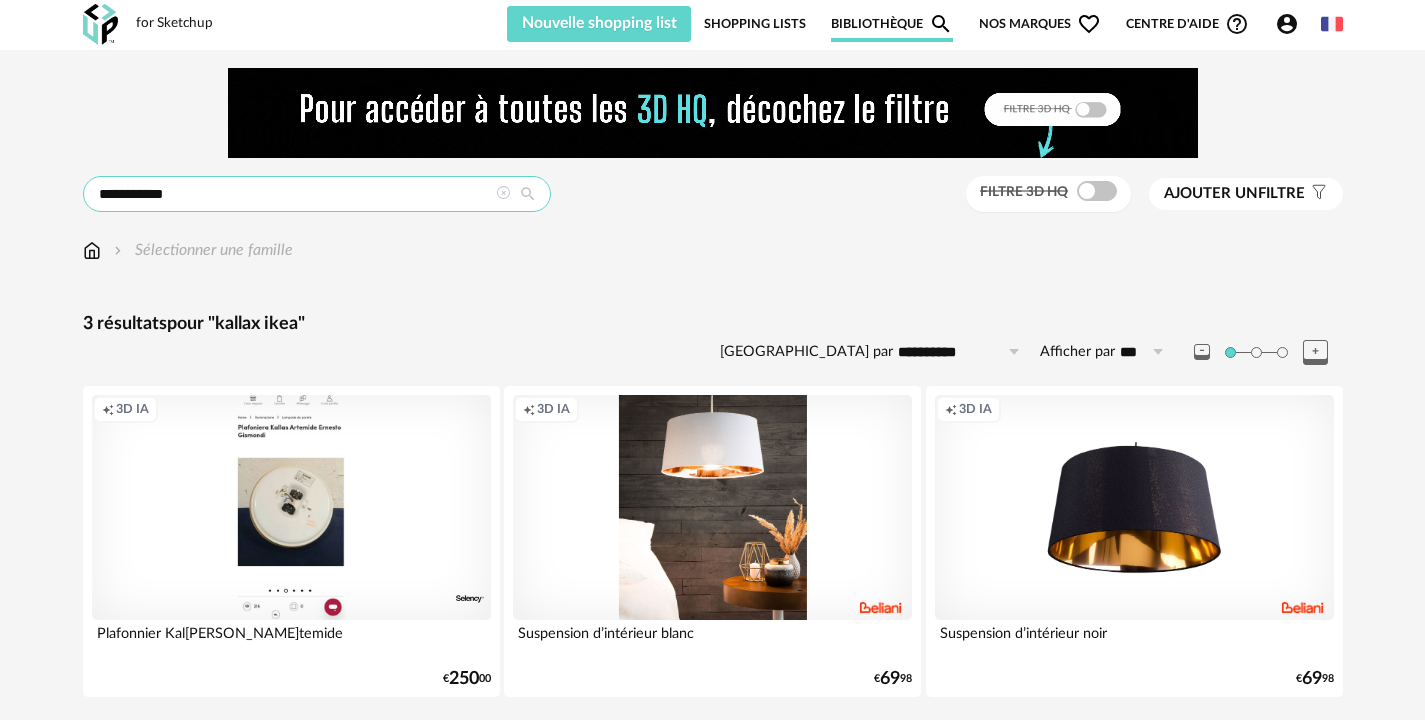 scroll, scrollTop: 0, scrollLeft: 0, axis: both 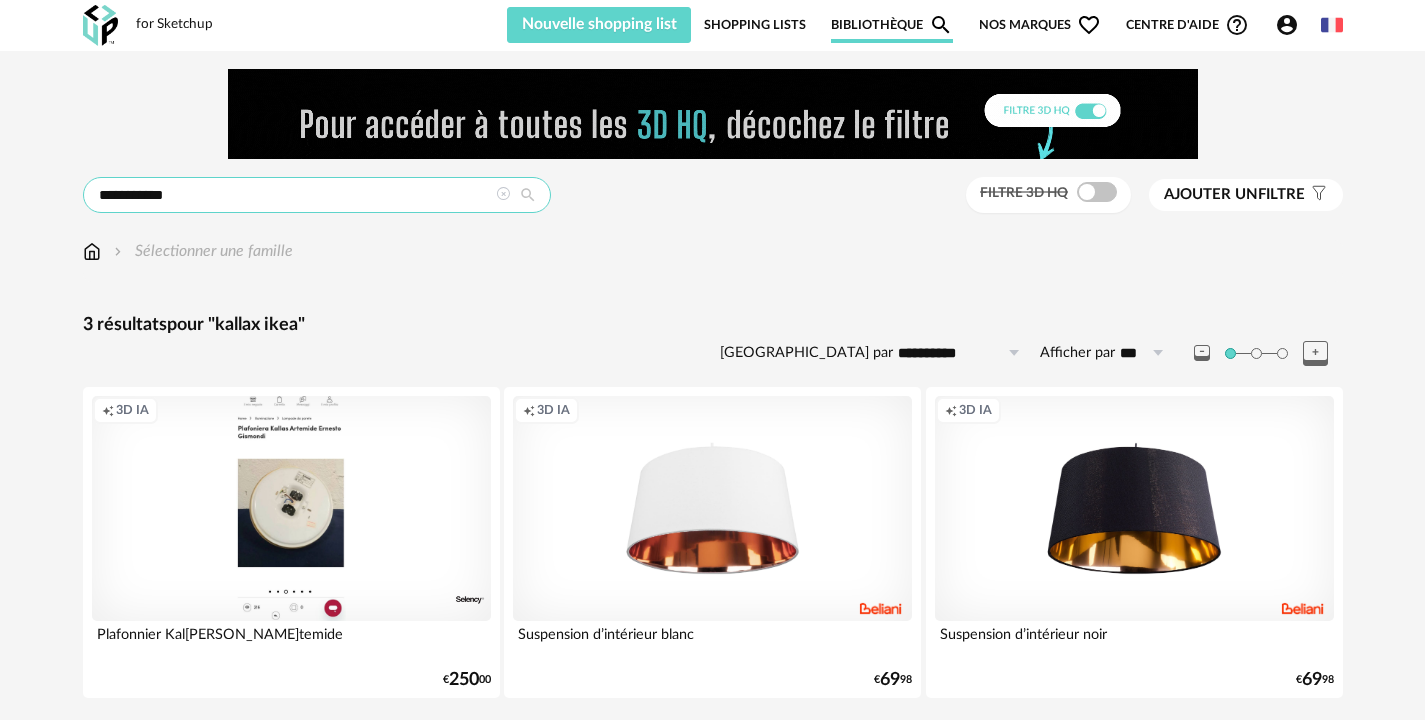 drag, startPoint x: 139, startPoint y: 190, endPoint x: 55, endPoint y: 183, distance: 84.29116 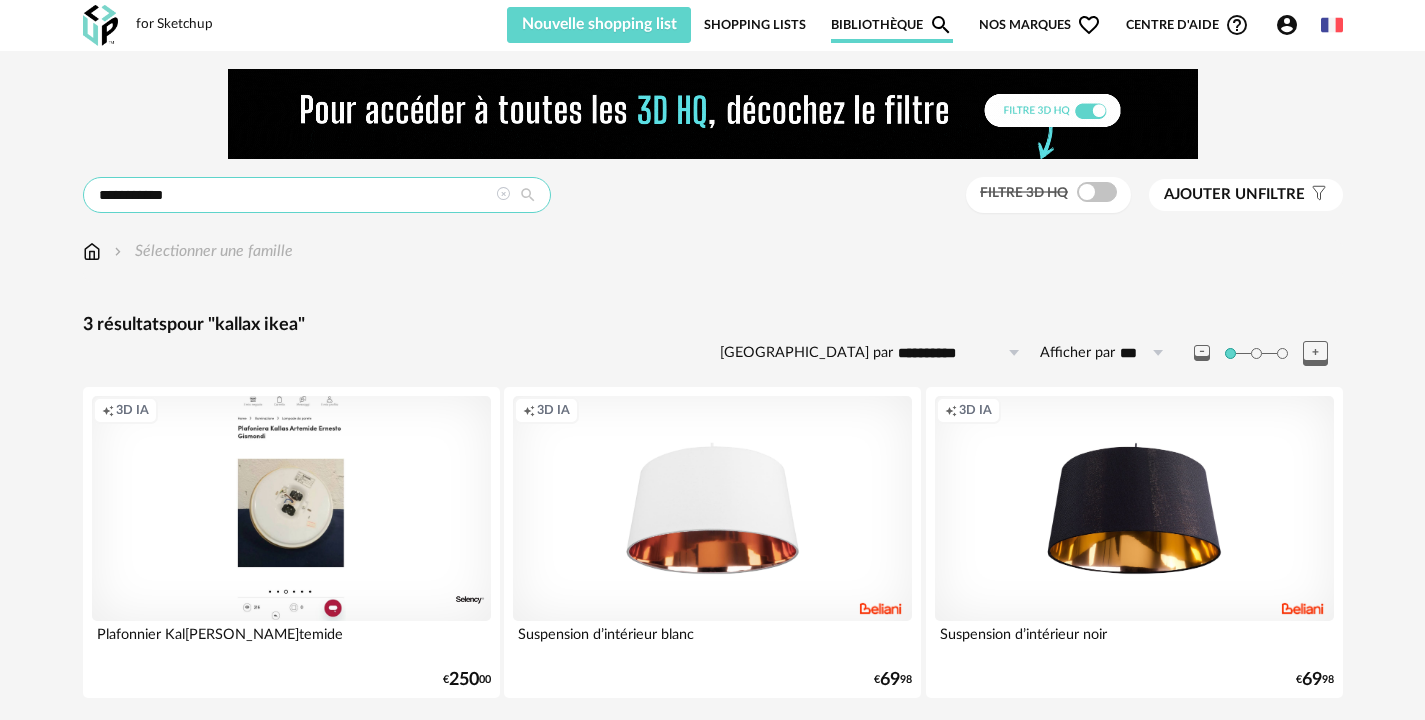 click on "**********" at bounding box center (712, 395) 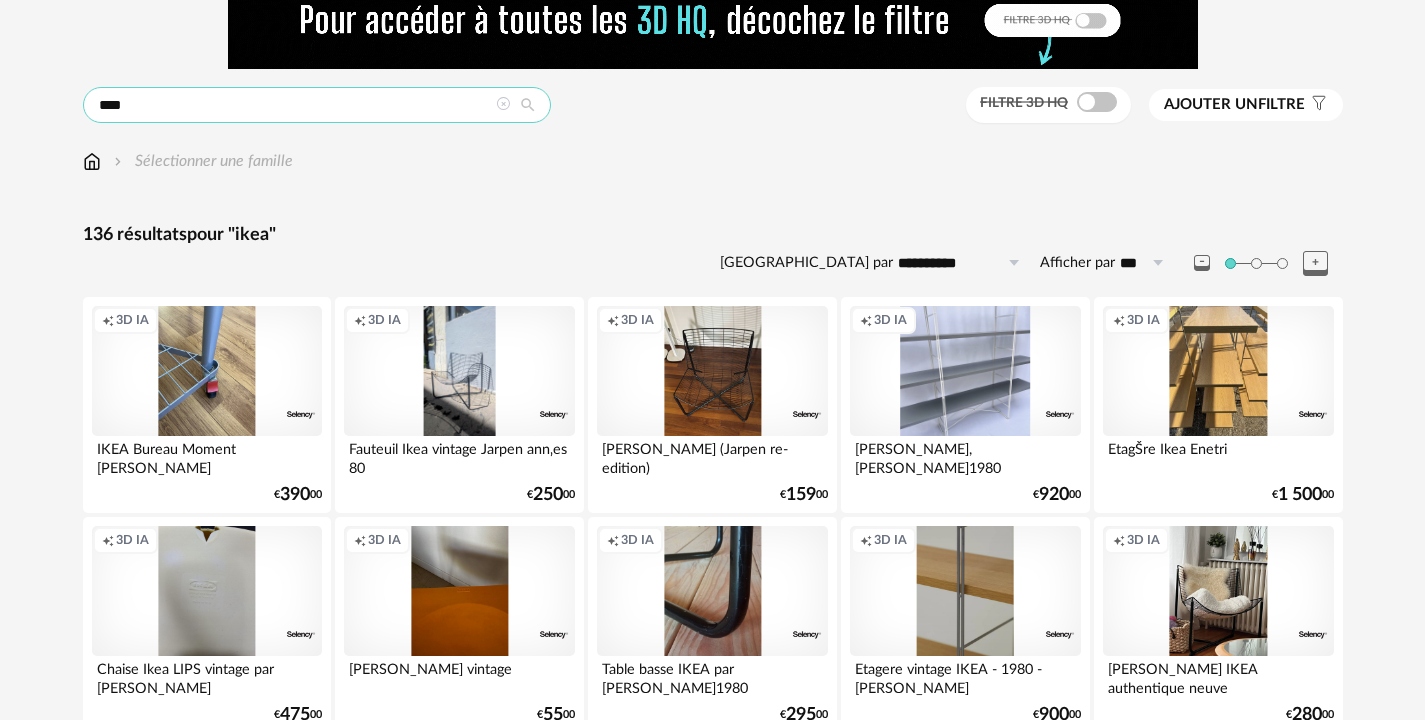 scroll, scrollTop: 0, scrollLeft: 0, axis: both 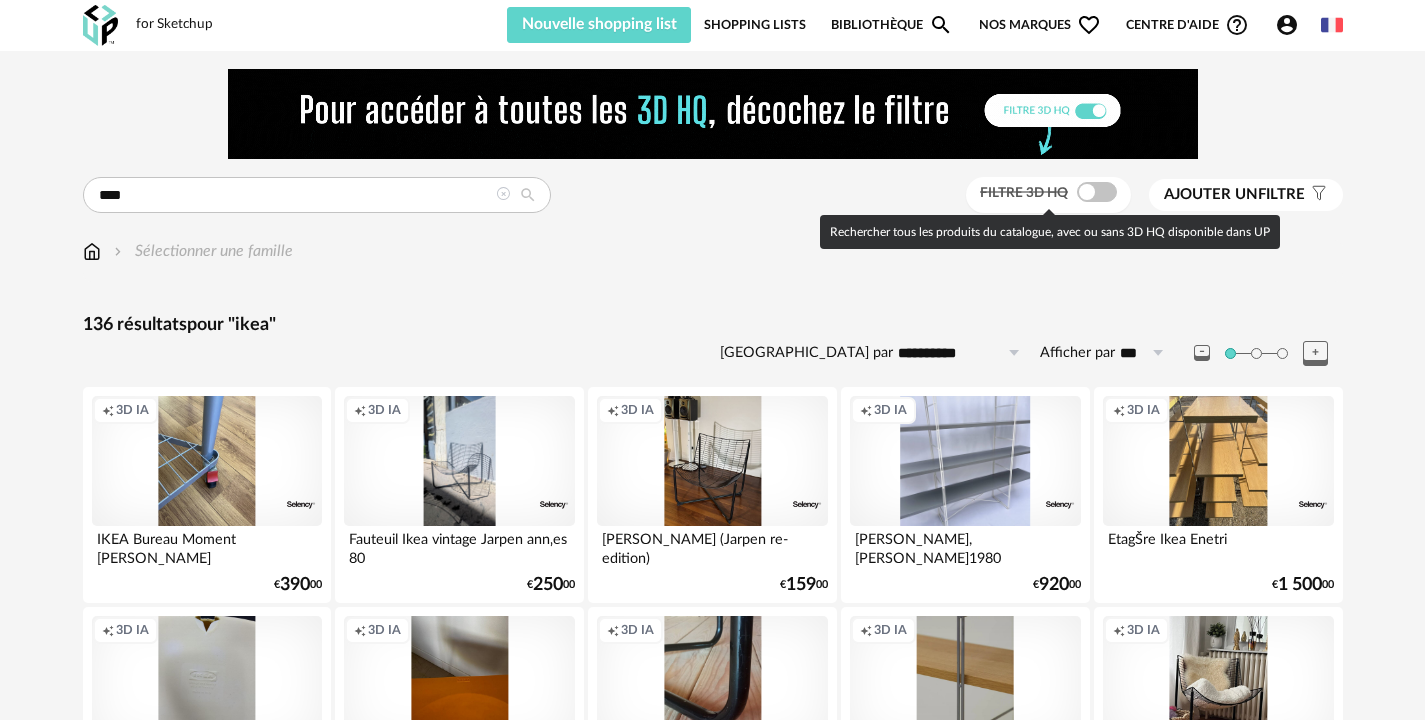 click at bounding box center (1097, 192) 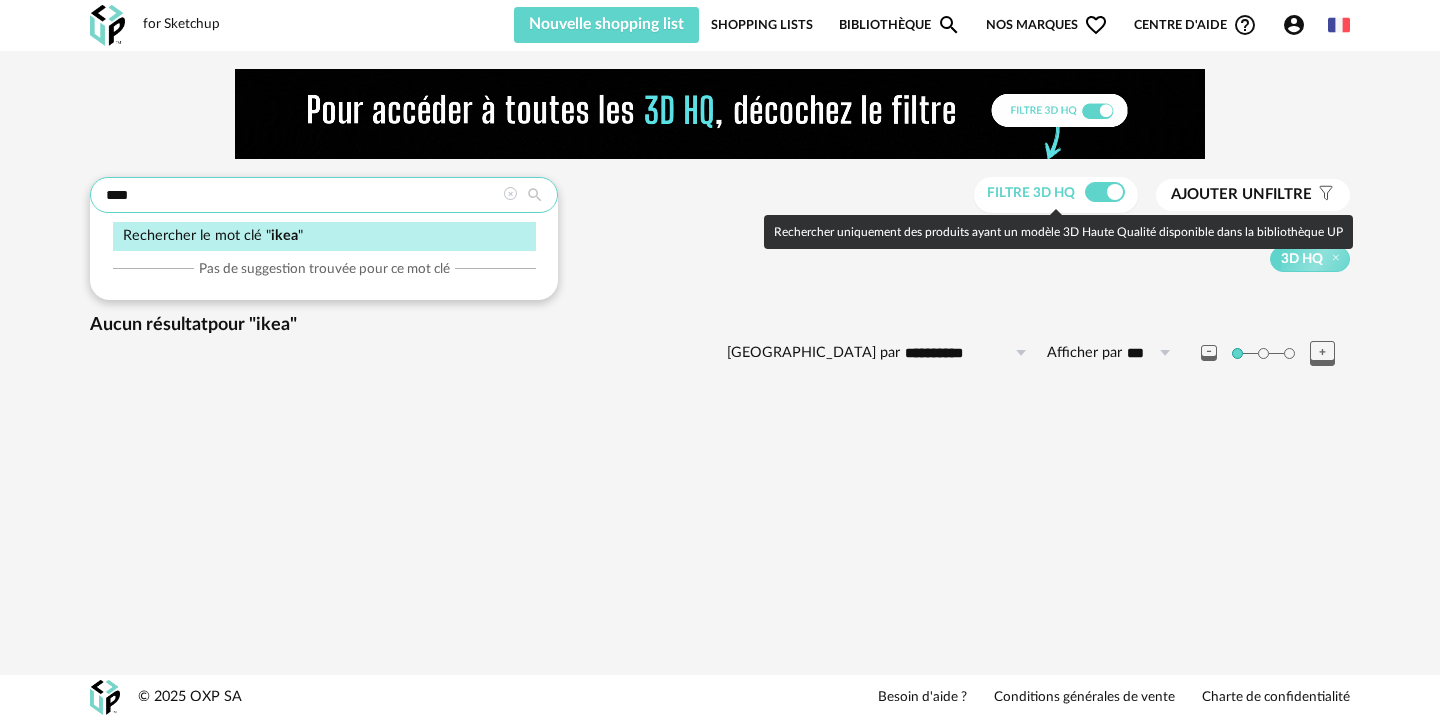 click on "****" at bounding box center [324, 195] 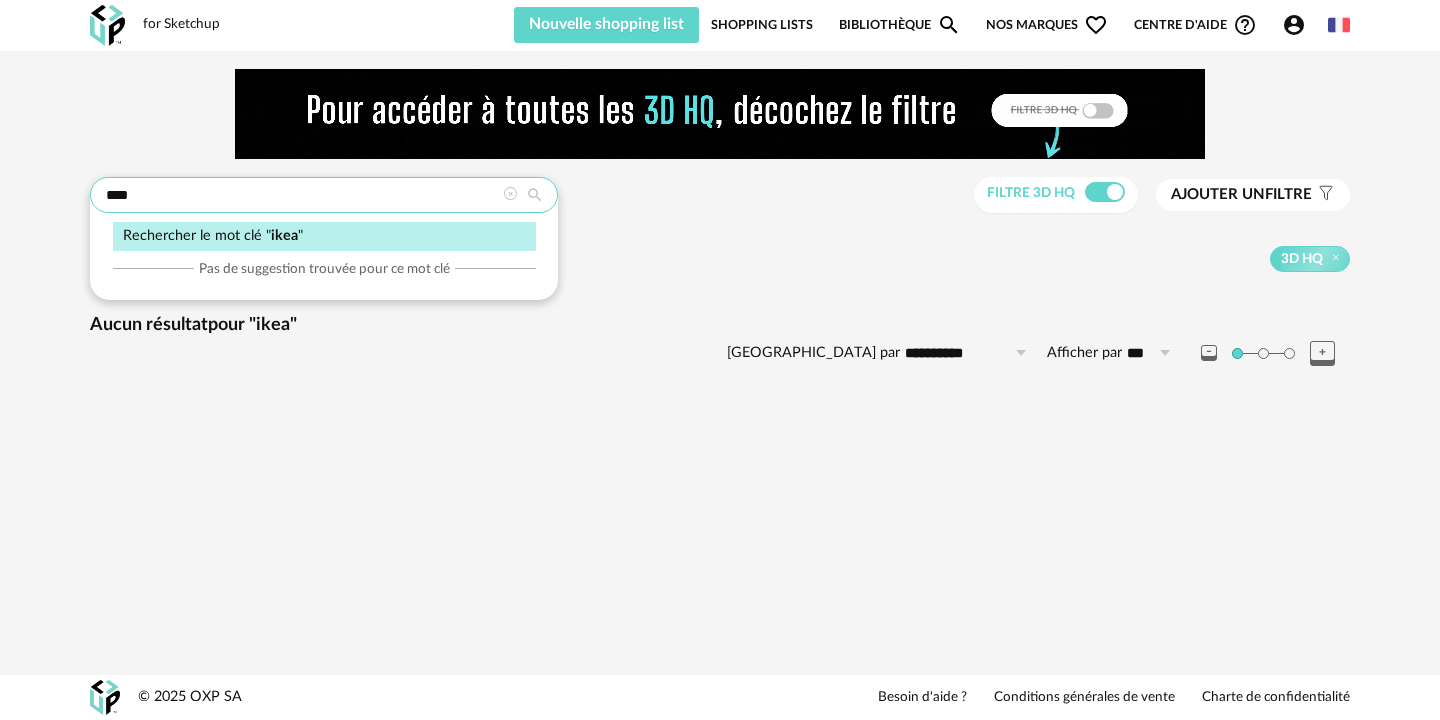 drag, startPoint x: 108, startPoint y: 192, endPoint x: 45, endPoint y: 183, distance: 63.63961 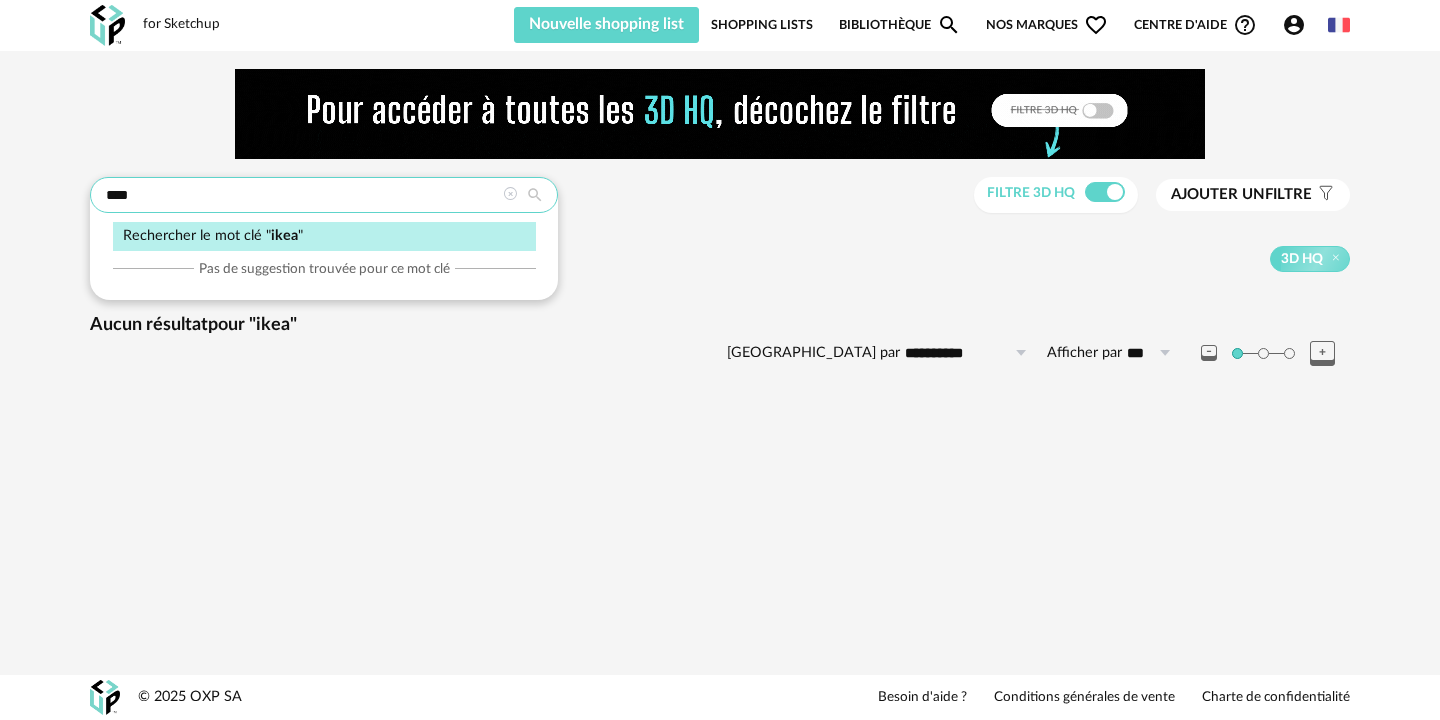 click on "**********" at bounding box center [720, 237] 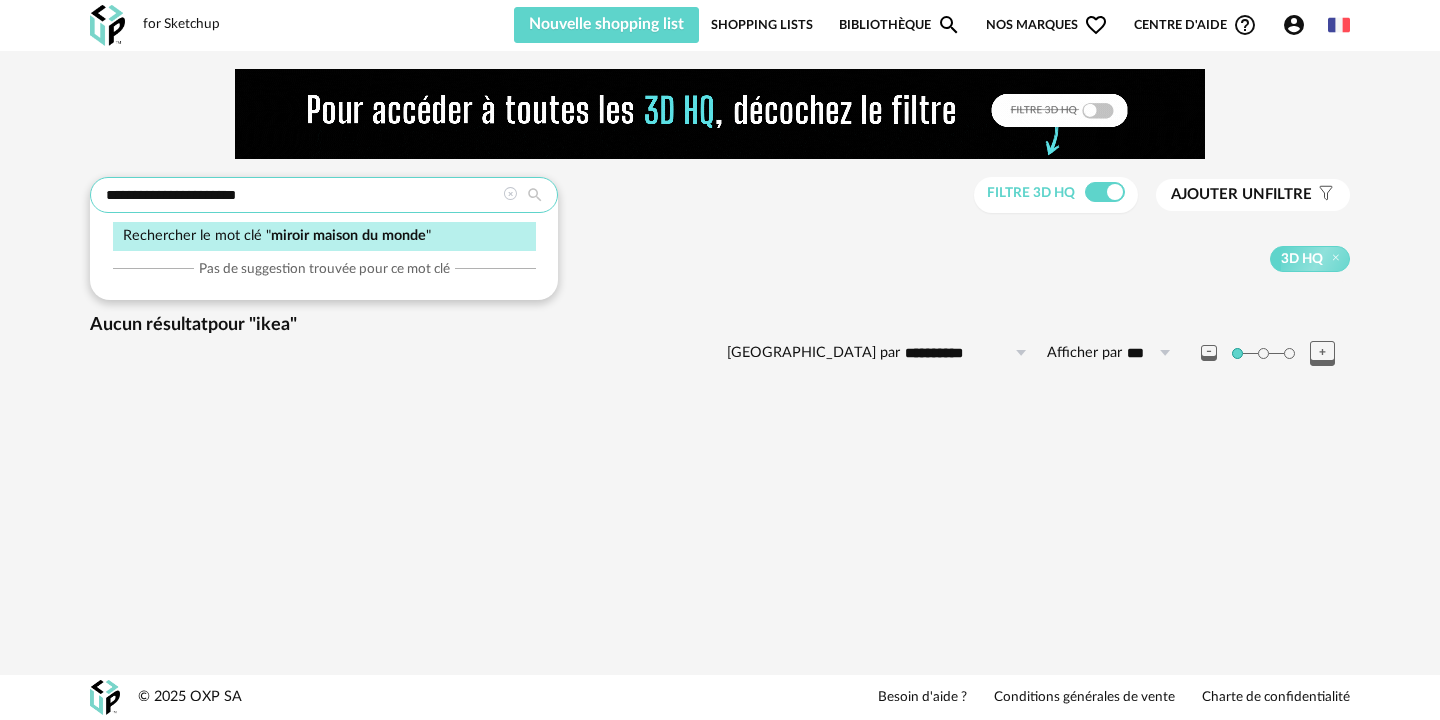 type on "**********" 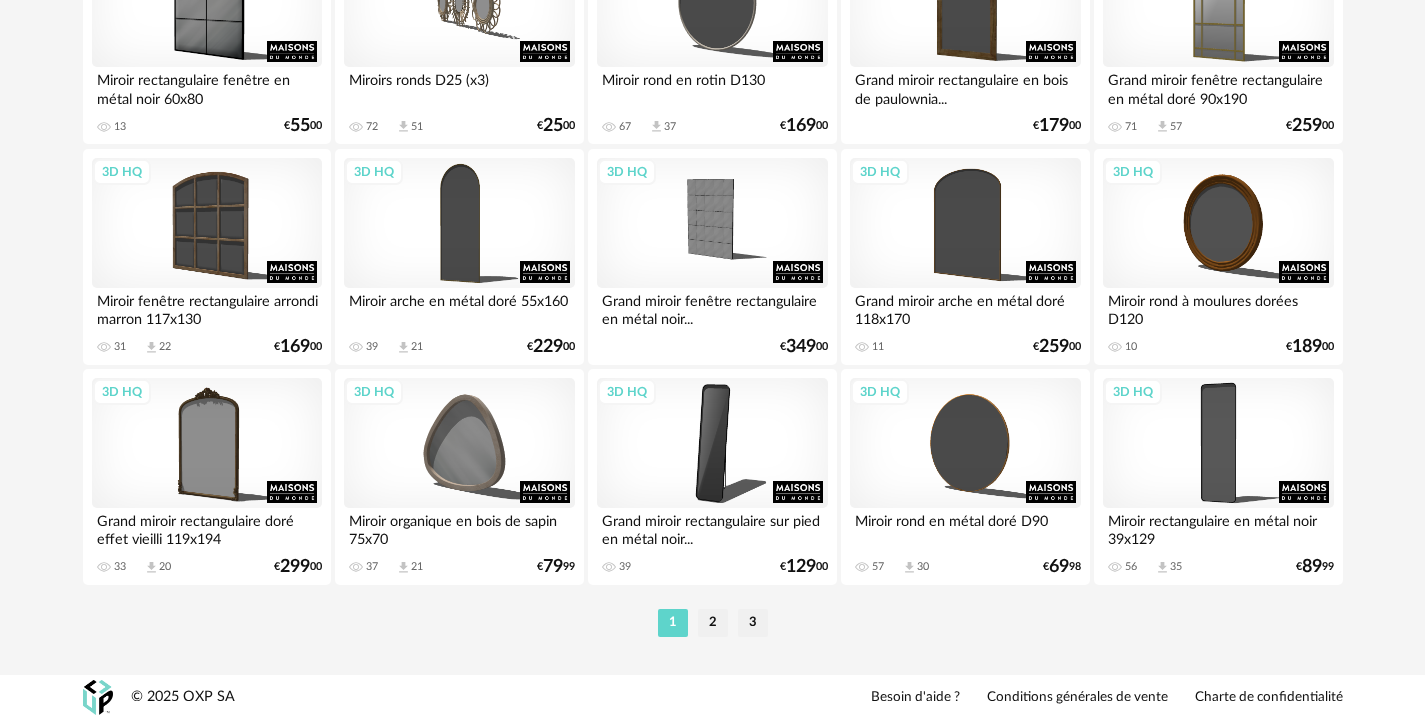 scroll, scrollTop: 4215, scrollLeft: 0, axis: vertical 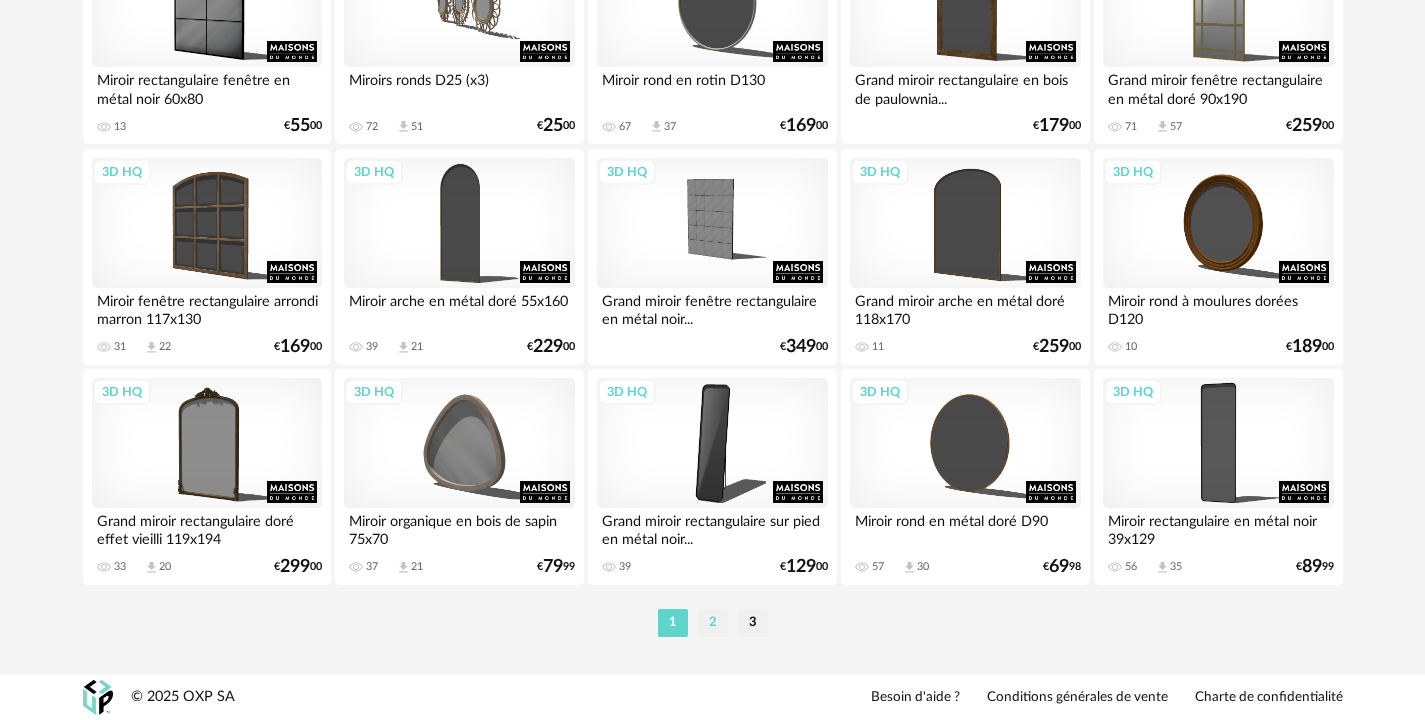 click on "2" at bounding box center (713, 623) 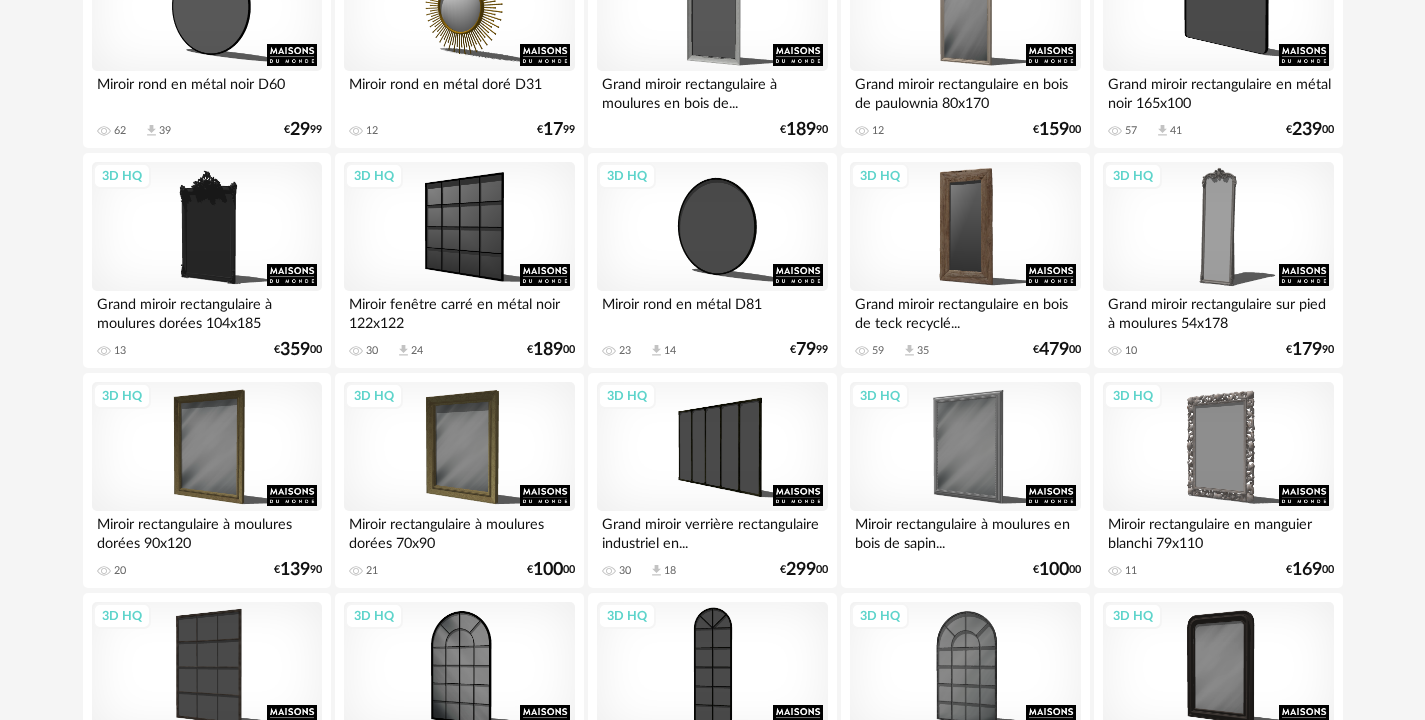 scroll, scrollTop: 1764, scrollLeft: 0, axis: vertical 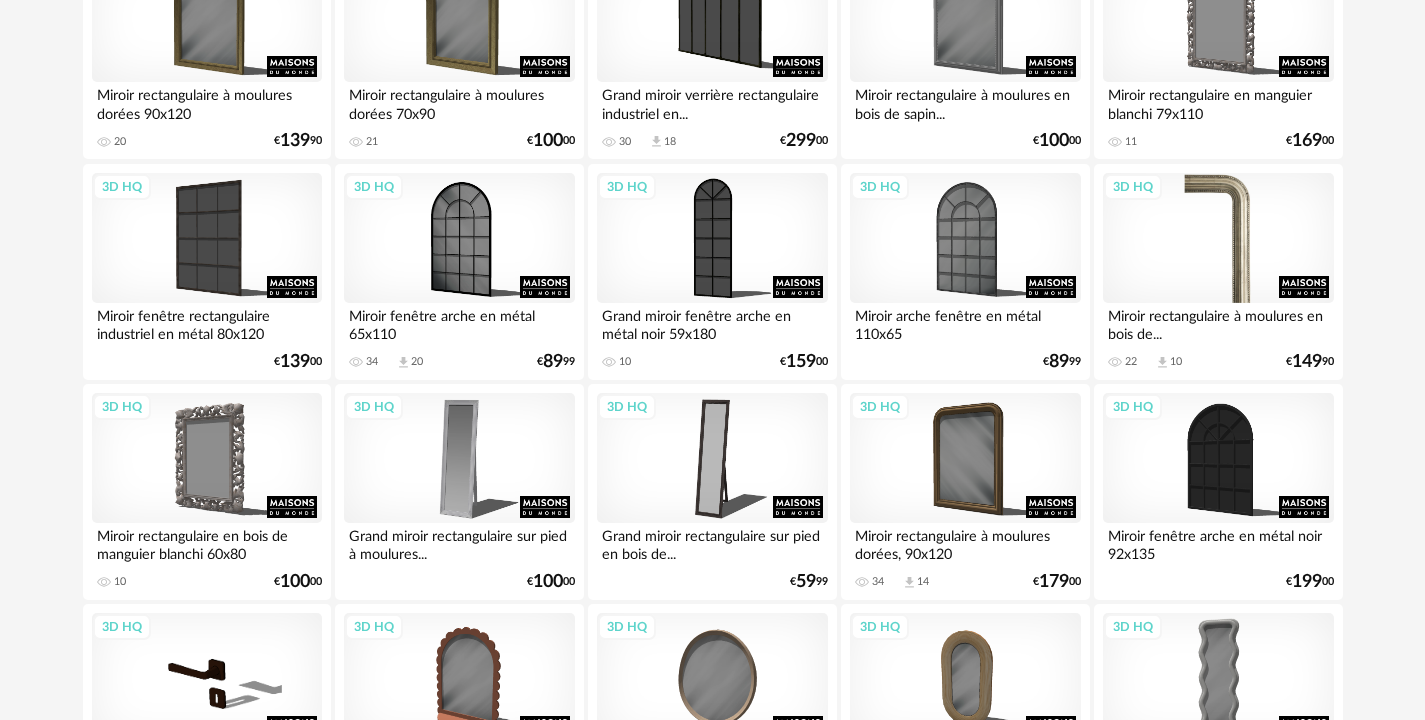 click on "3D HQ" at bounding box center (1218, 238) 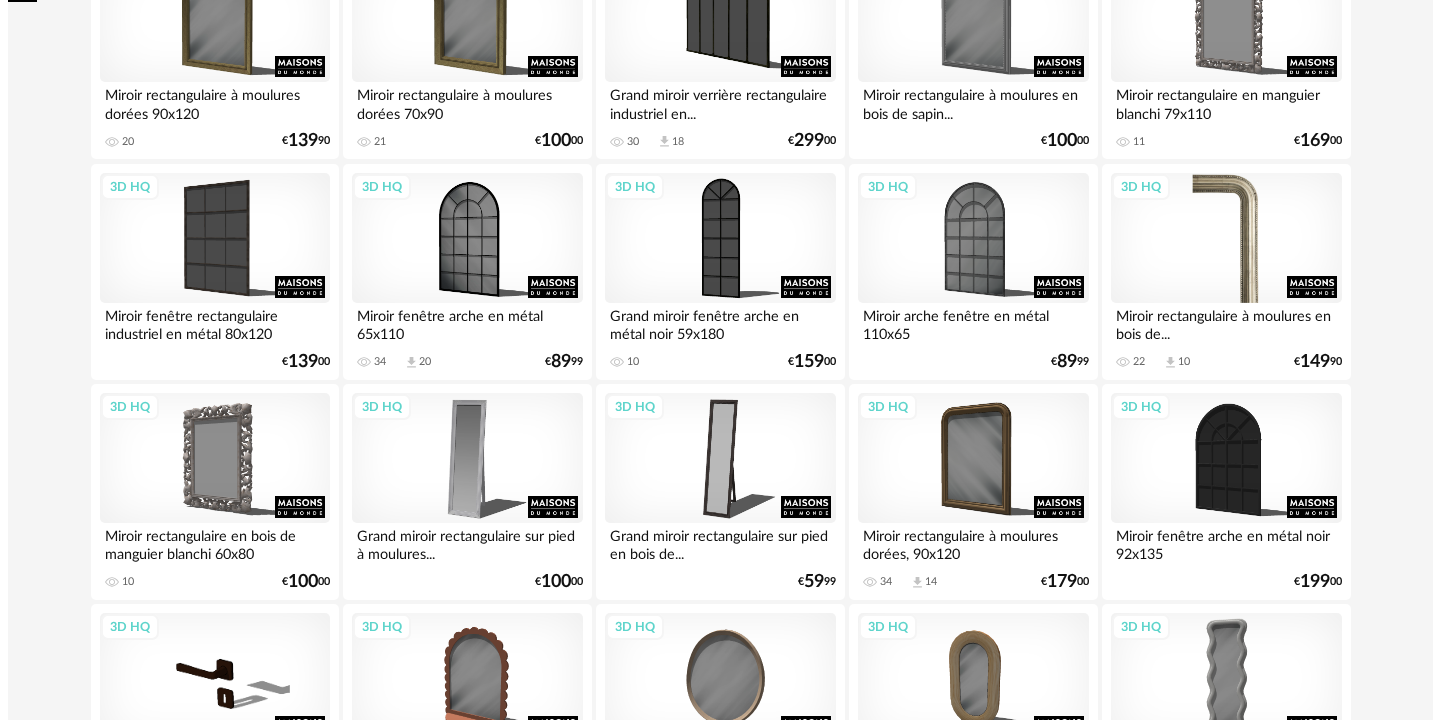 scroll, scrollTop: 0, scrollLeft: 0, axis: both 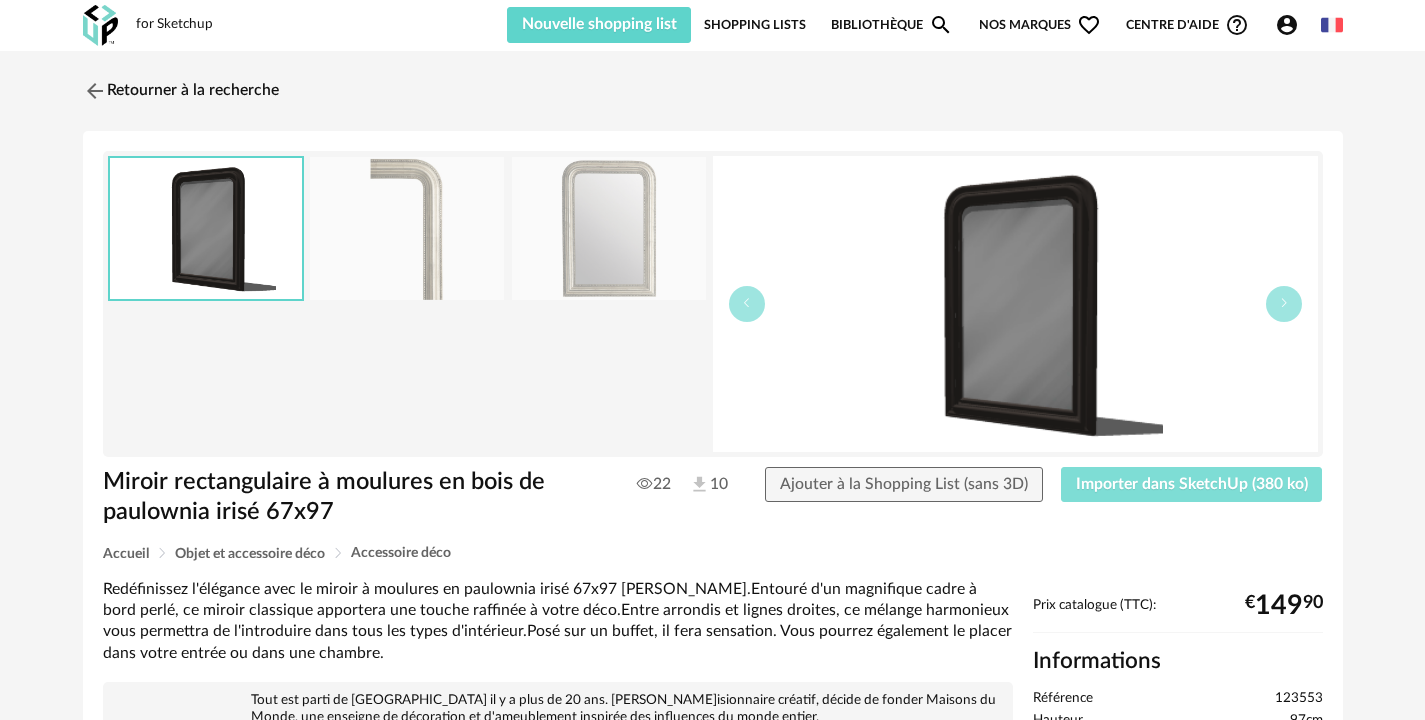 click on "Importer dans SketchUp (380 ko)" at bounding box center (1192, 484) 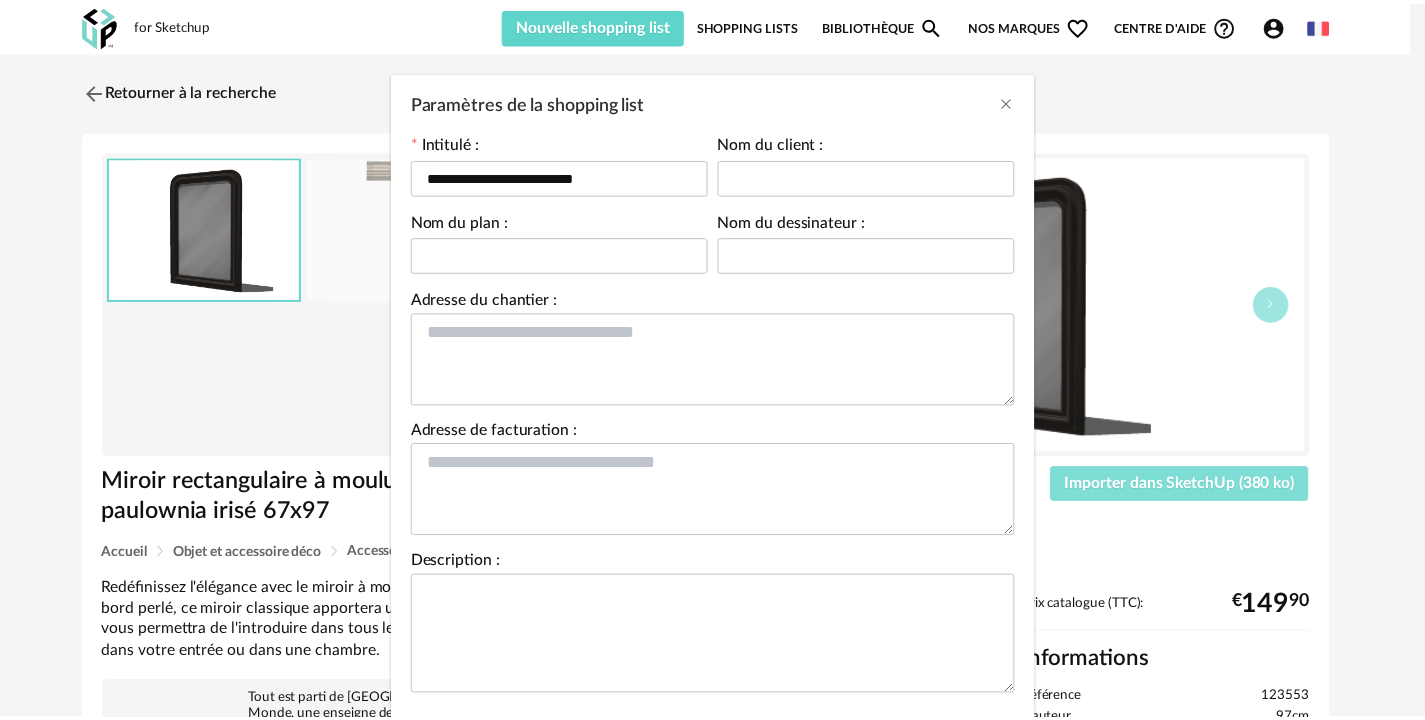 scroll, scrollTop: 136, scrollLeft: 0, axis: vertical 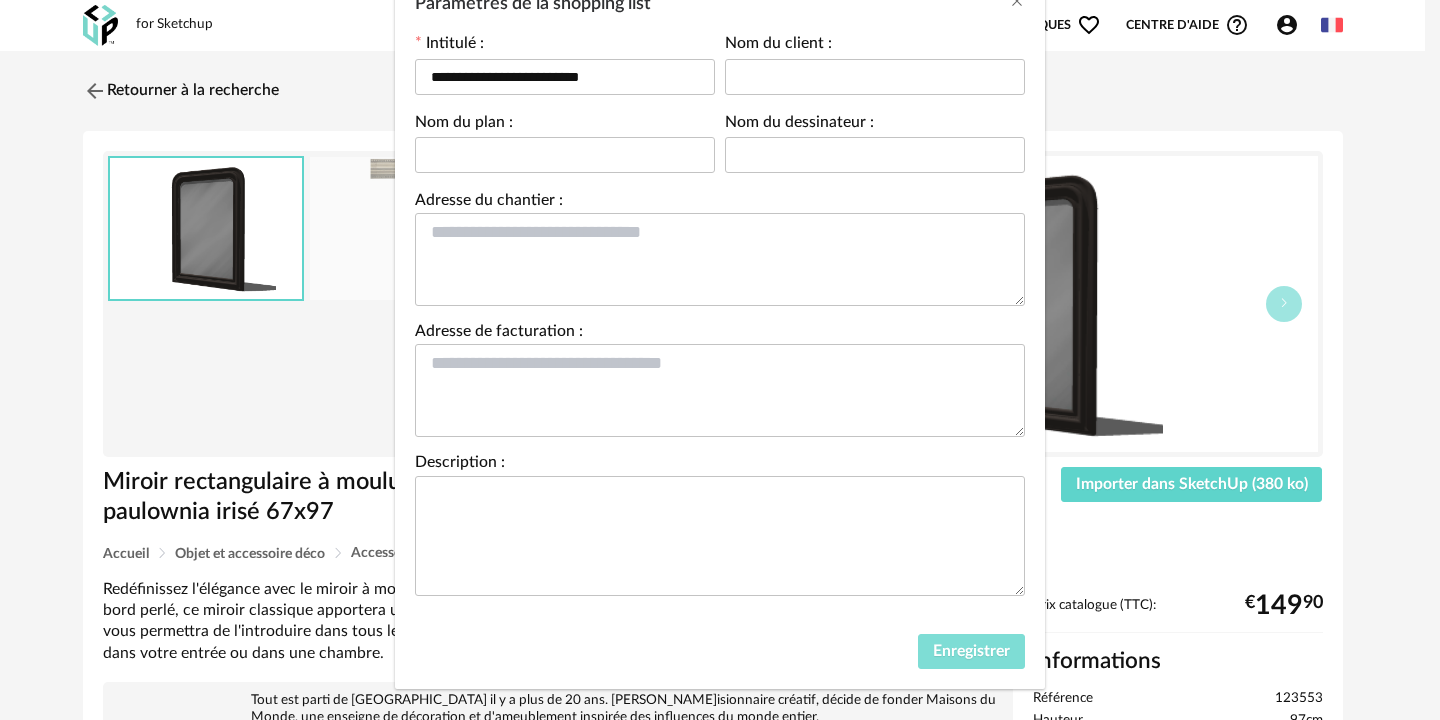 click on "Enregistrer" at bounding box center (971, 651) 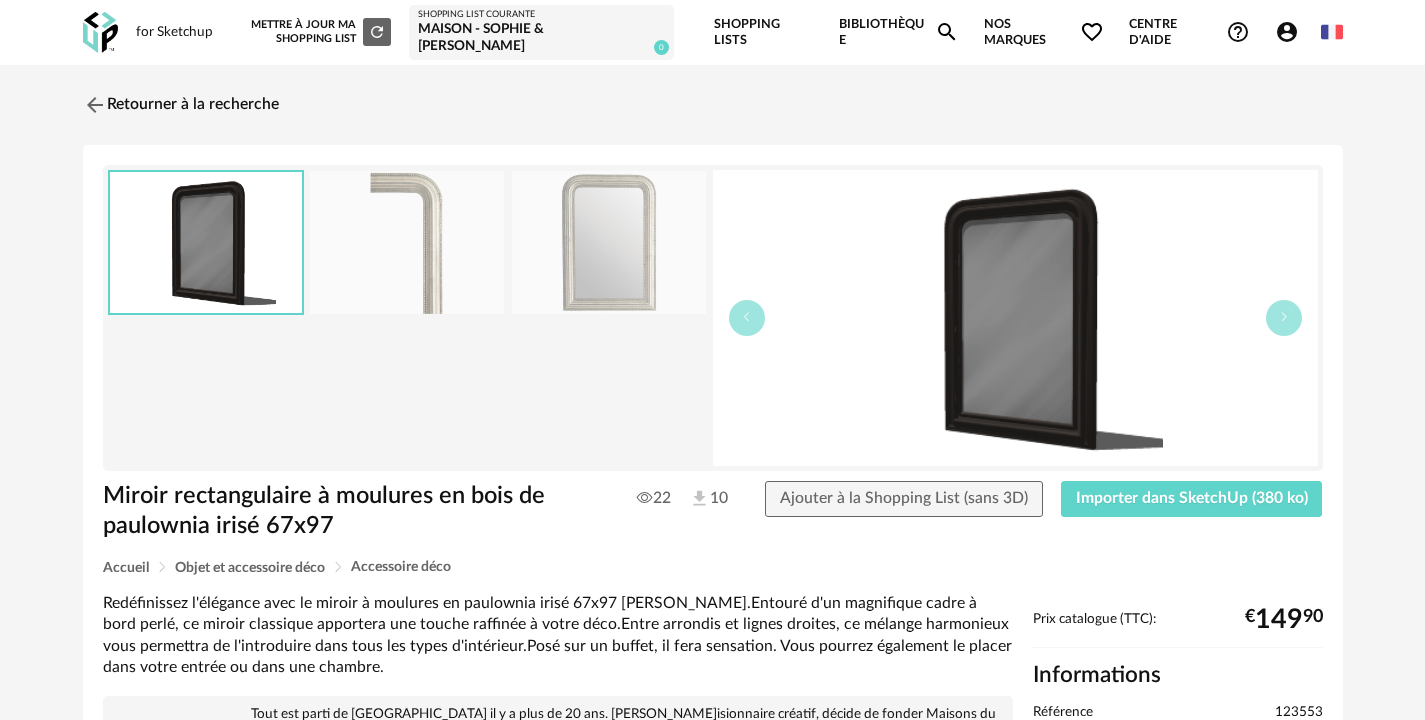 scroll, scrollTop: 85, scrollLeft: 0, axis: vertical 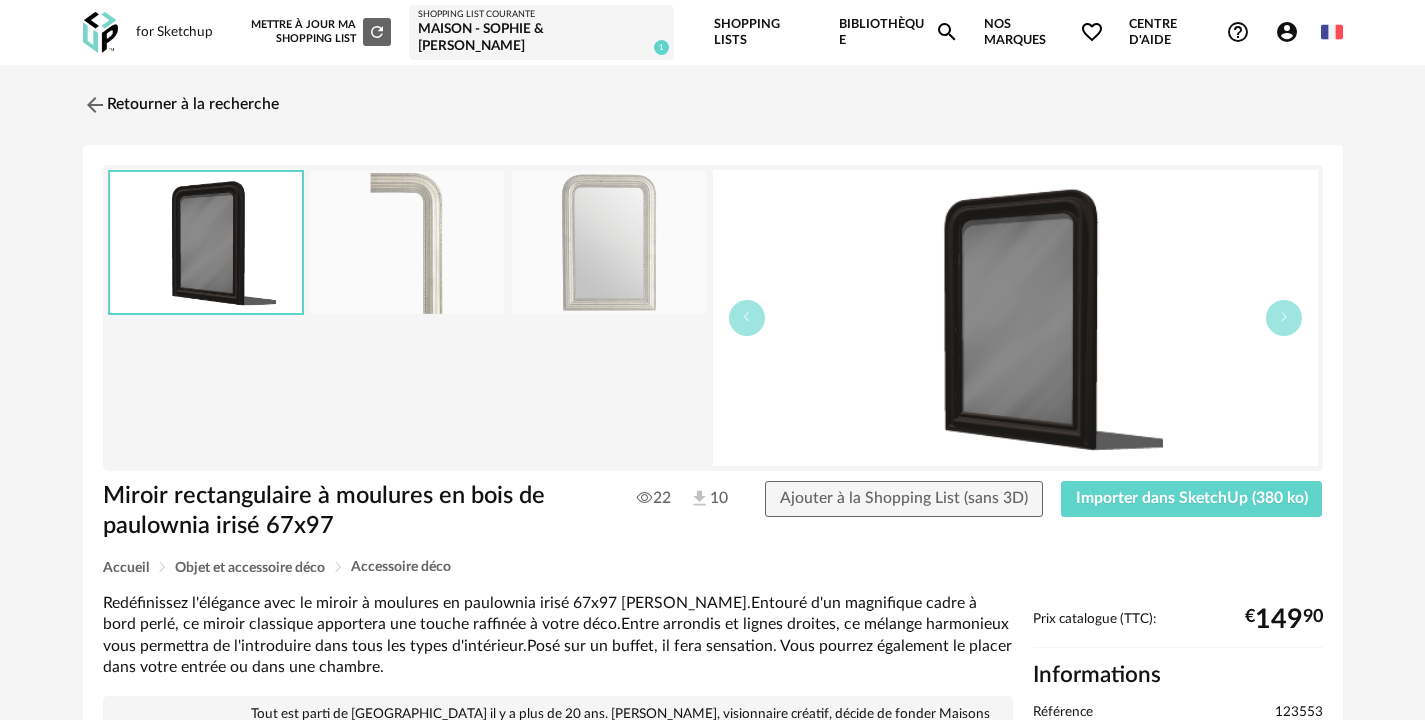 click at bounding box center [407, 242] 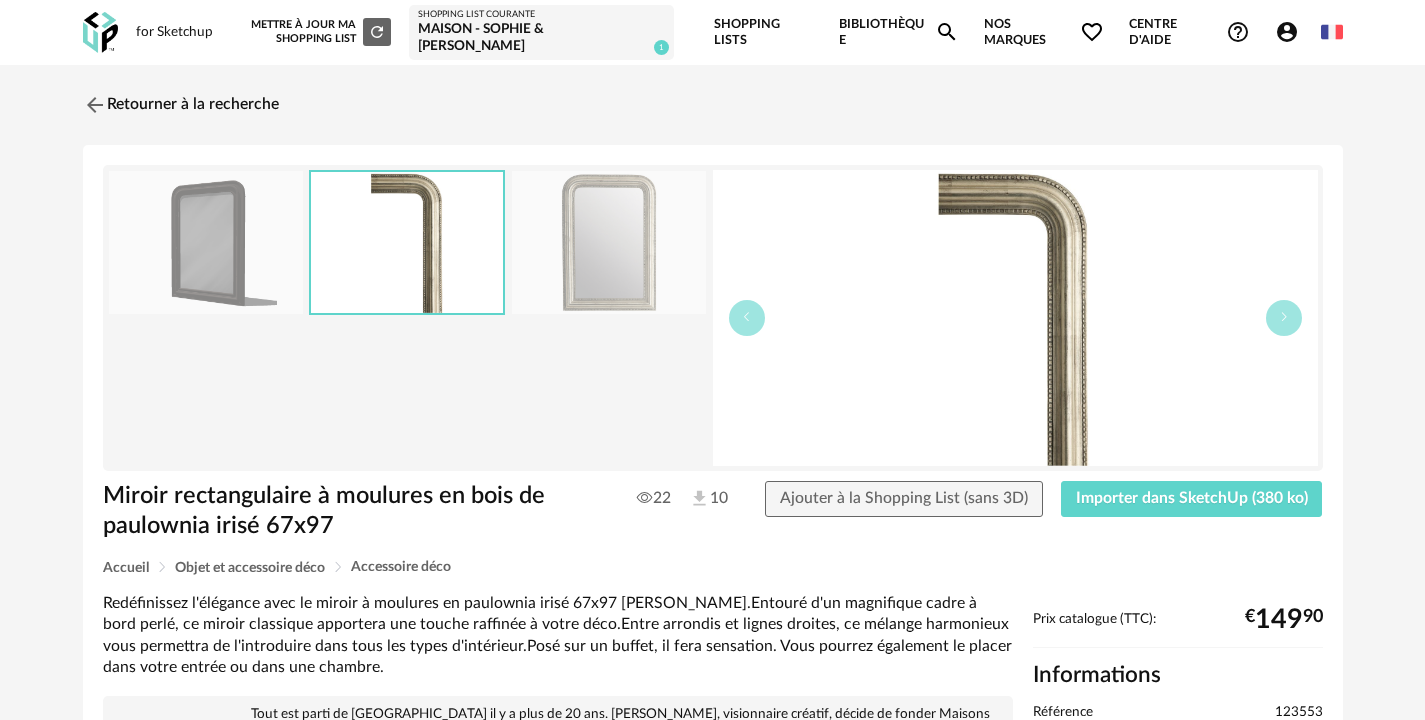 click at bounding box center [609, 242] 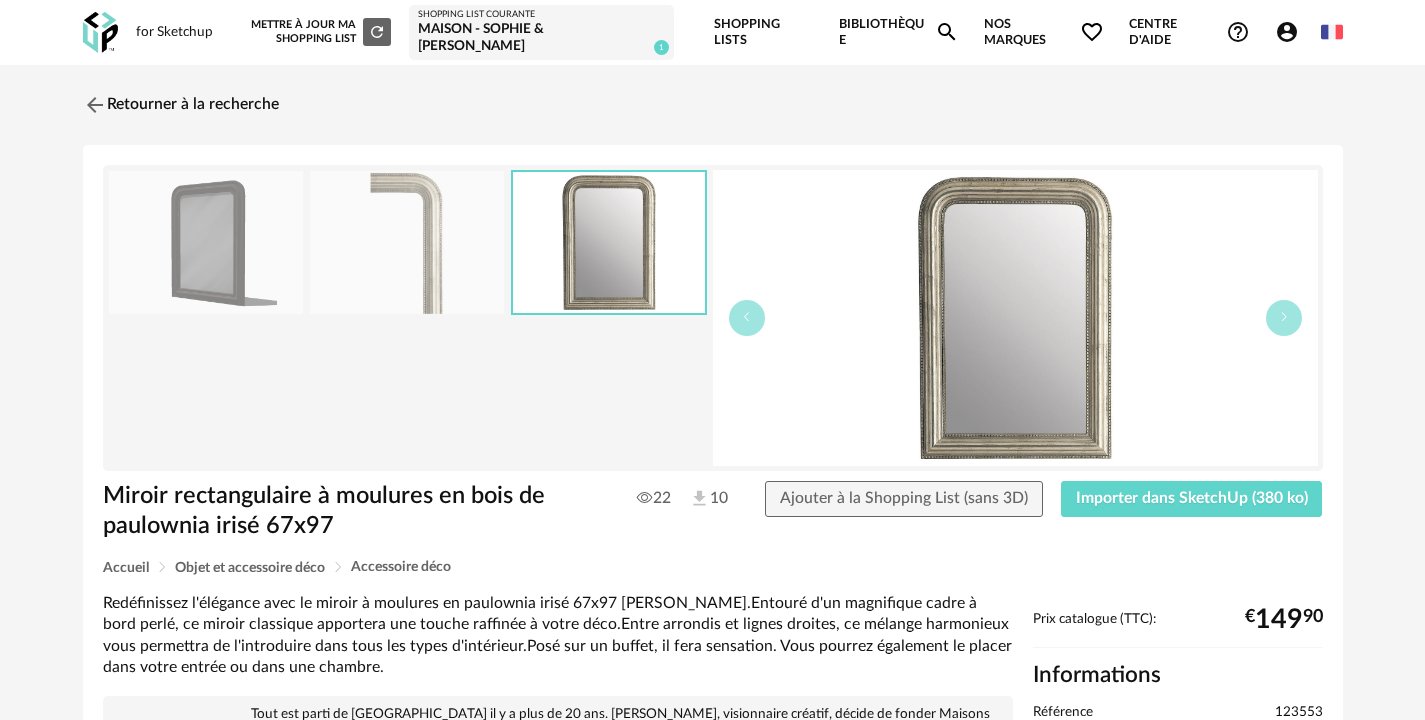click at bounding box center [206, 242] 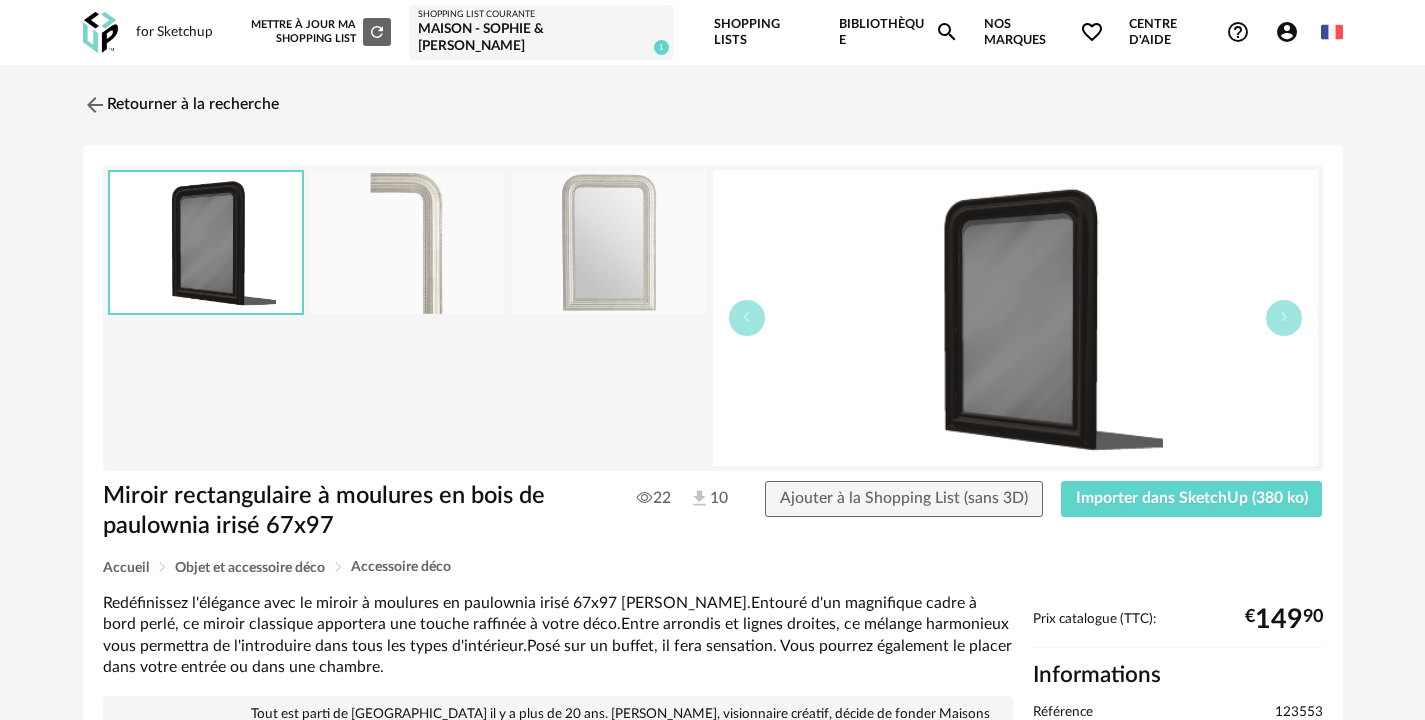 click at bounding box center [609, 242] 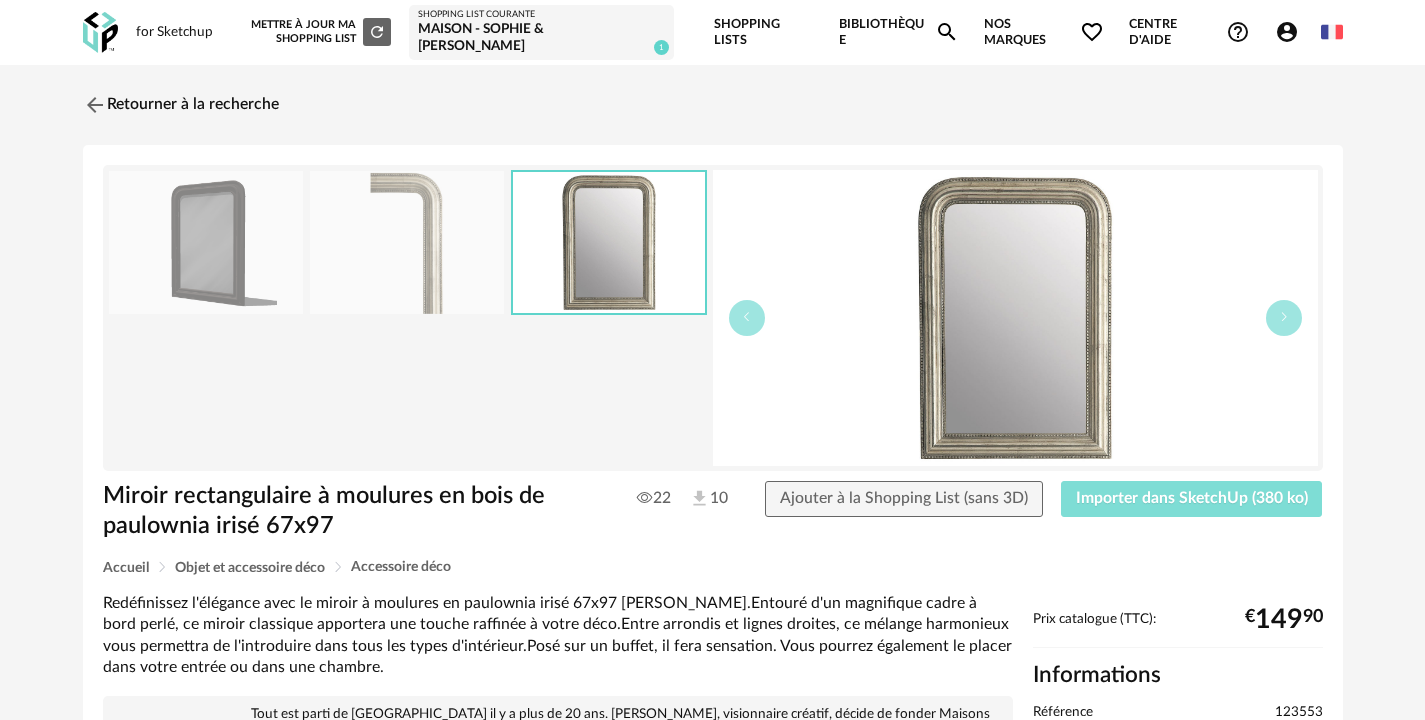 click on "Importer dans SketchUp (380 ko)" at bounding box center (1192, 498) 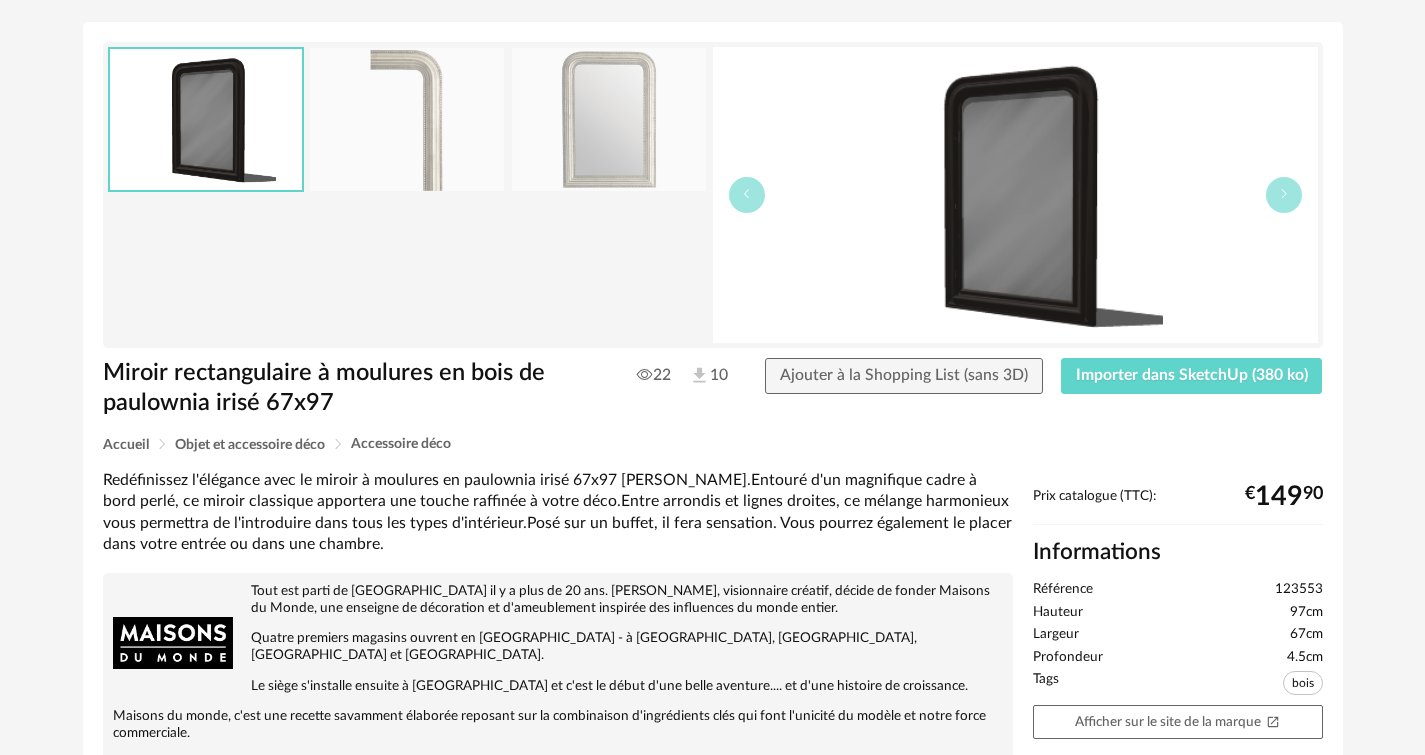 scroll, scrollTop: 156, scrollLeft: 0, axis: vertical 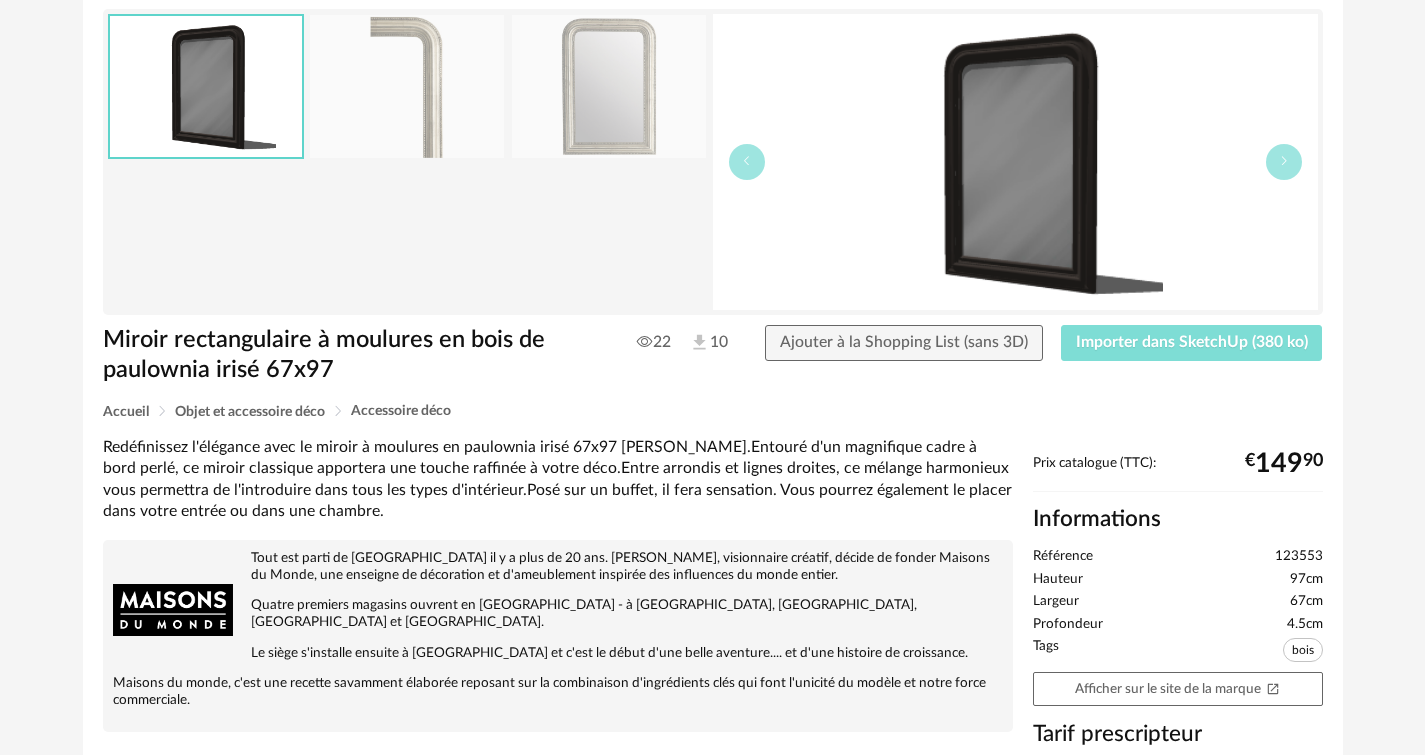 click on "Importer dans SketchUp (380 ko)" at bounding box center [1192, 342] 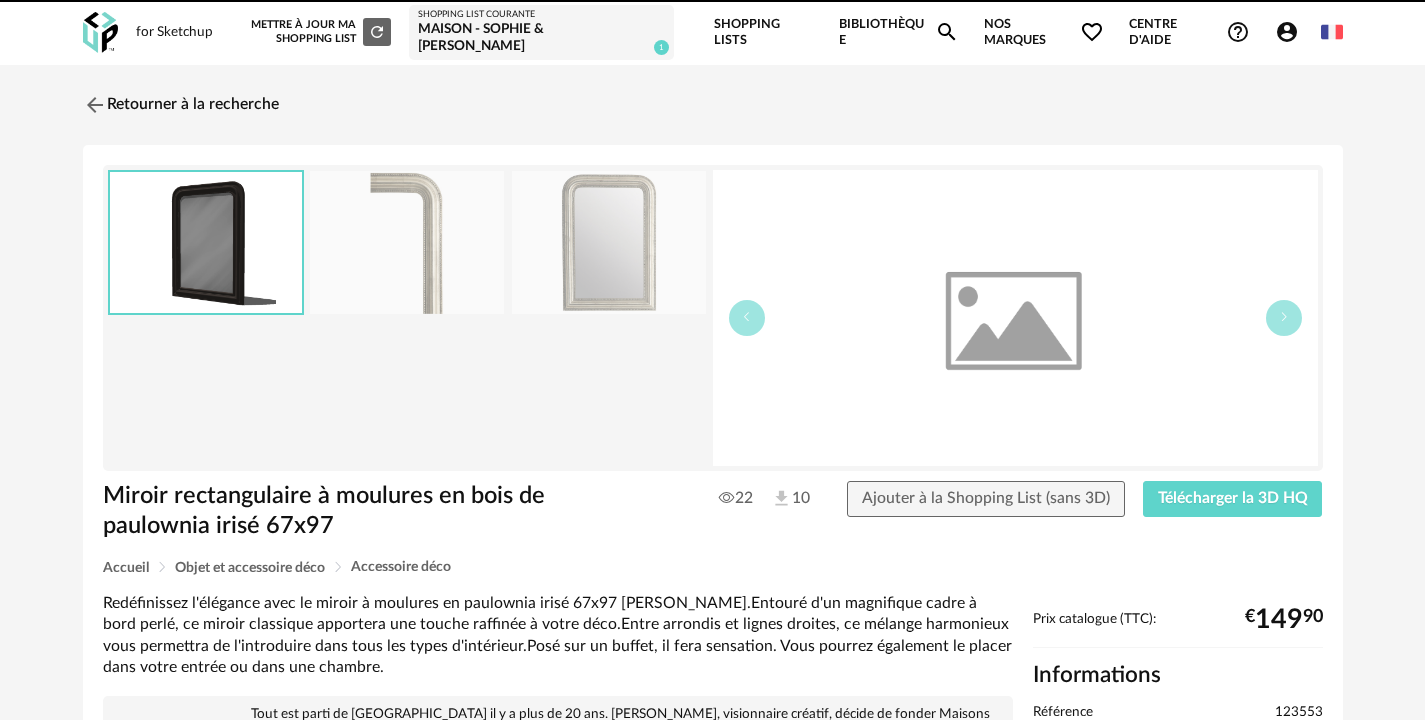 scroll, scrollTop: 0, scrollLeft: 0, axis: both 